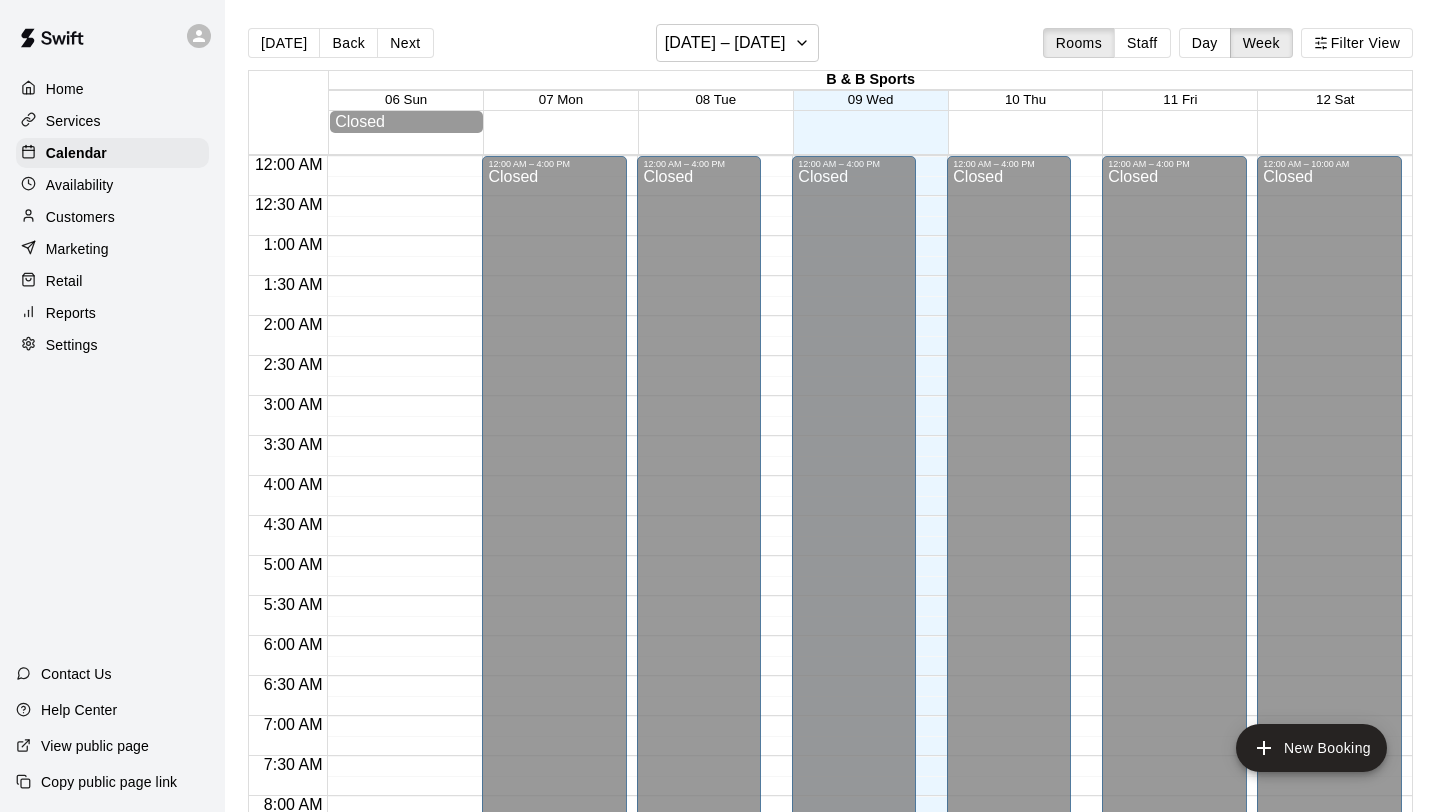 scroll, scrollTop: 0, scrollLeft: 0, axis: both 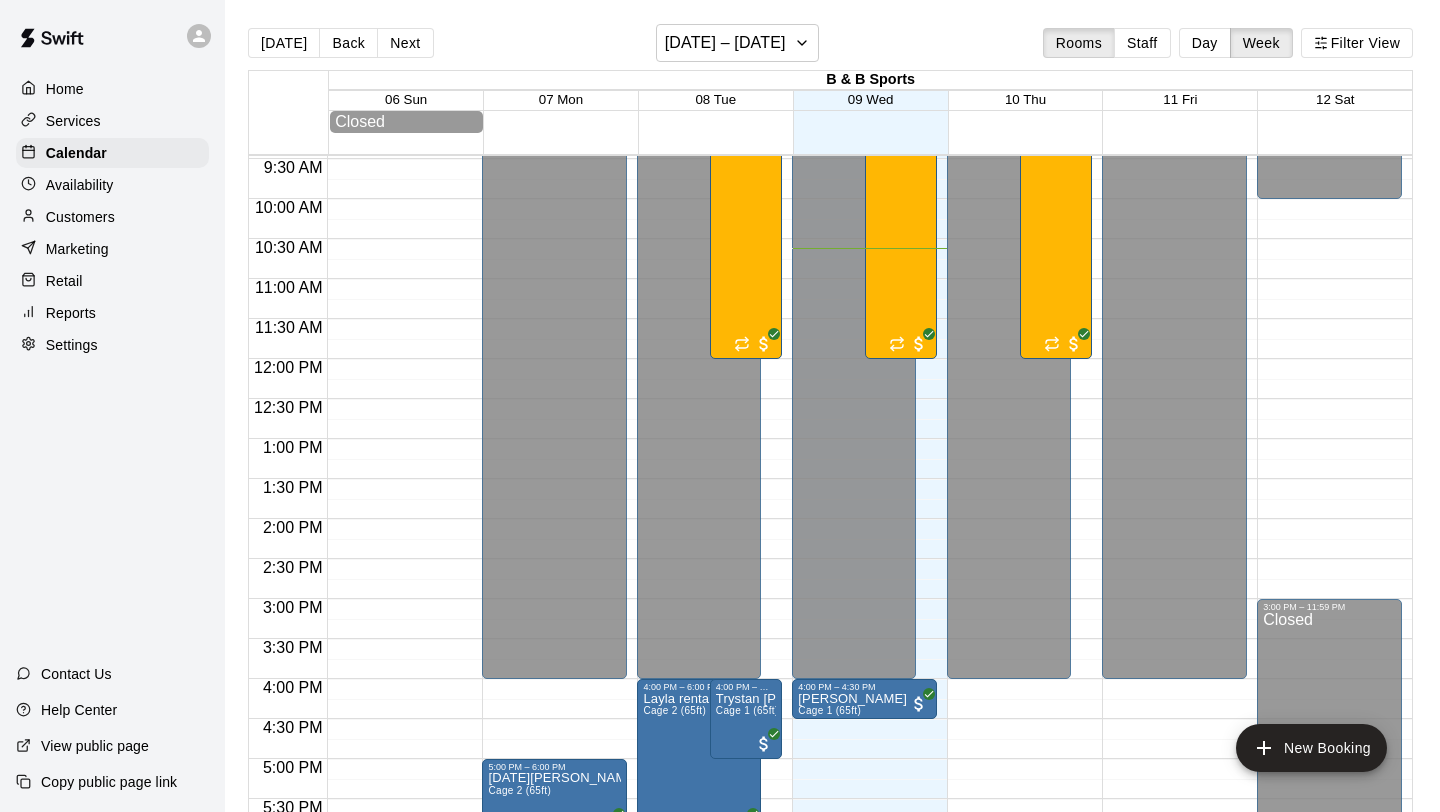 click on "Settings" at bounding box center (72, 345) 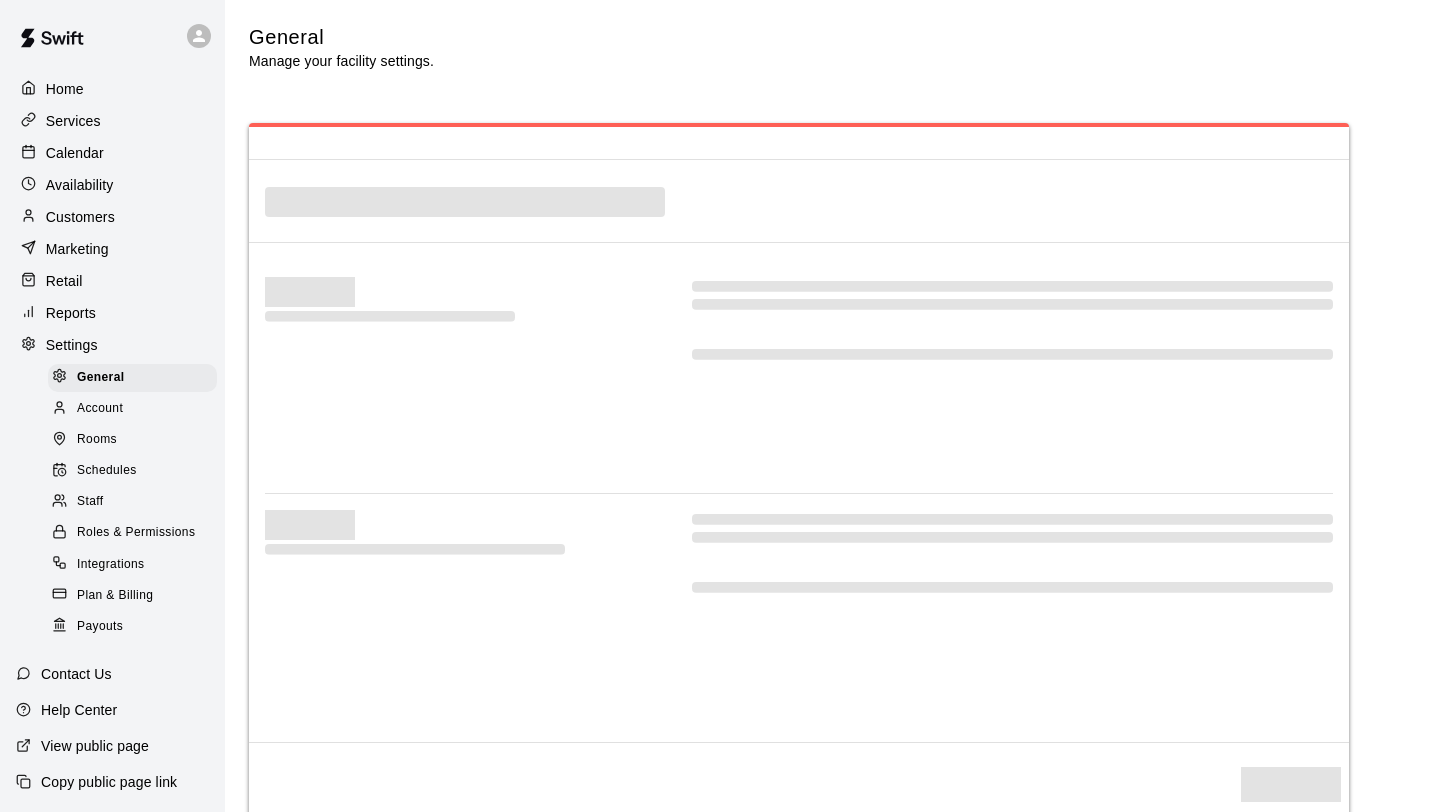 select on "**" 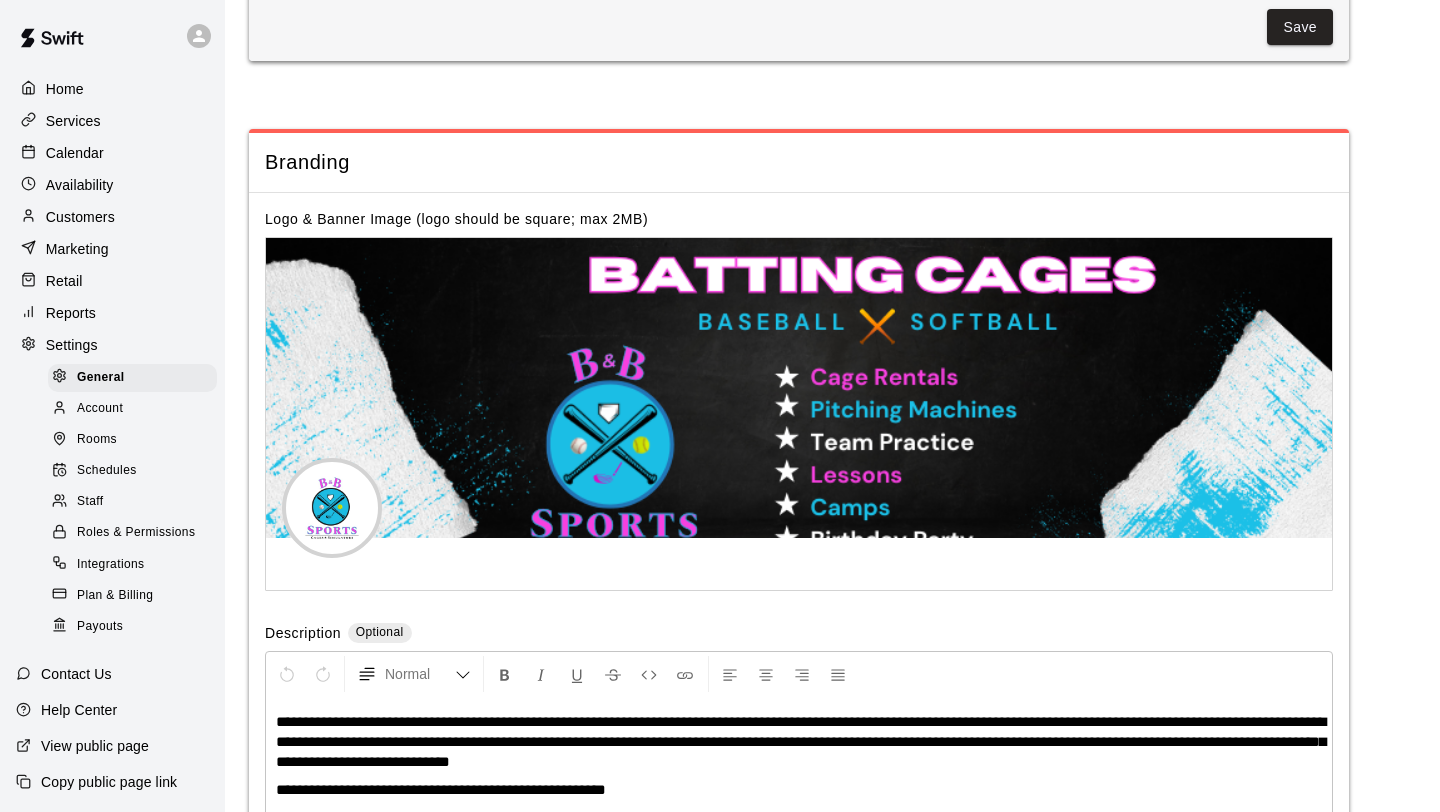 scroll, scrollTop: 3973, scrollLeft: 0, axis: vertical 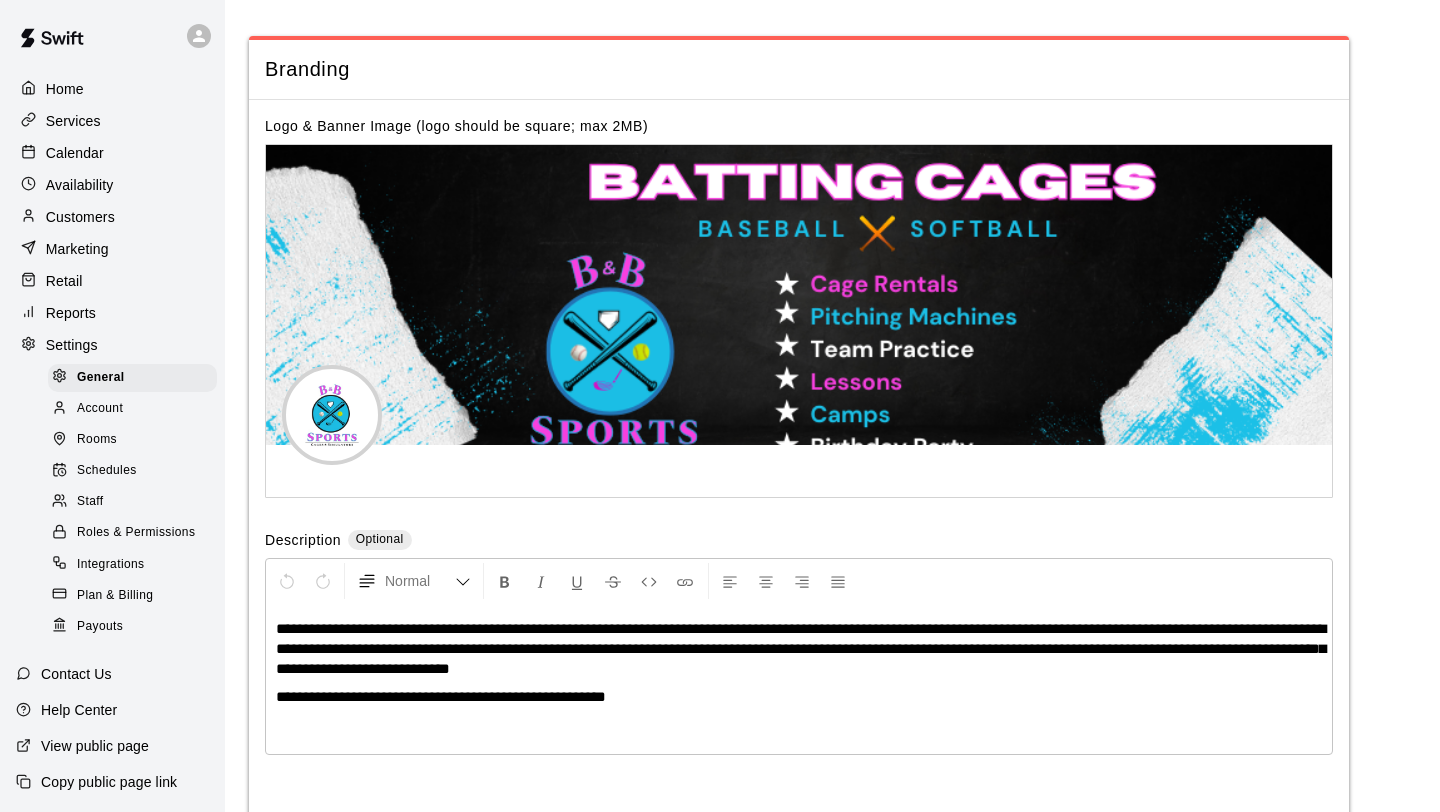 click on "Services" at bounding box center [112, 121] 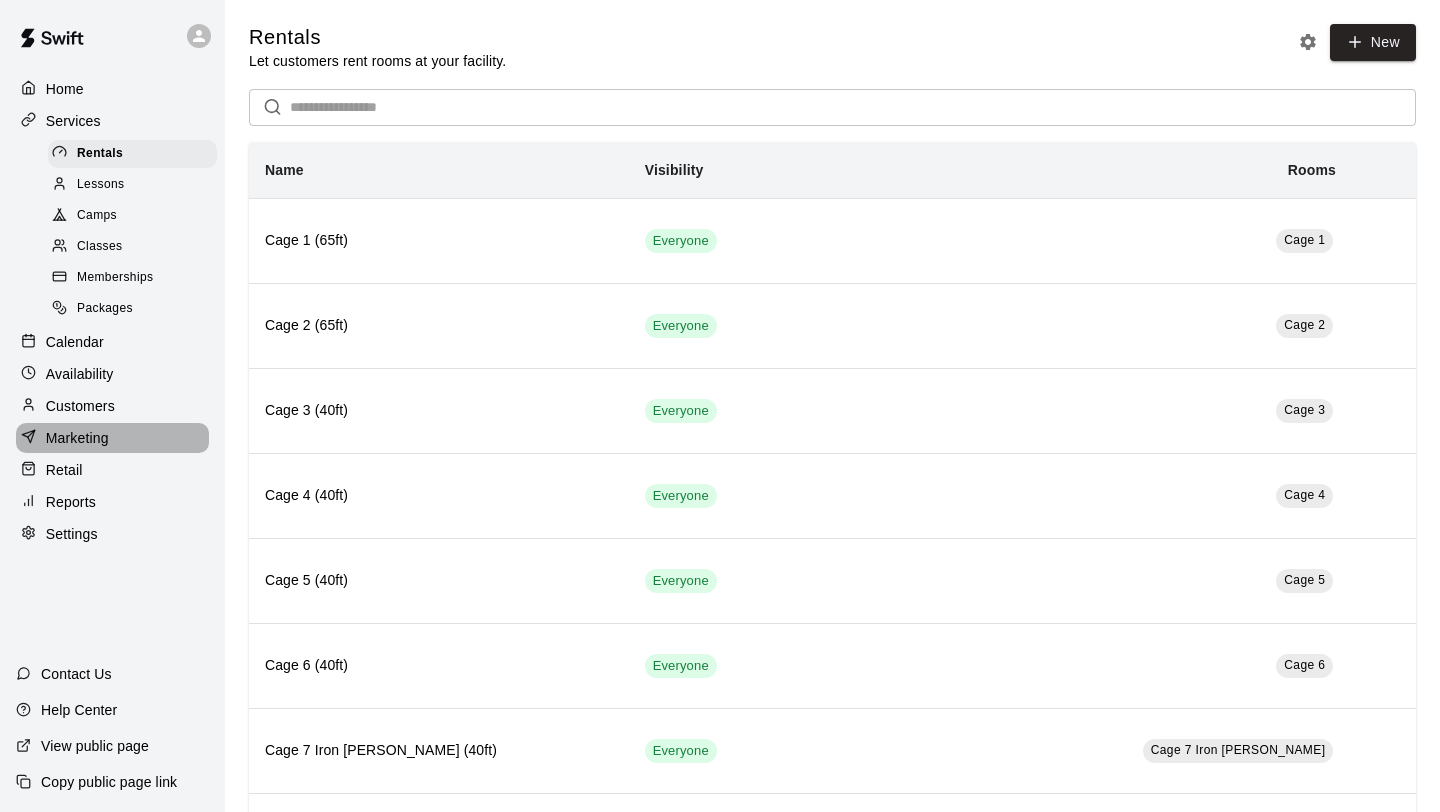 click on "Marketing" at bounding box center [77, 438] 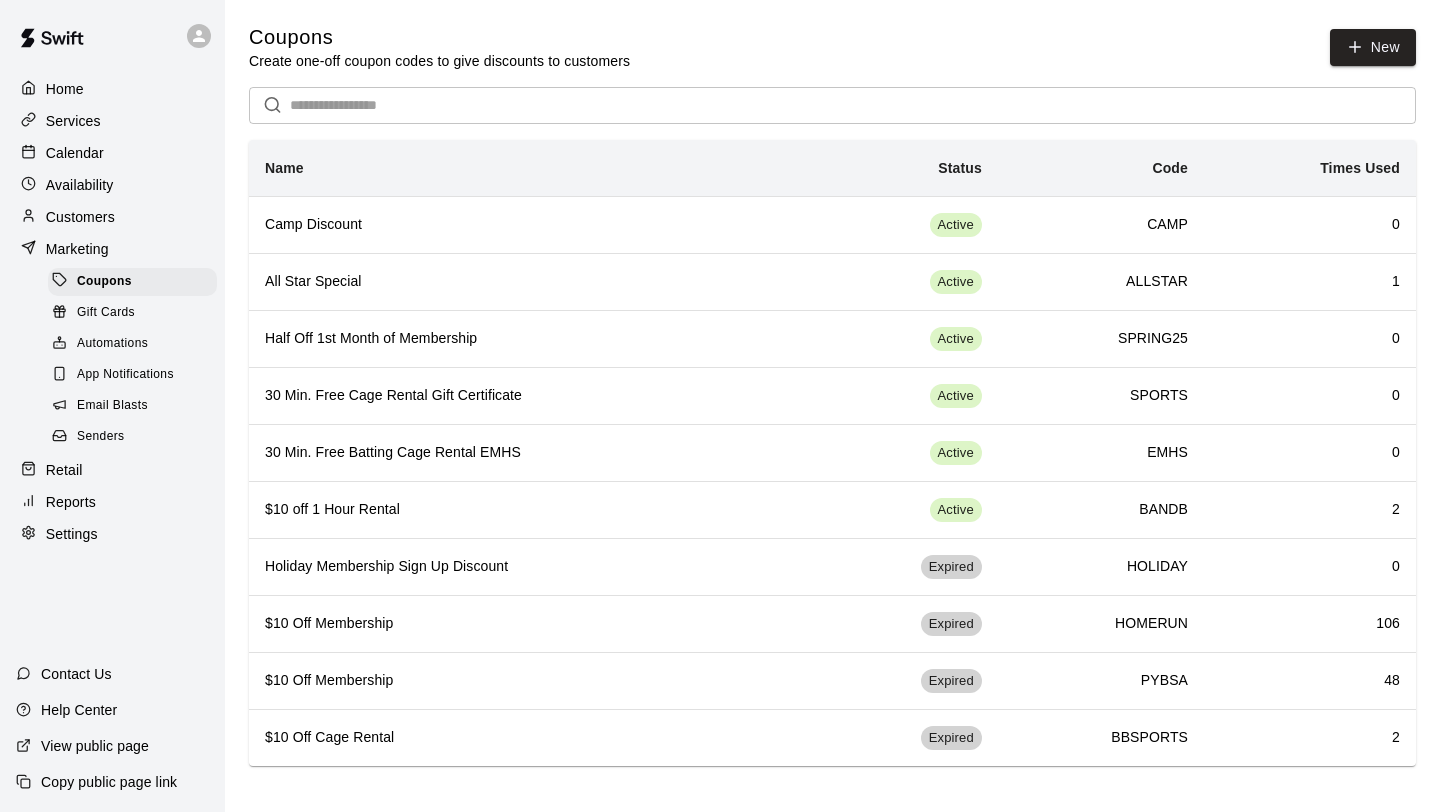 click on "Email Blasts" at bounding box center [112, 406] 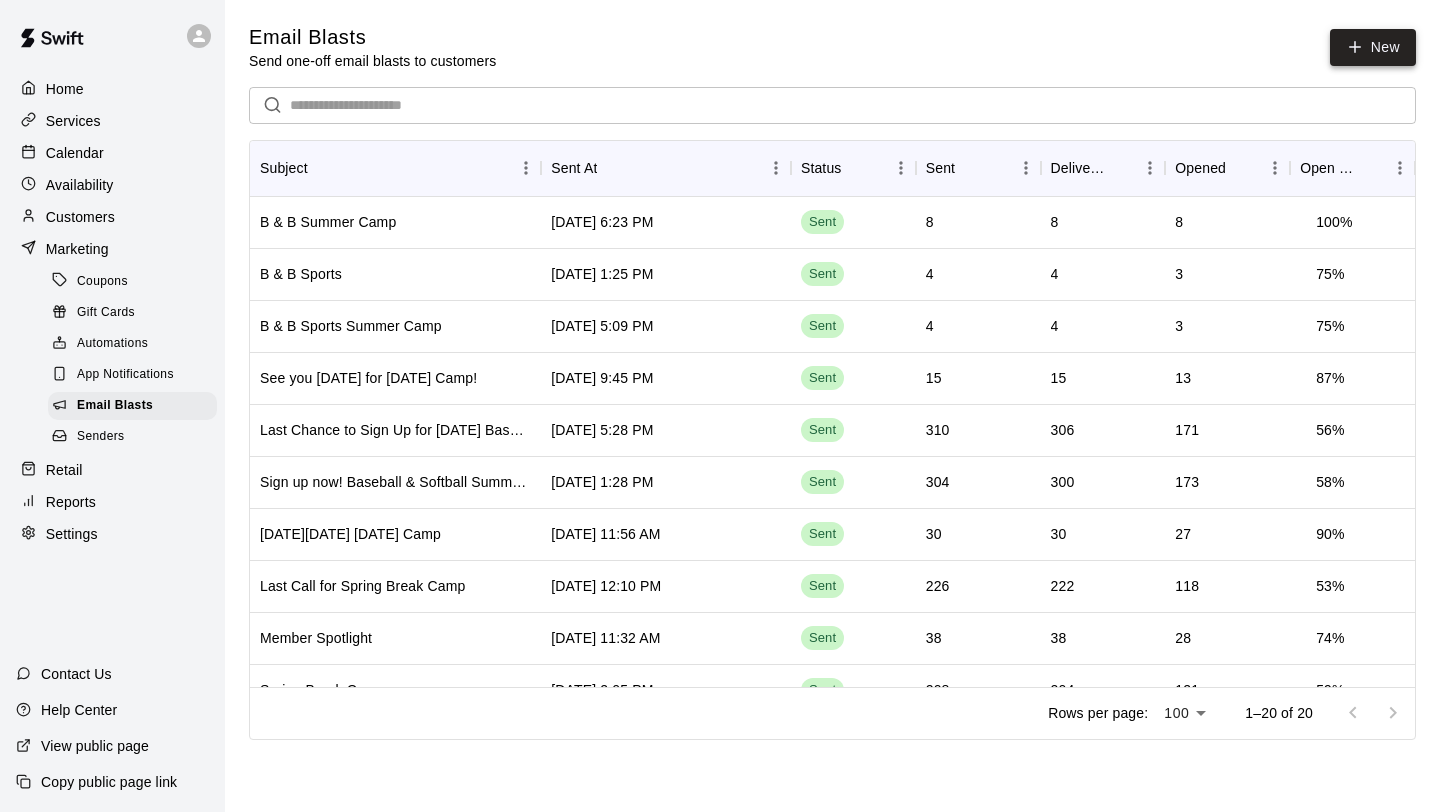click on "New" at bounding box center (1373, 47) 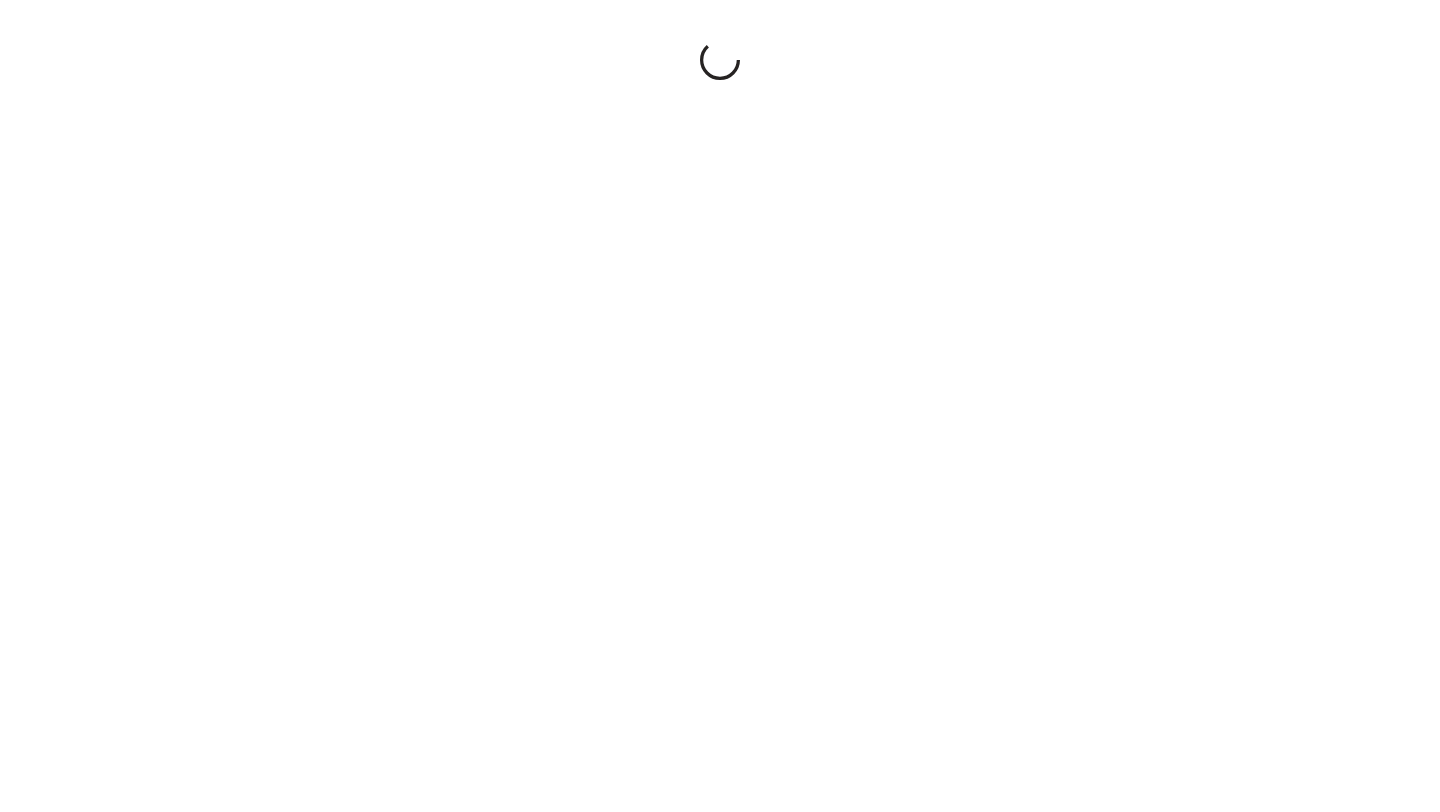 scroll, scrollTop: 0, scrollLeft: 0, axis: both 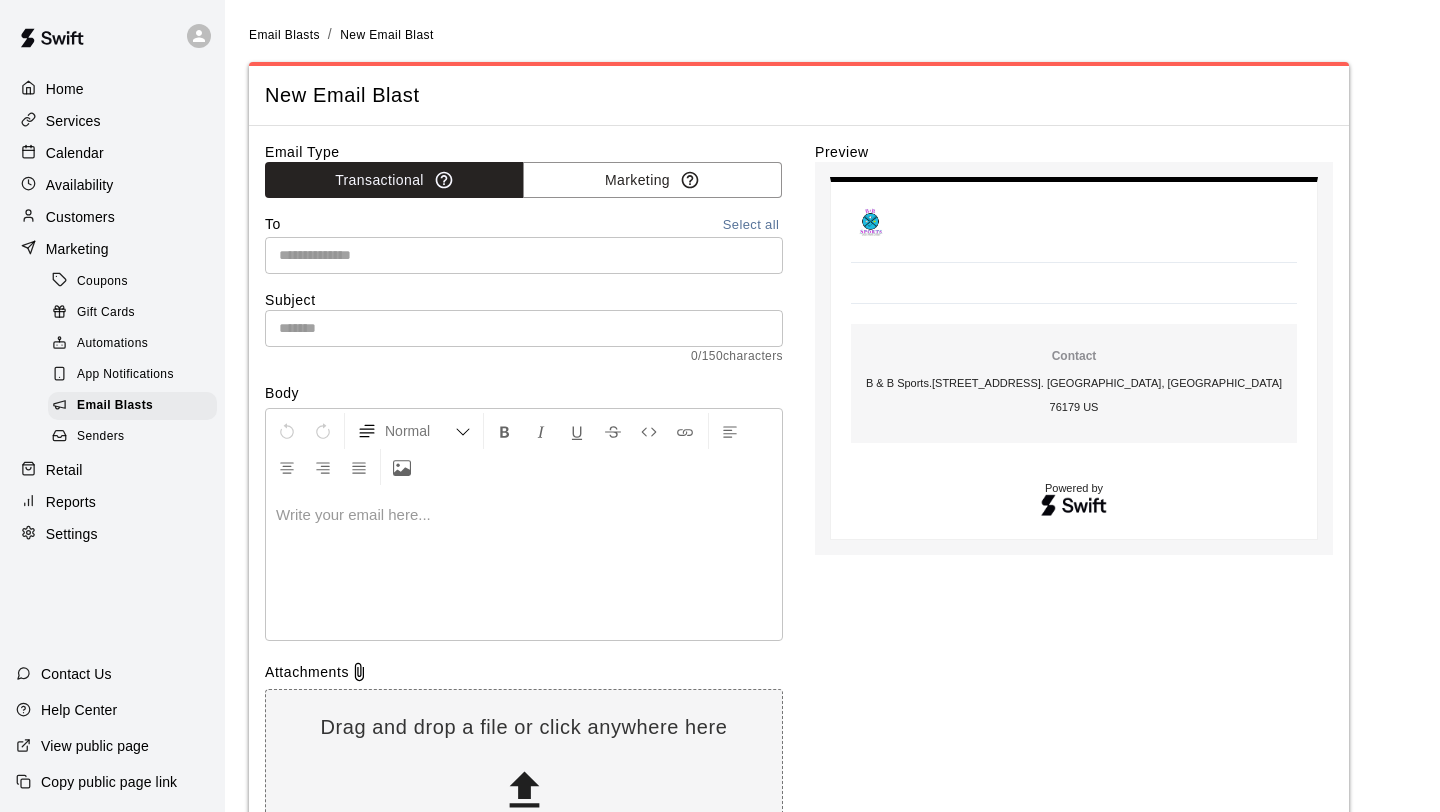 click on "Select all" at bounding box center (751, 225) 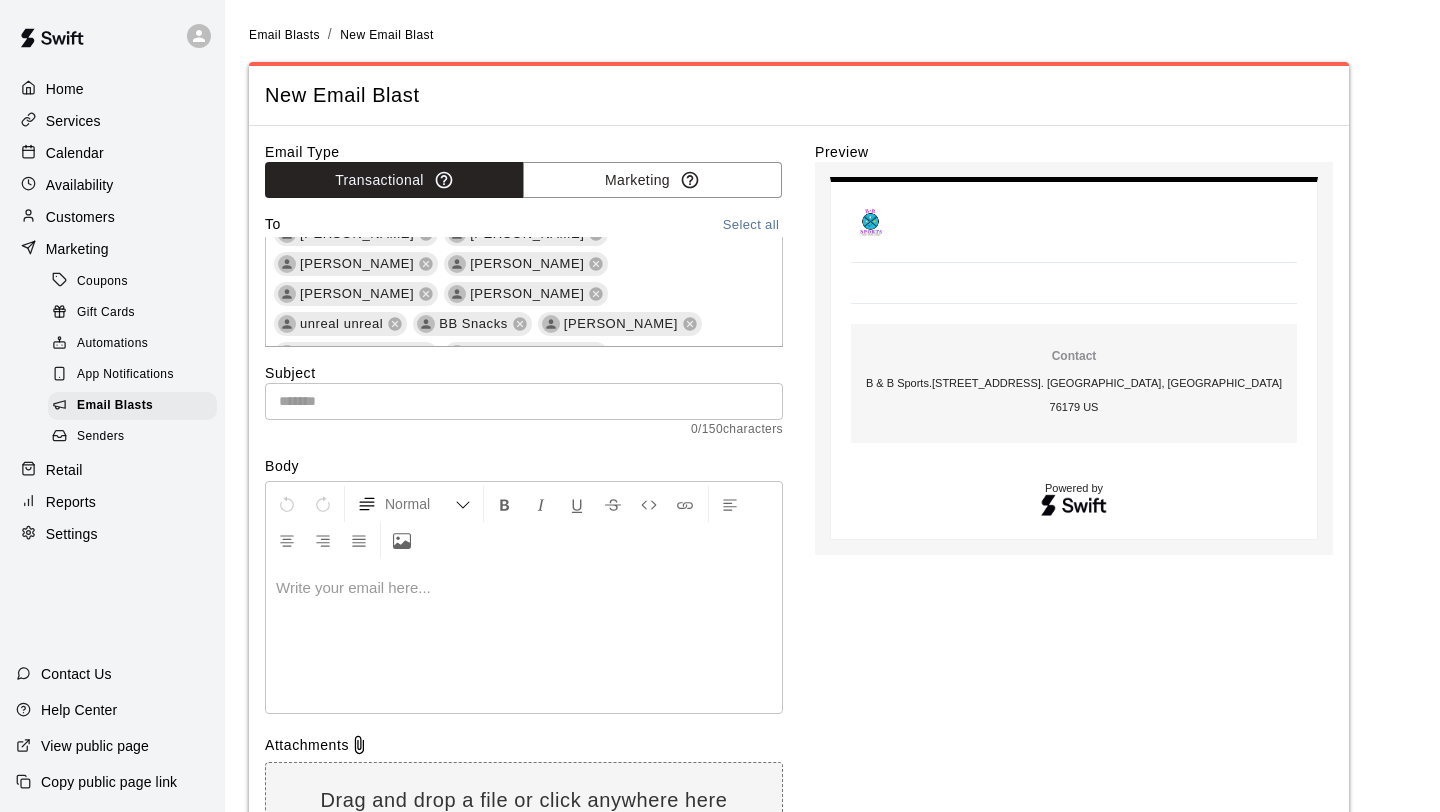 scroll, scrollTop: 55, scrollLeft: 0, axis: vertical 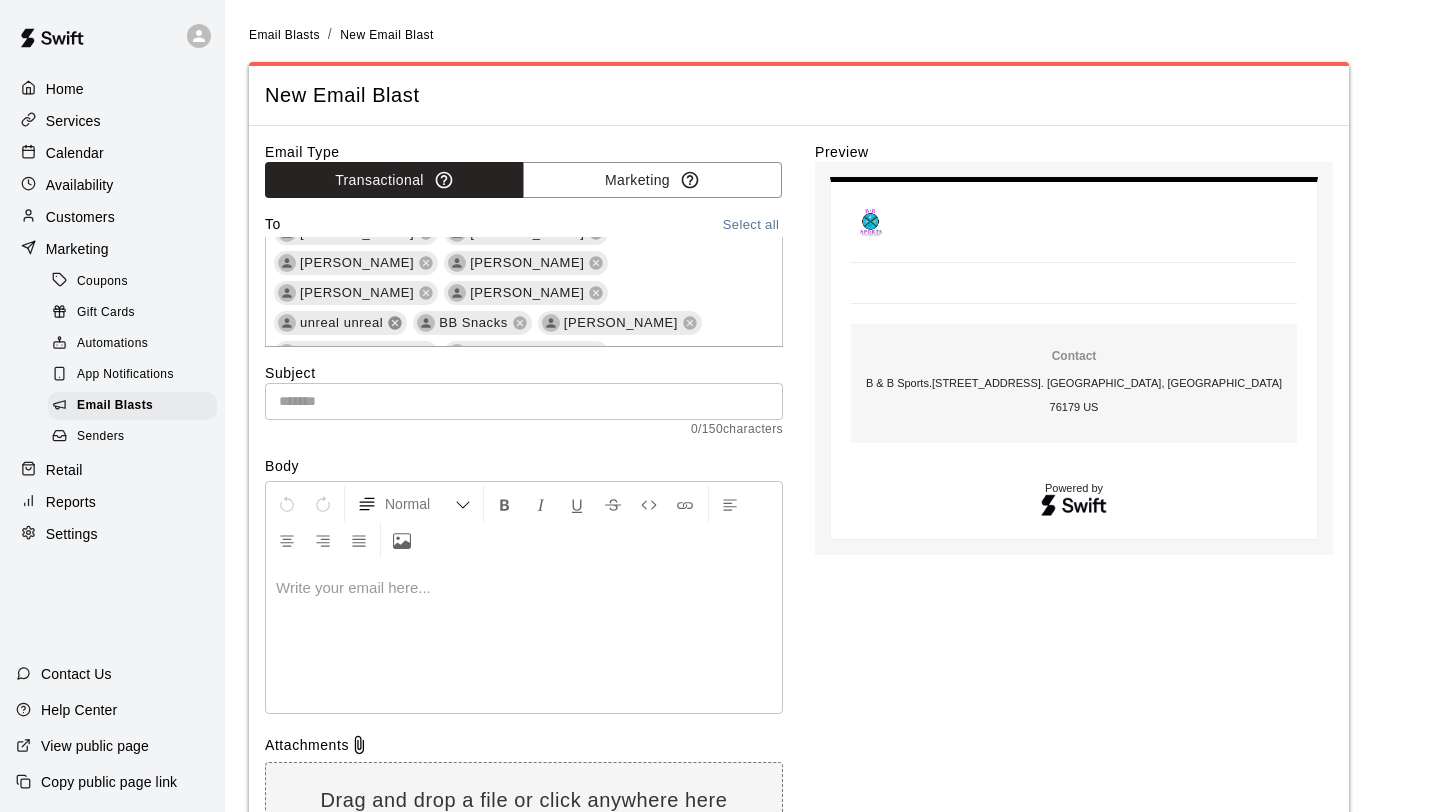 click 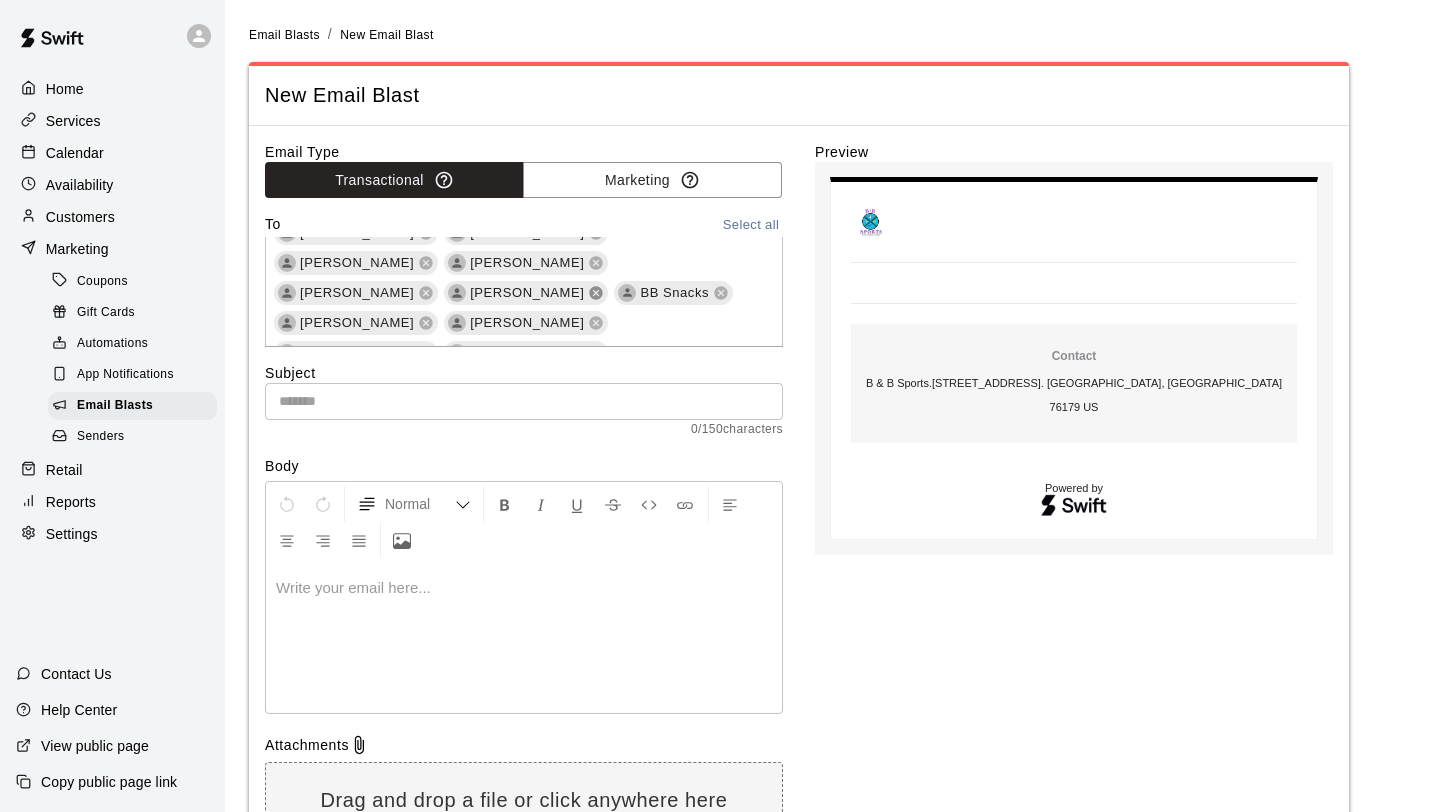 click 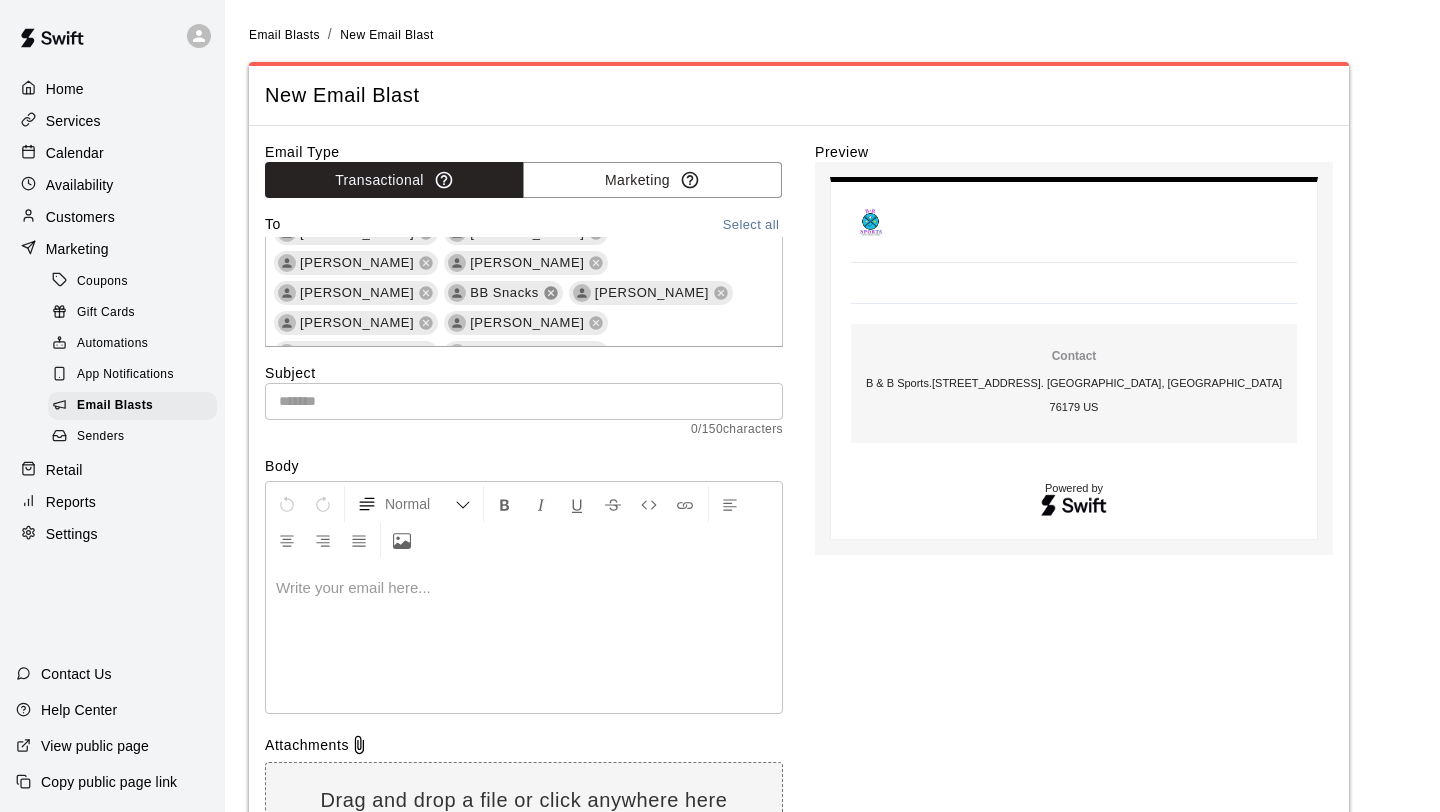 click 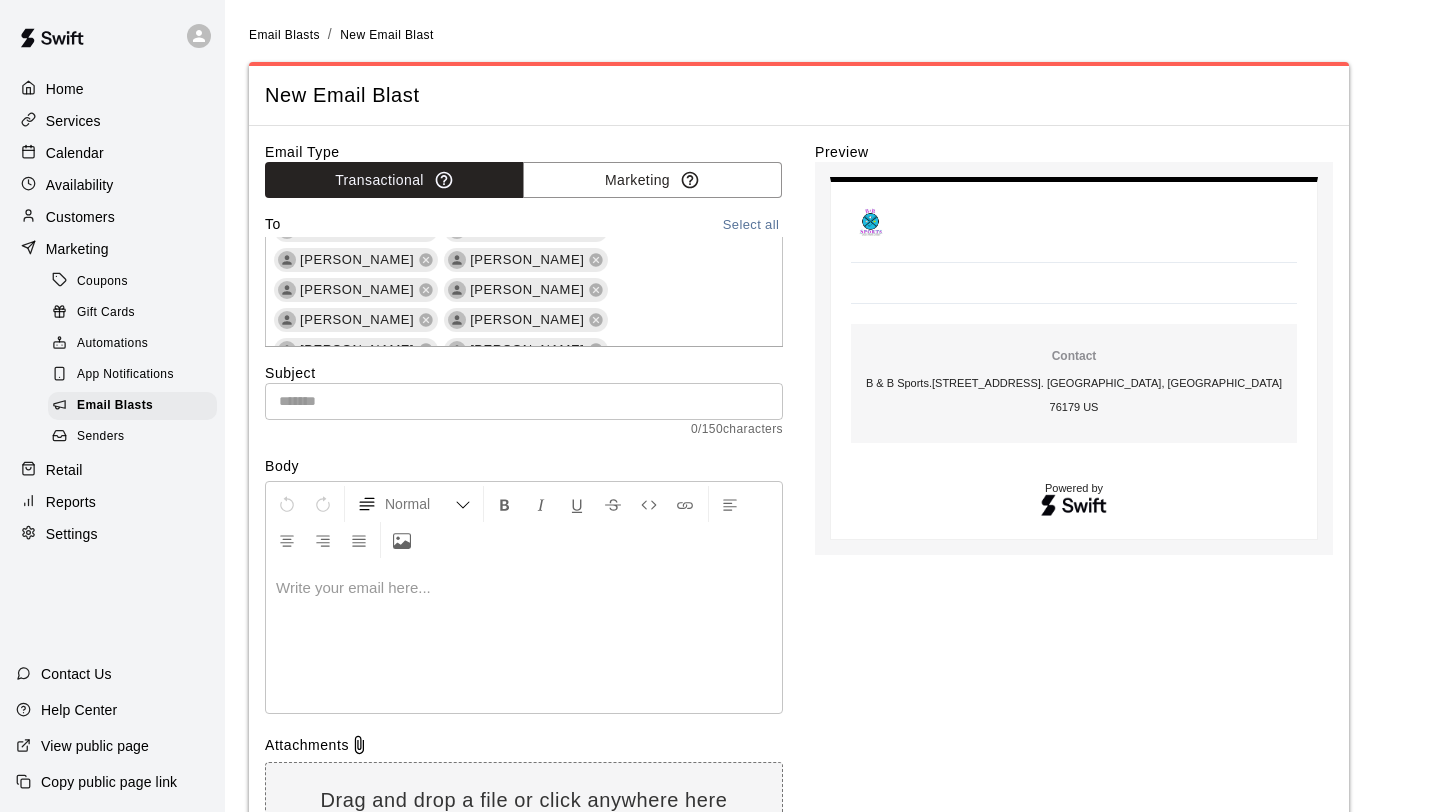 scroll, scrollTop: 129, scrollLeft: 0, axis: vertical 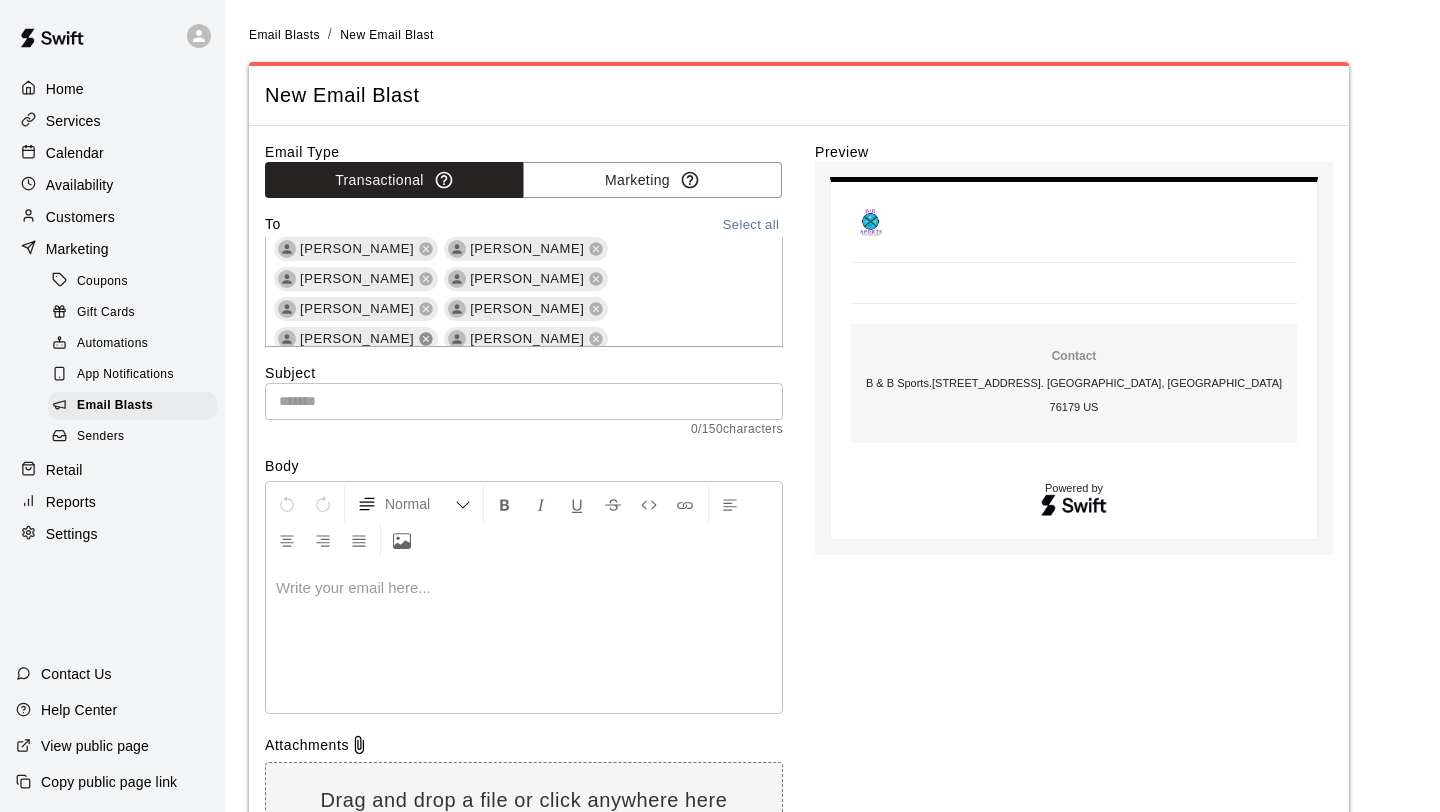 click 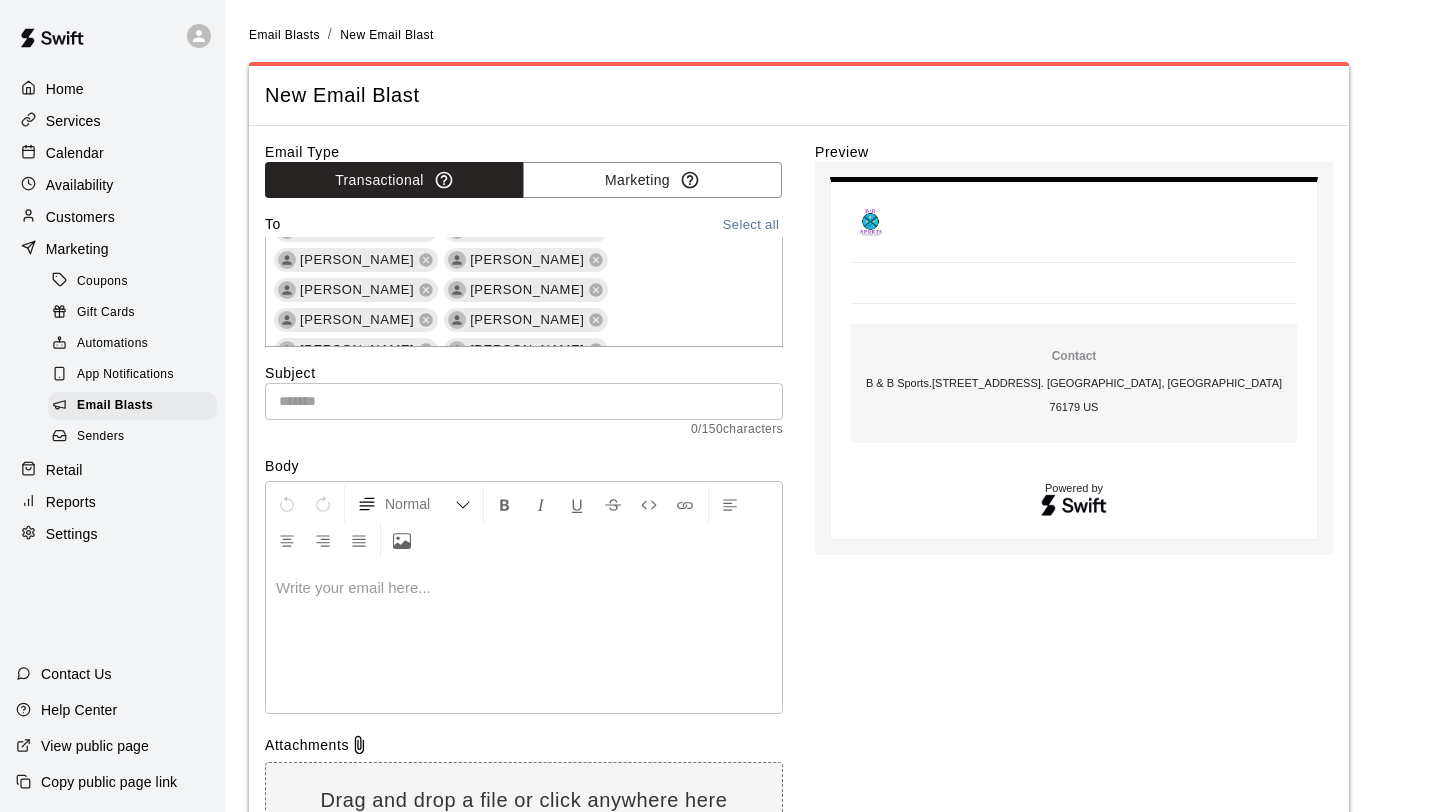 scroll, scrollTop: 181, scrollLeft: 0, axis: vertical 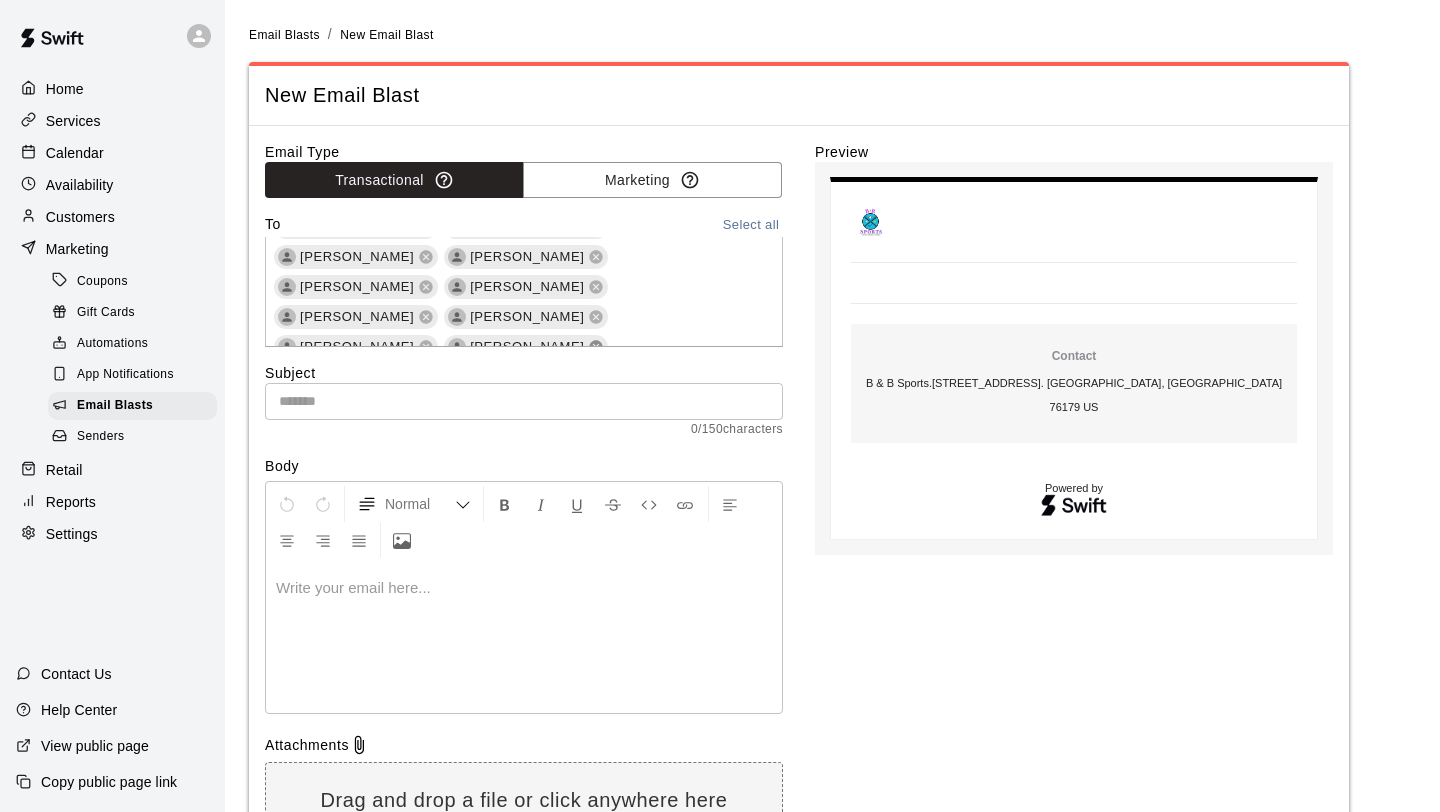 click 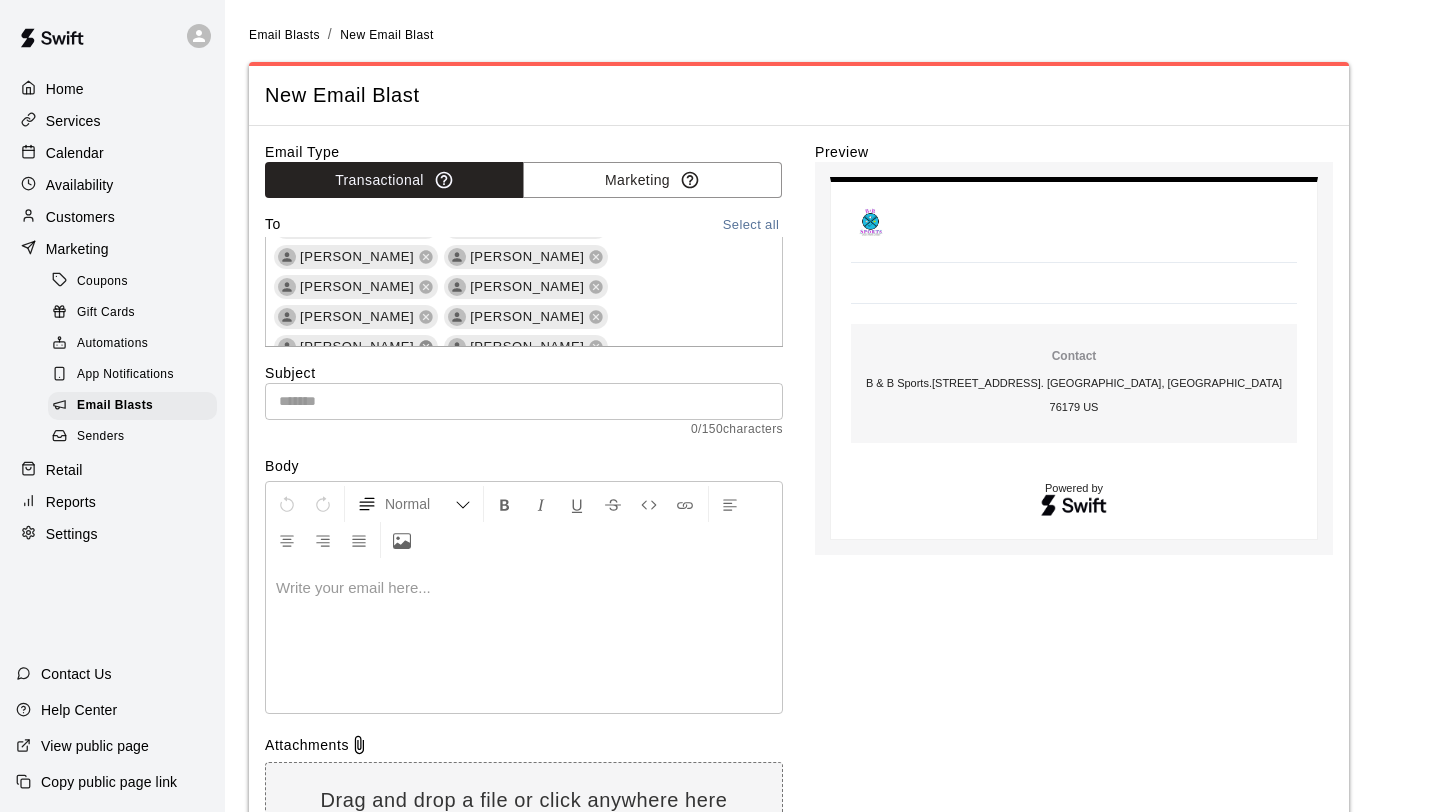 click 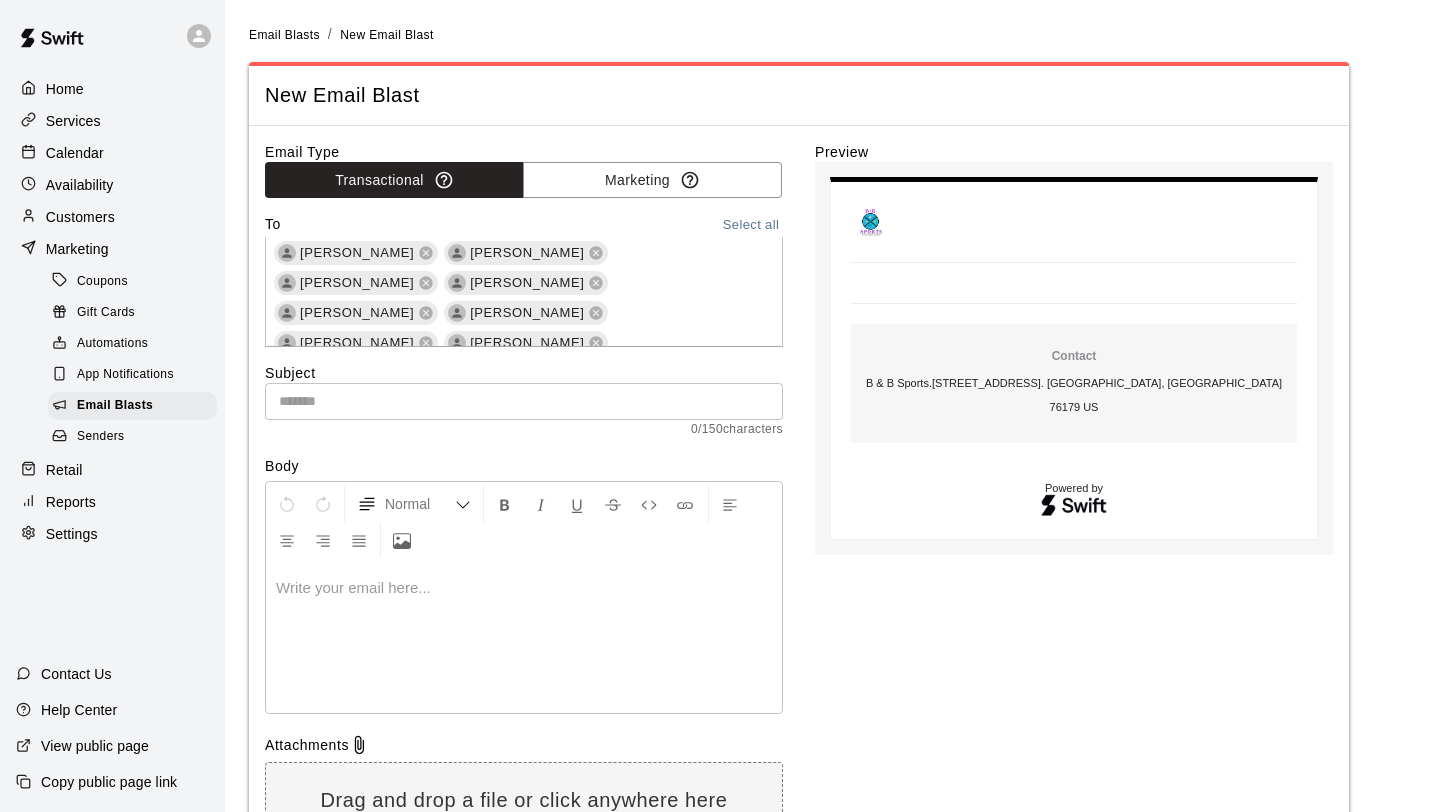 scroll, scrollTop: 219, scrollLeft: 0, axis: vertical 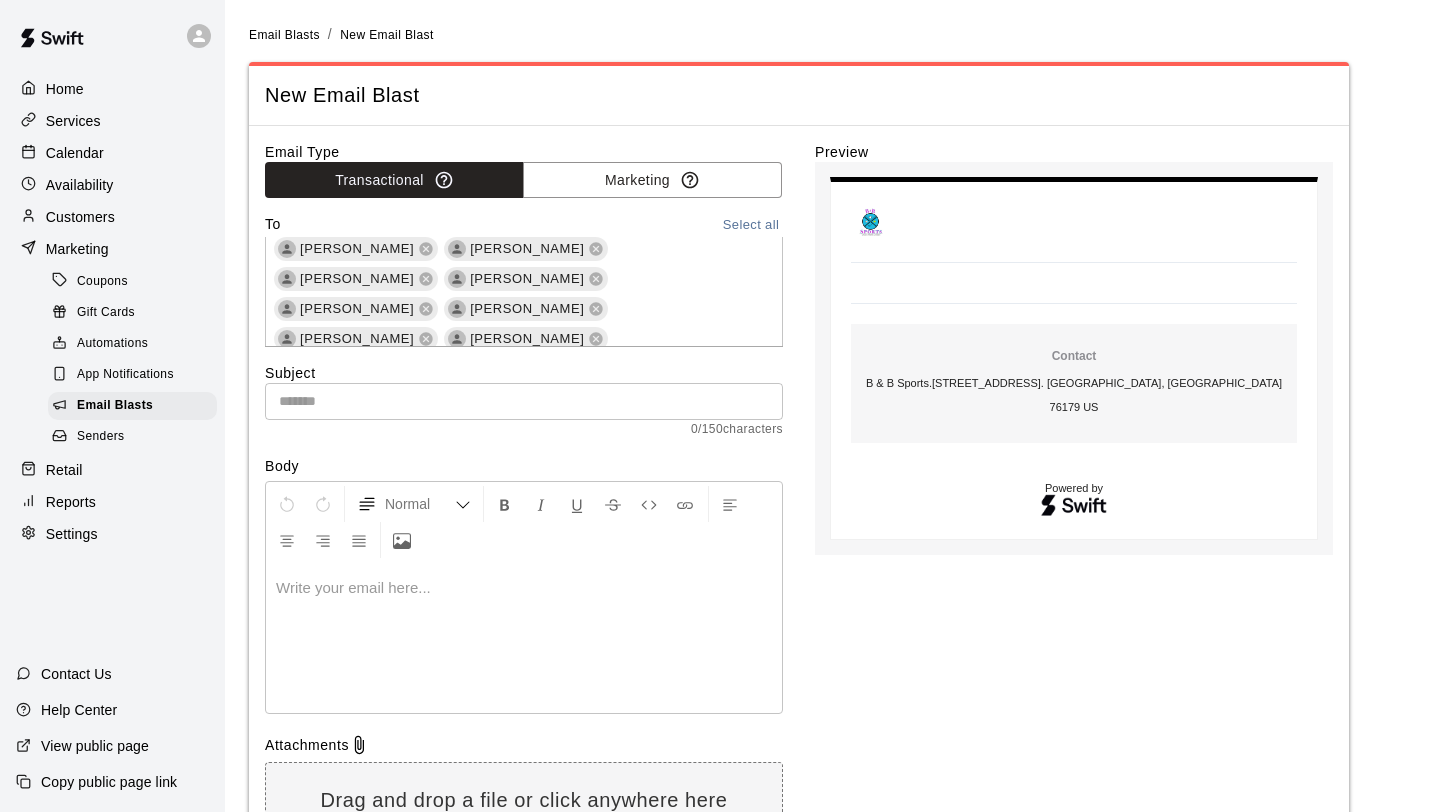 click 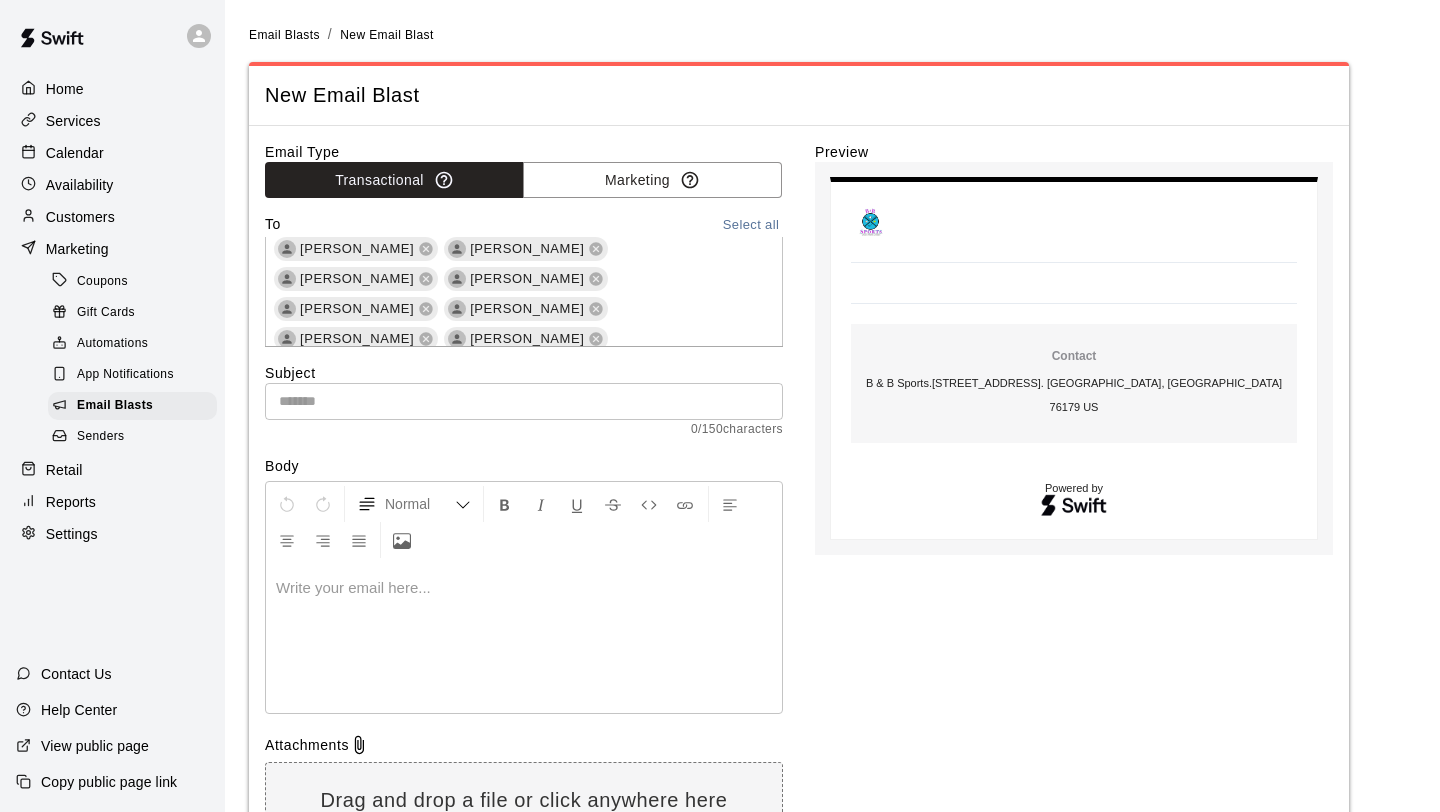 click 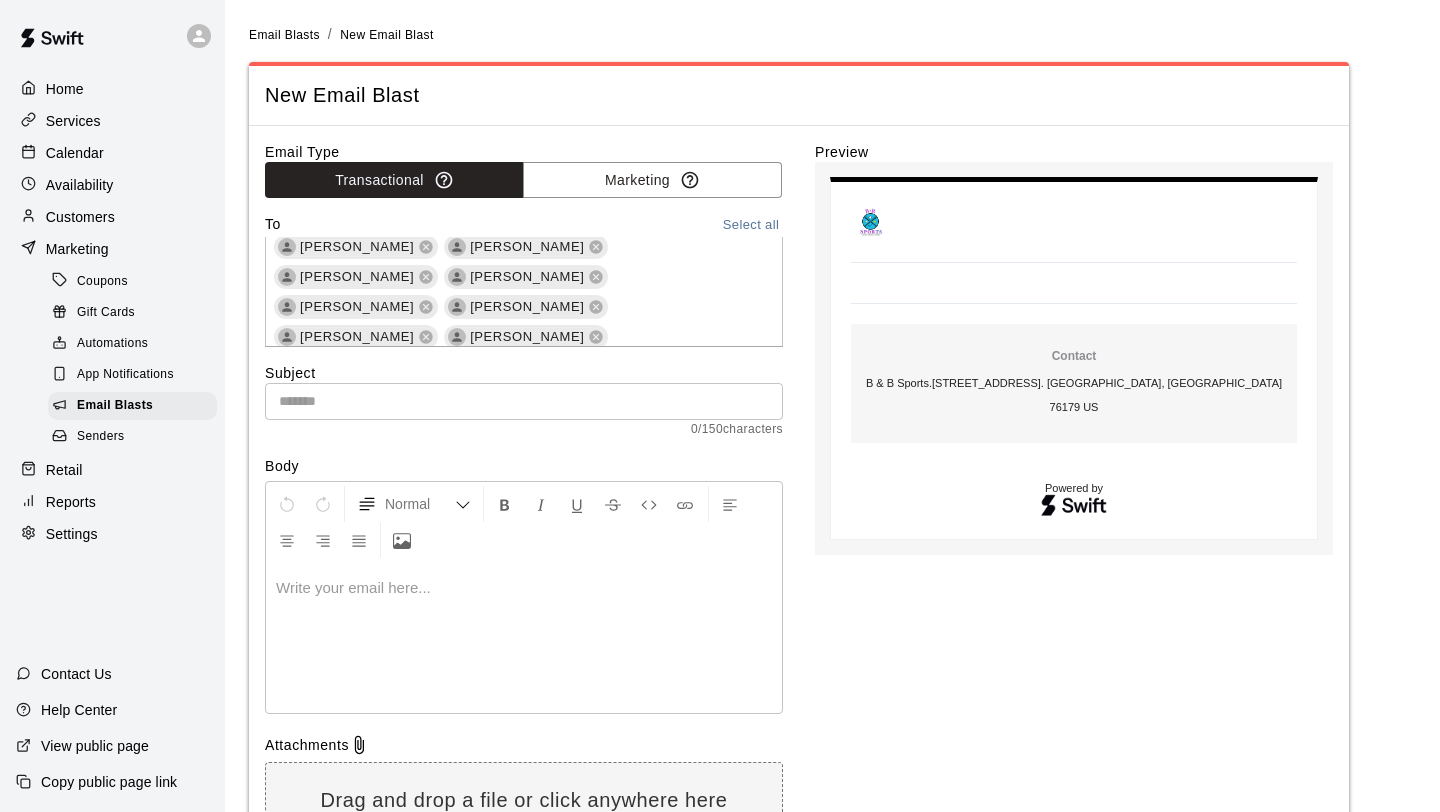 click 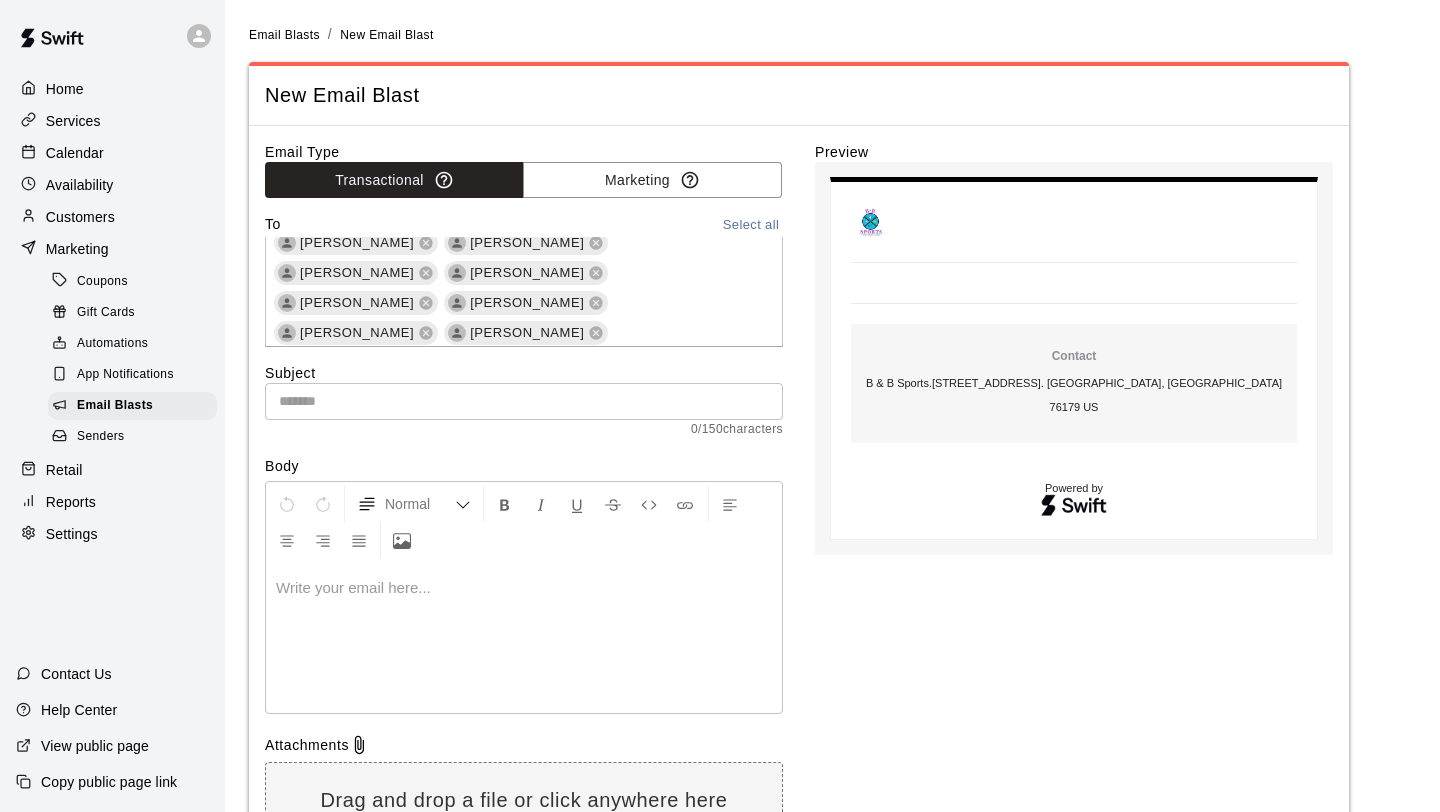 scroll, scrollTop: 629, scrollLeft: 0, axis: vertical 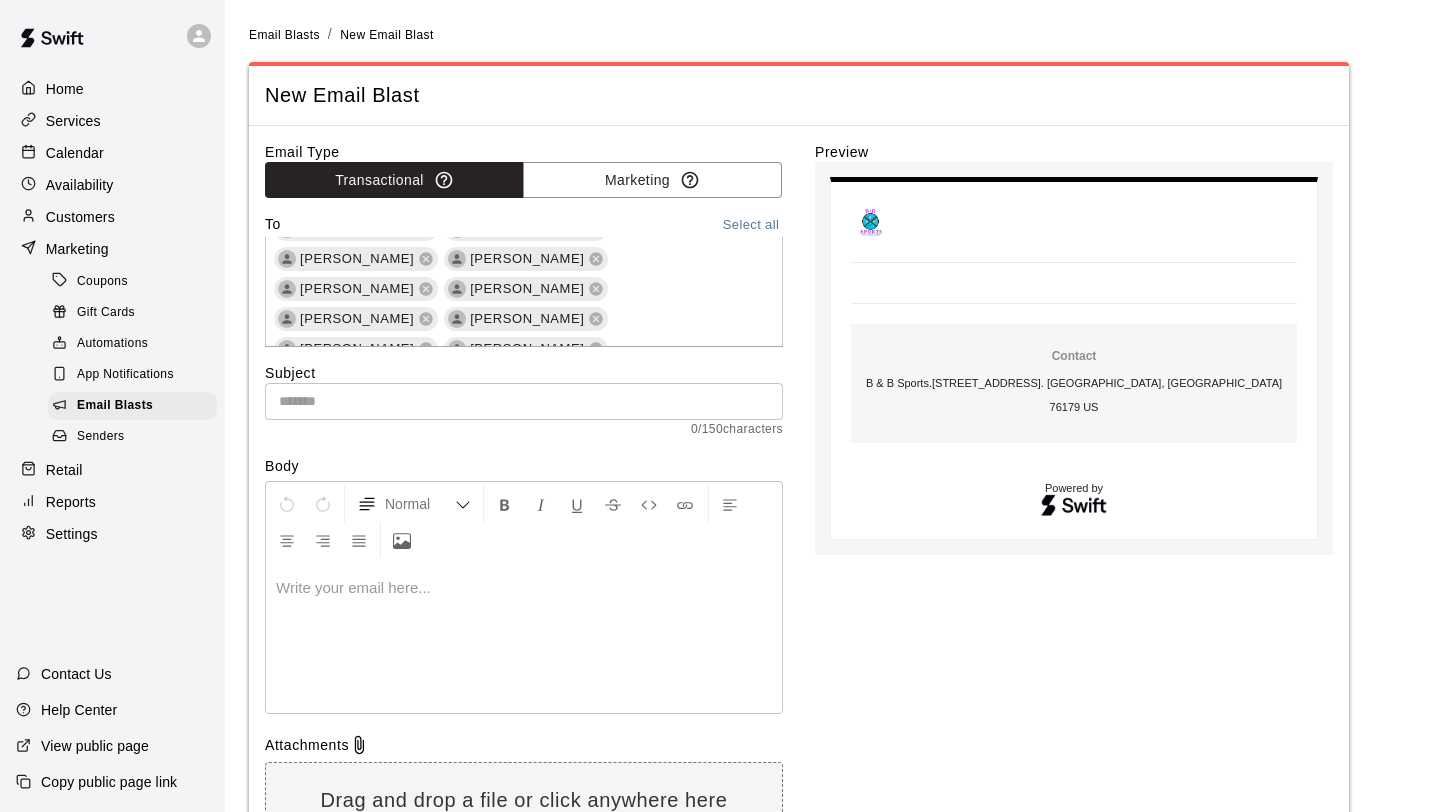 click 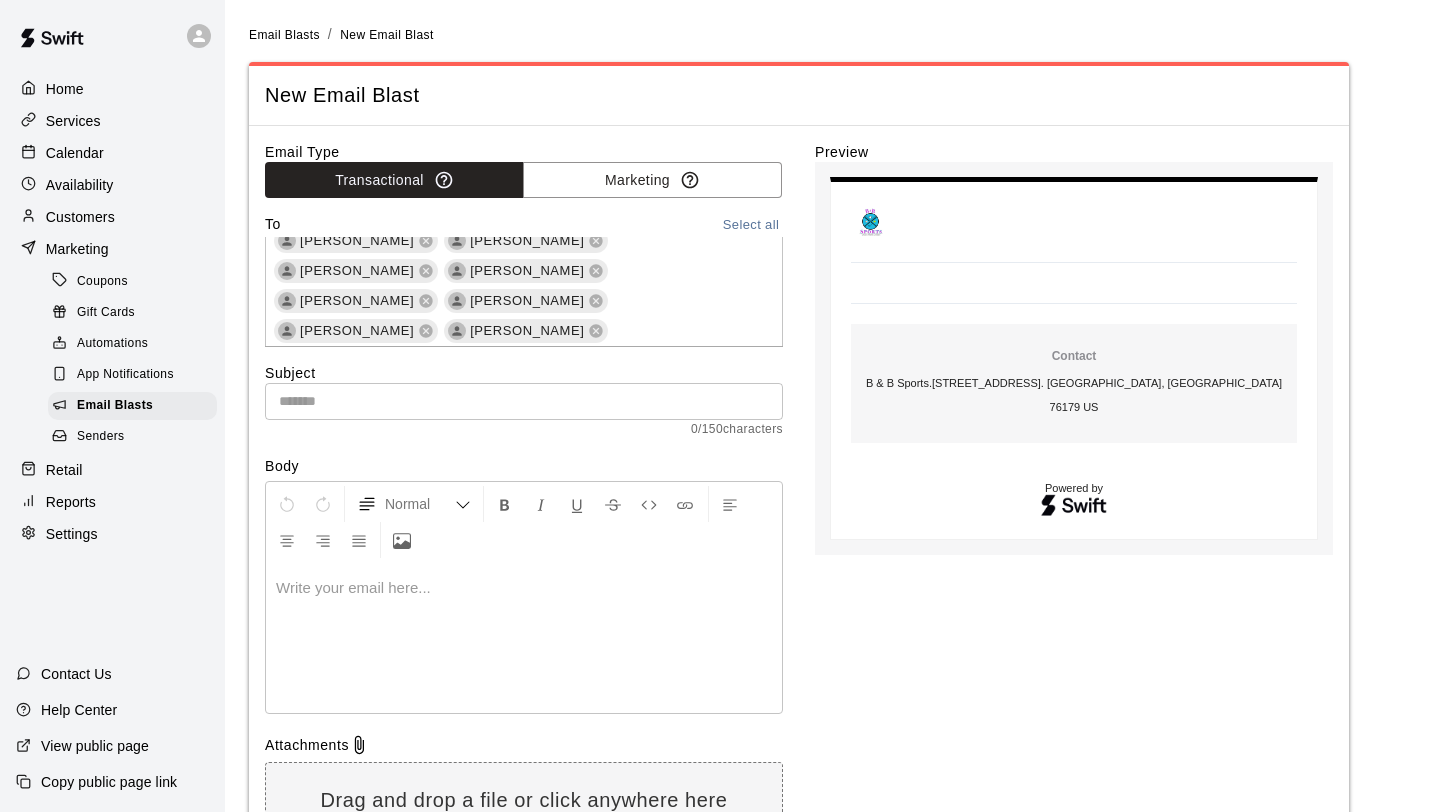 scroll, scrollTop: 1474, scrollLeft: 0, axis: vertical 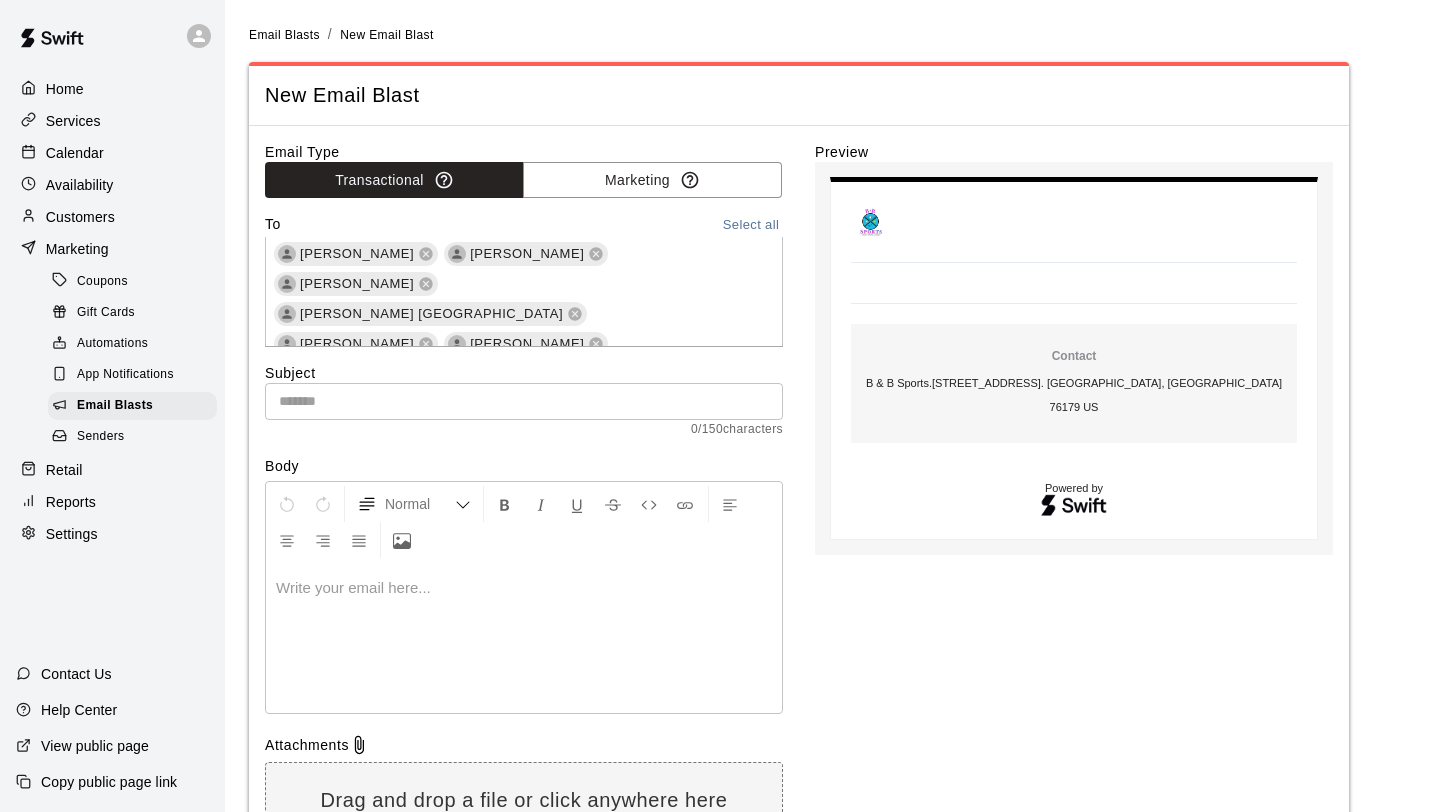 click at bounding box center (524, 401) 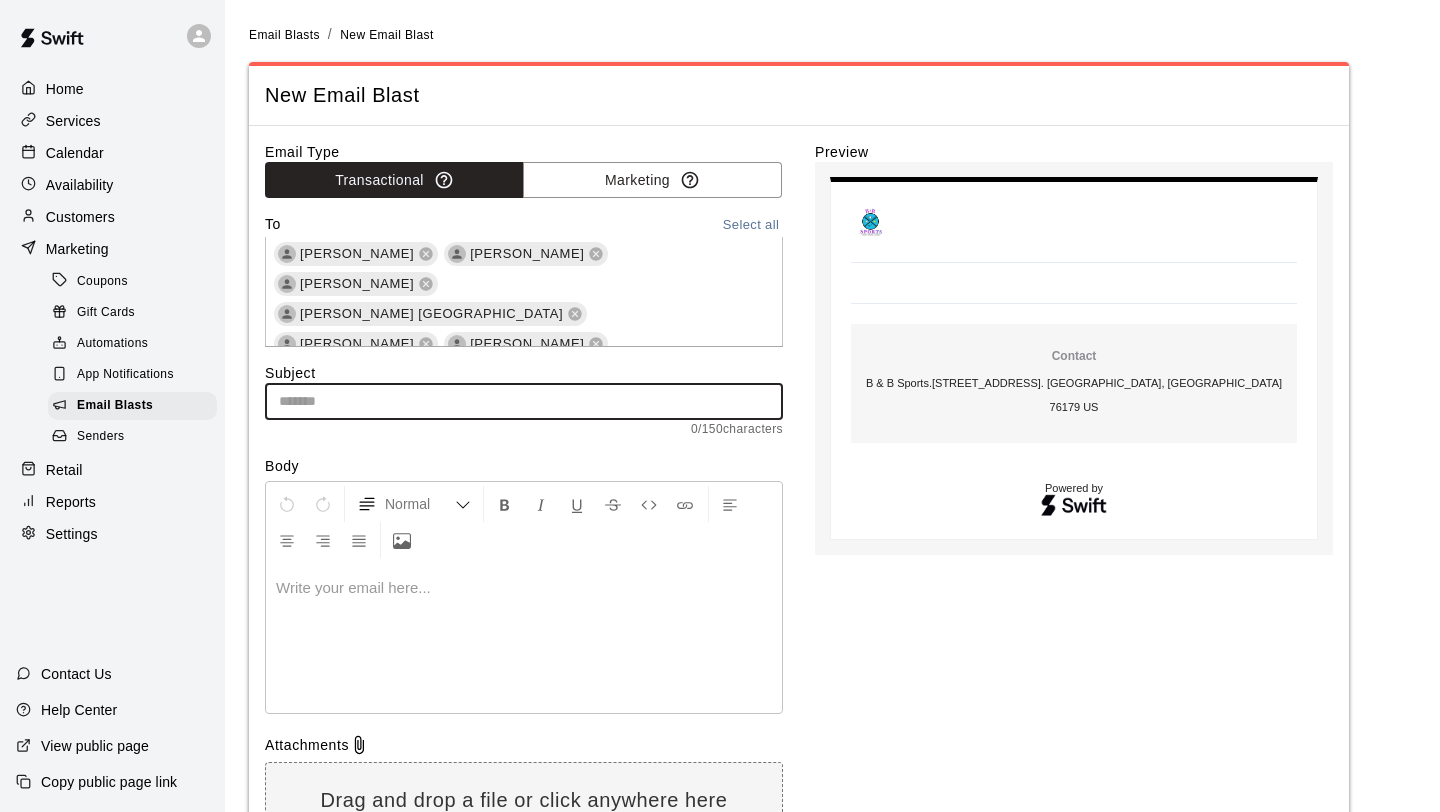click at bounding box center (524, 638) 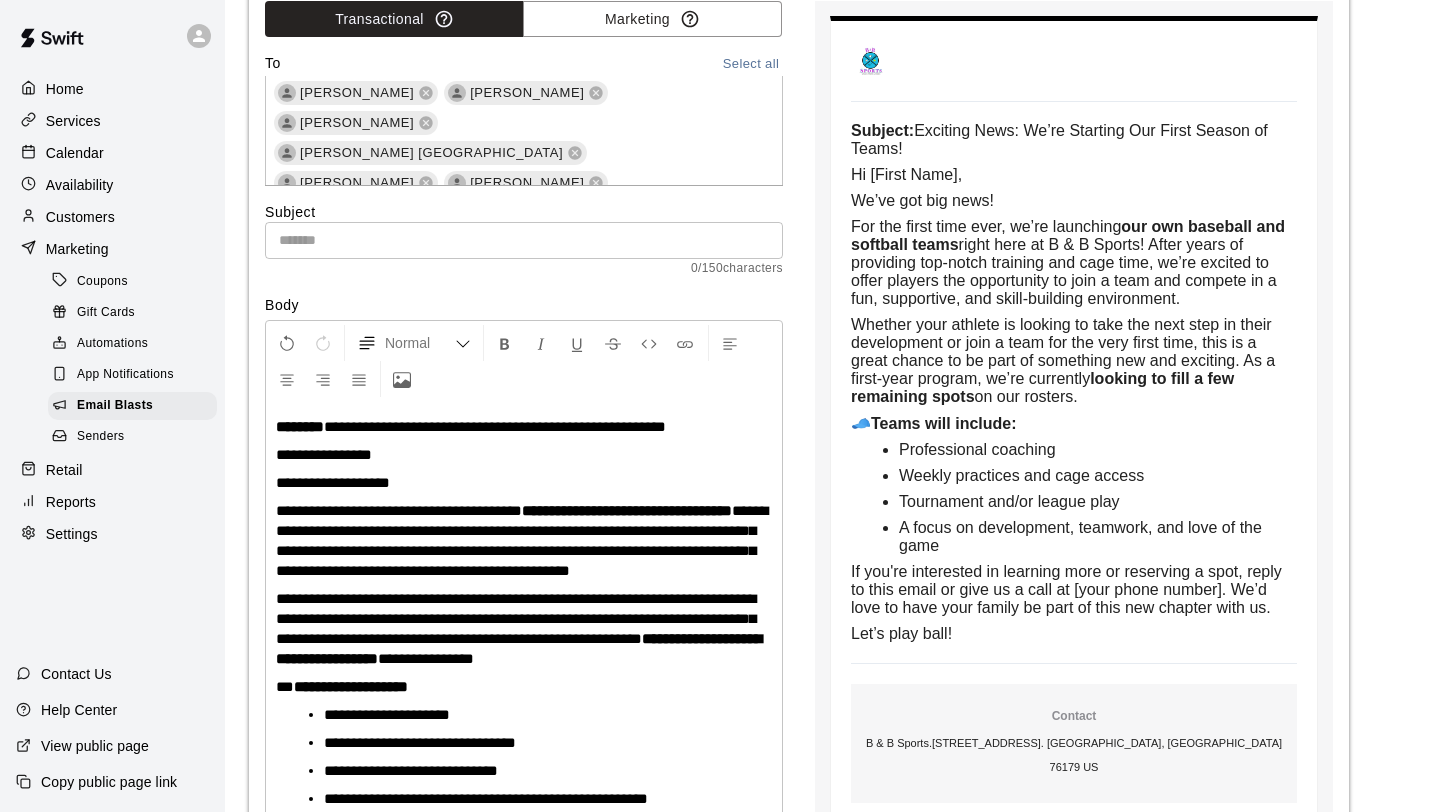 scroll, scrollTop: 102, scrollLeft: 0, axis: vertical 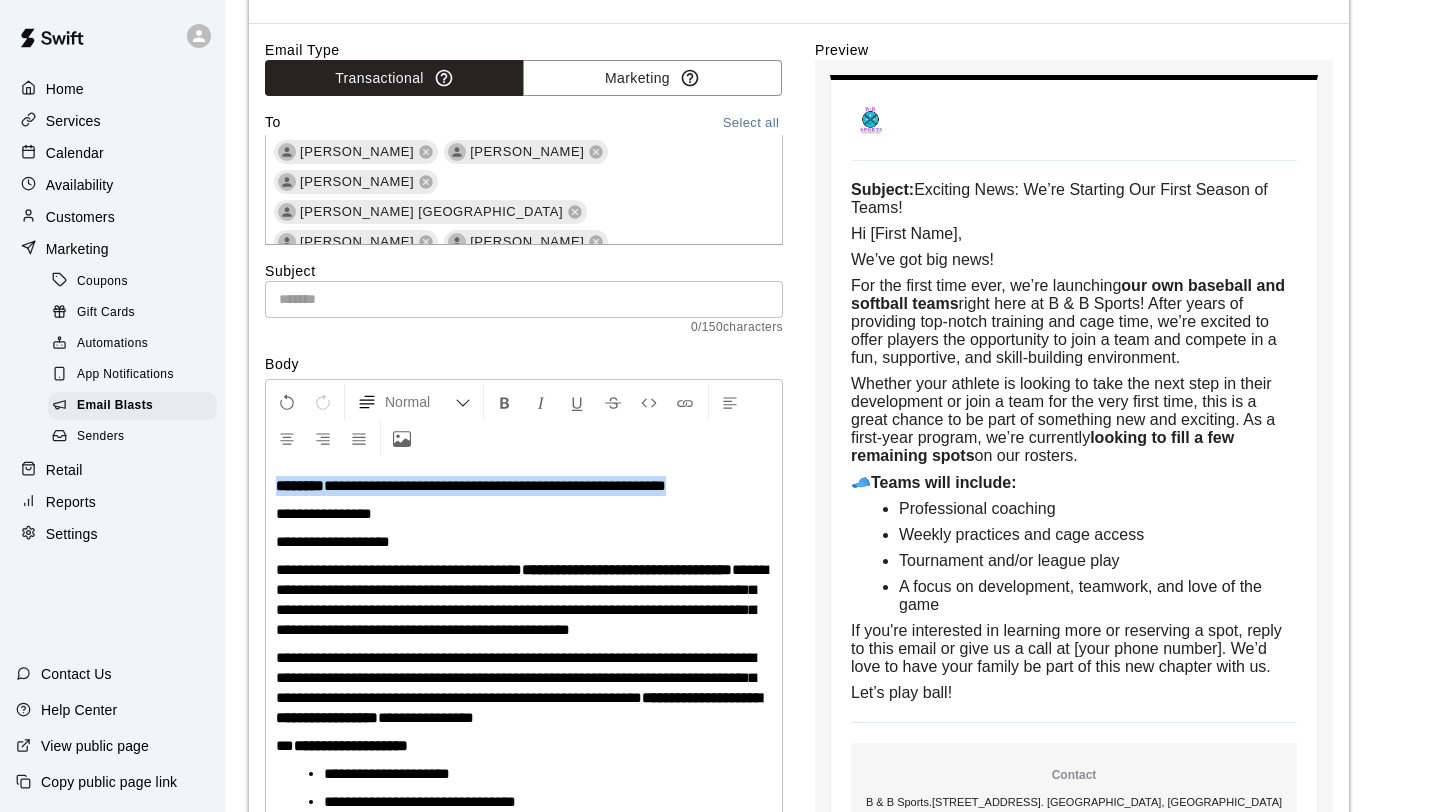 drag, startPoint x: 276, startPoint y: 488, endPoint x: 748, endPoint y: 489, distance: 472.00107 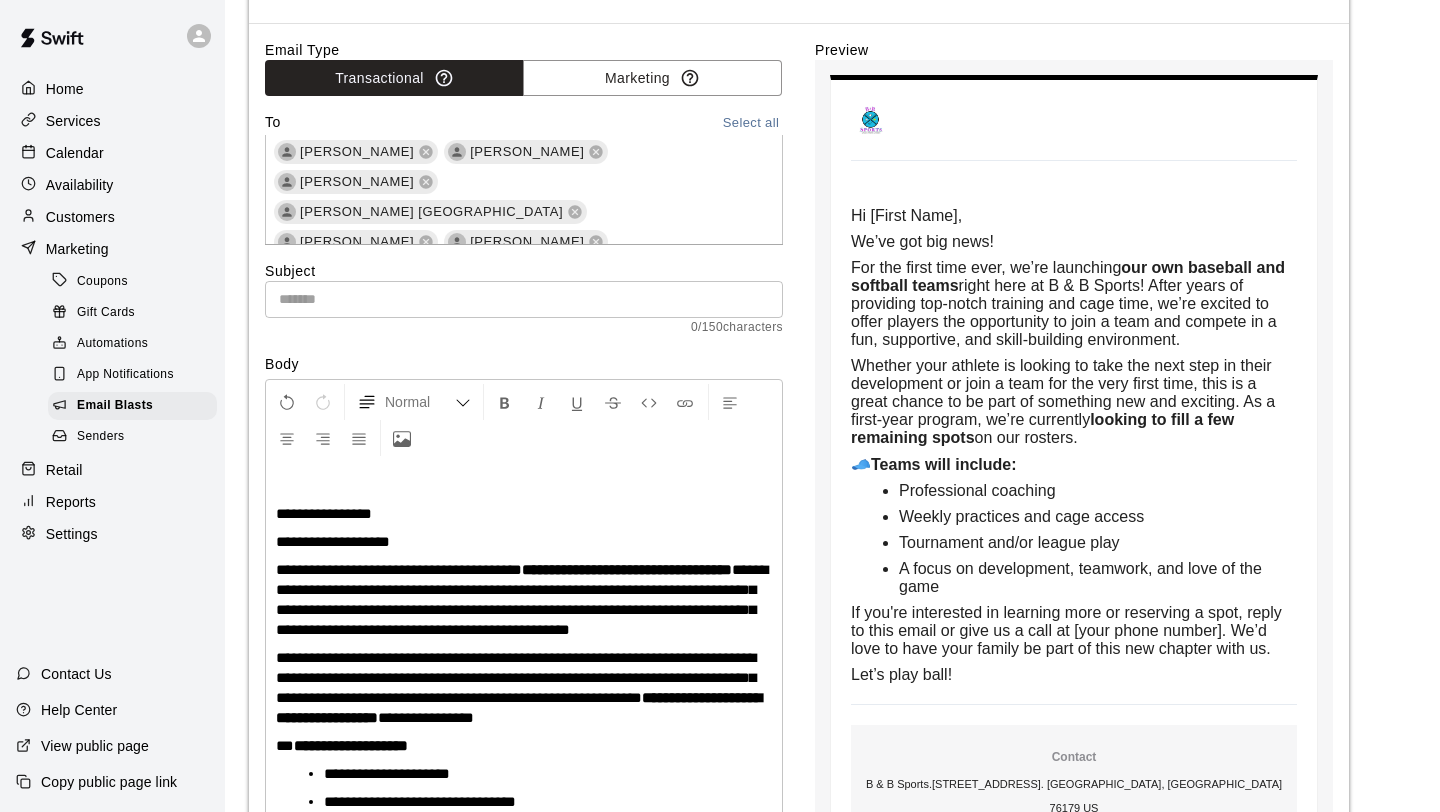 click at bounding box center [524, 299] 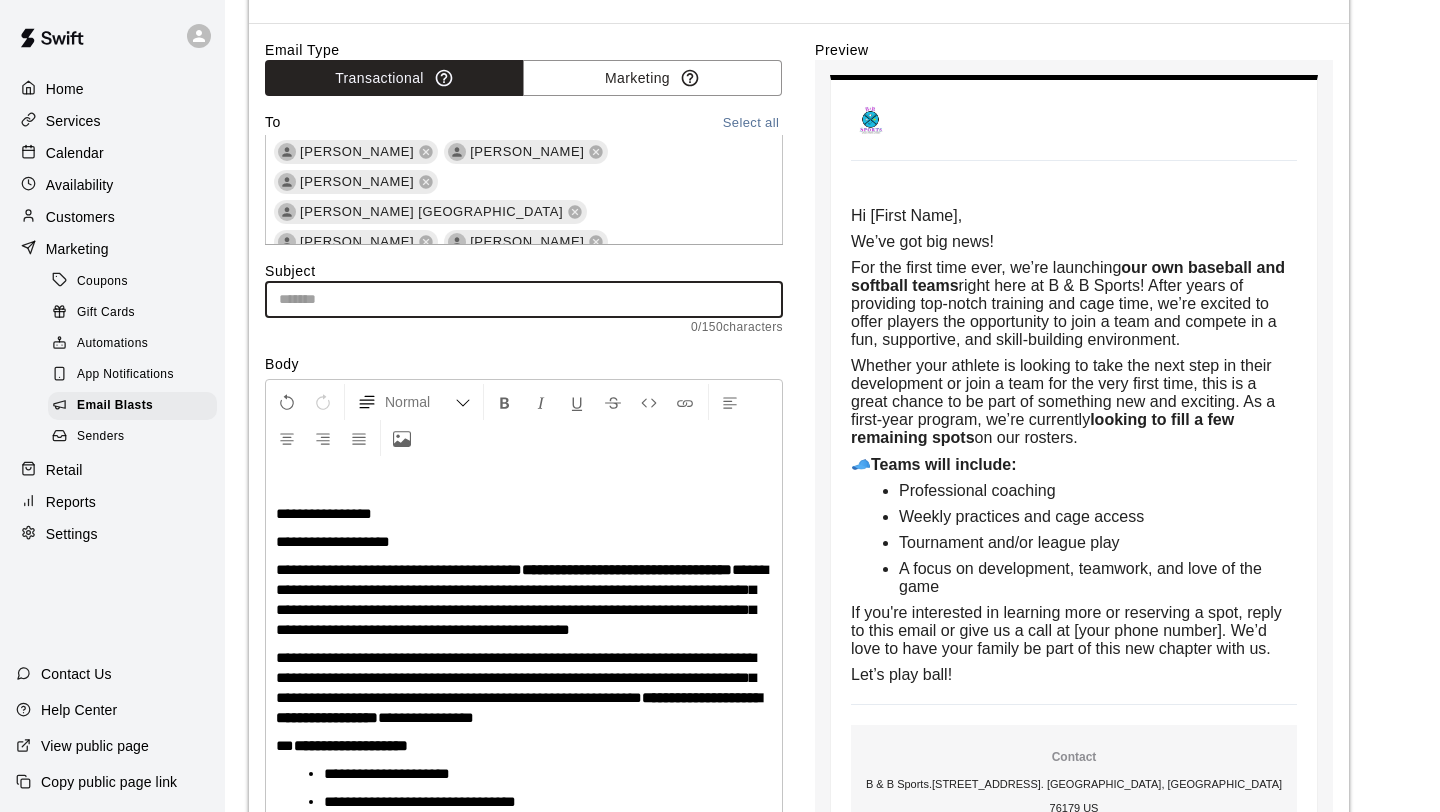 paste on "**********" 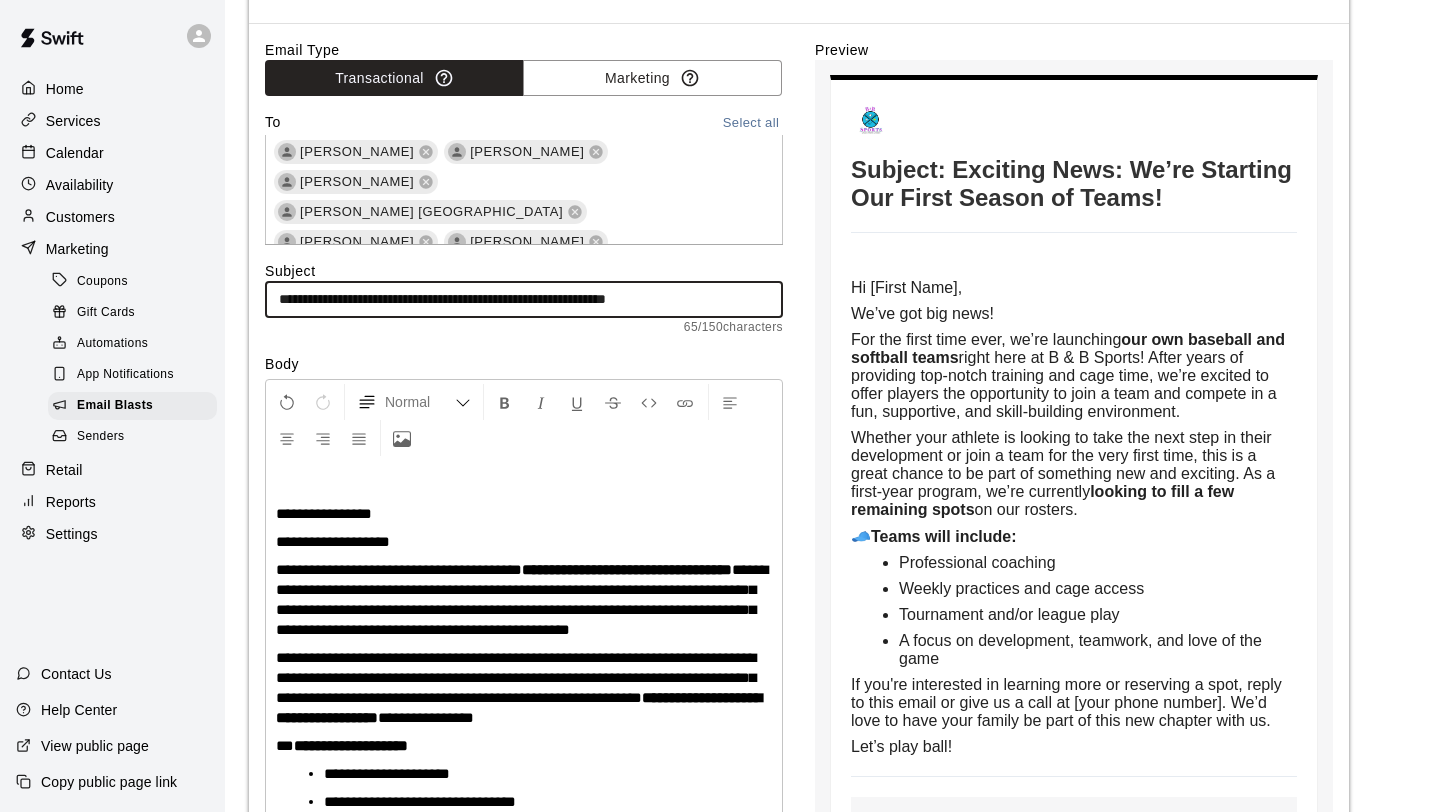 click on "**********" at bounding box center [524, 299] 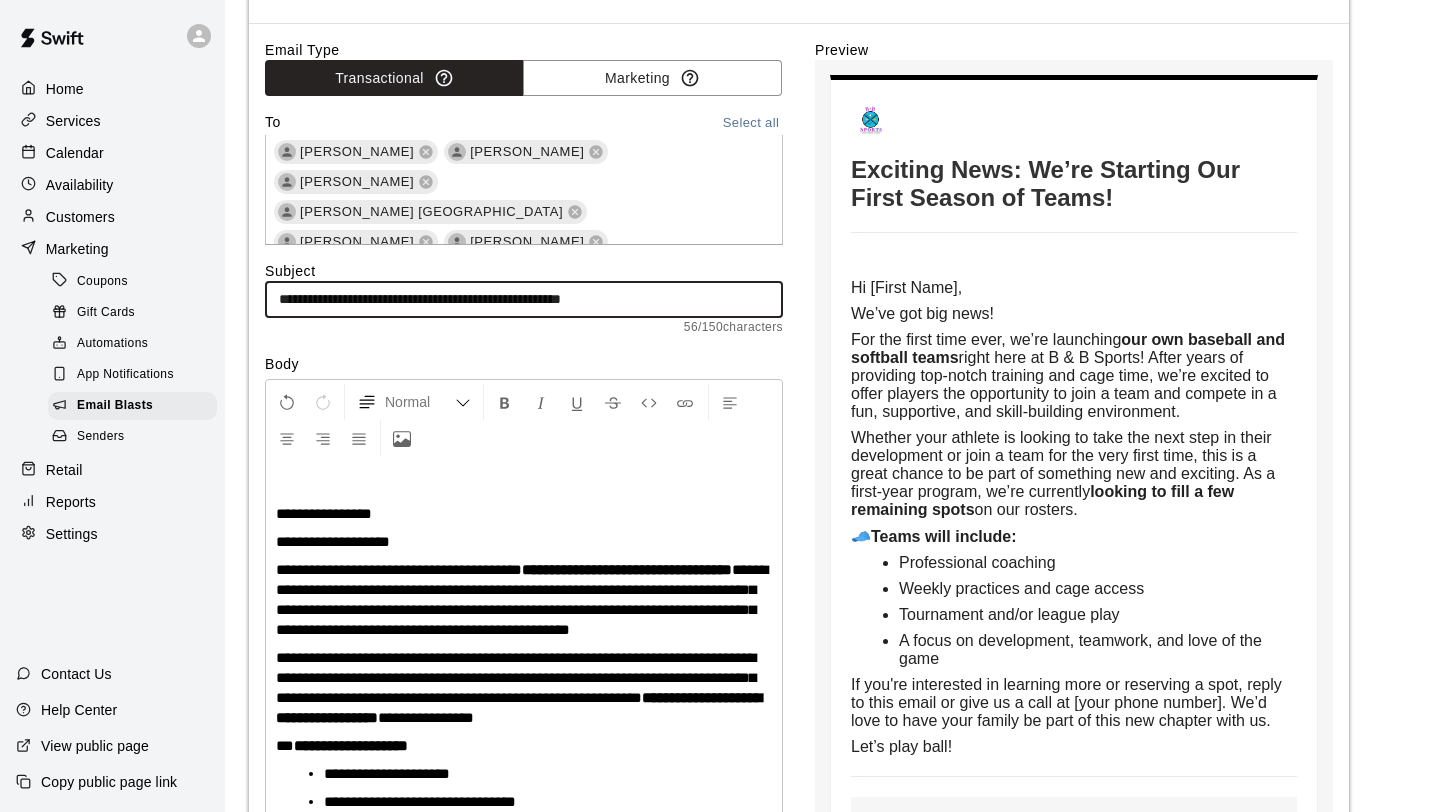 click on "**********" at bounding box center [524, 299] 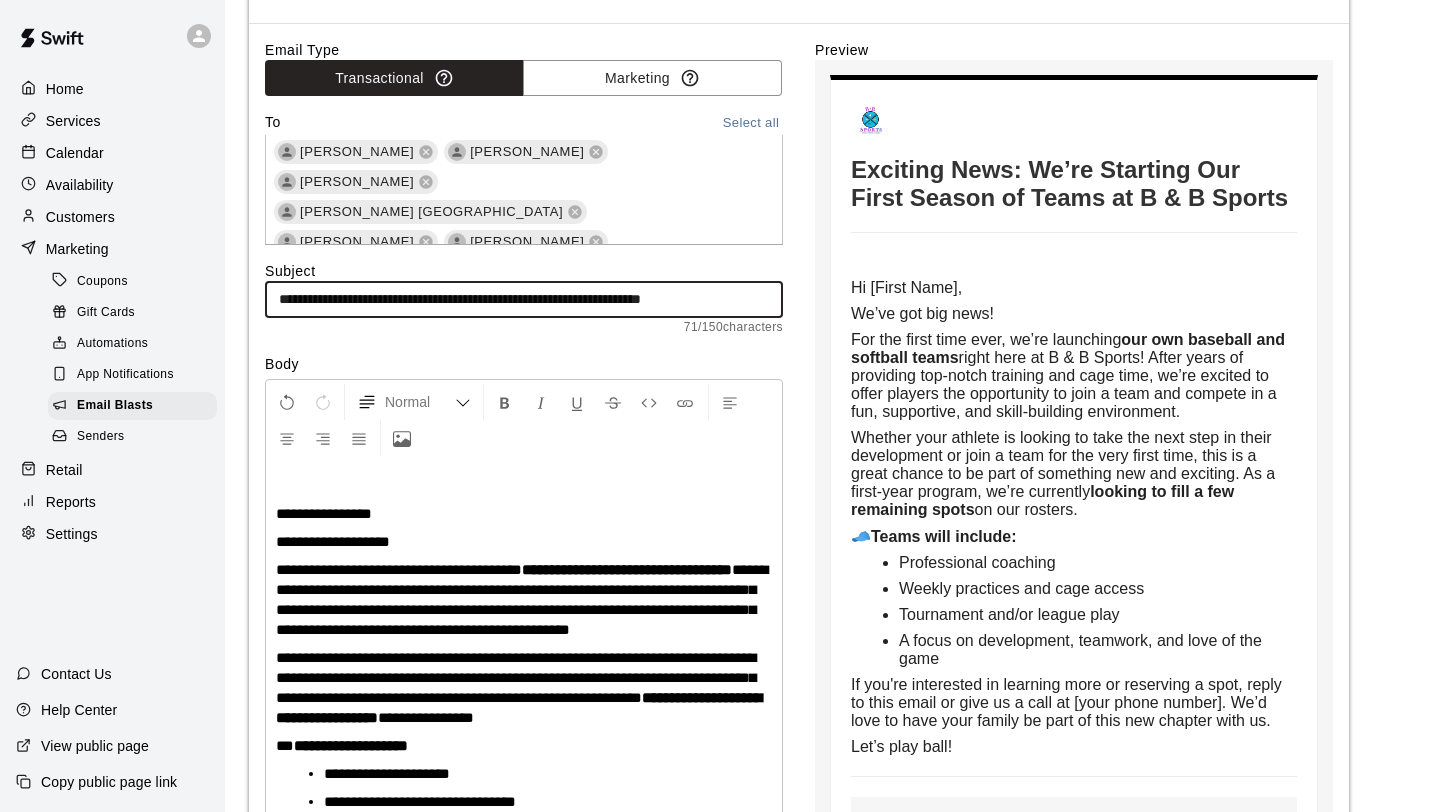 scroll, scrollTop: 0, scrollLeft: 8, axis: horizontal 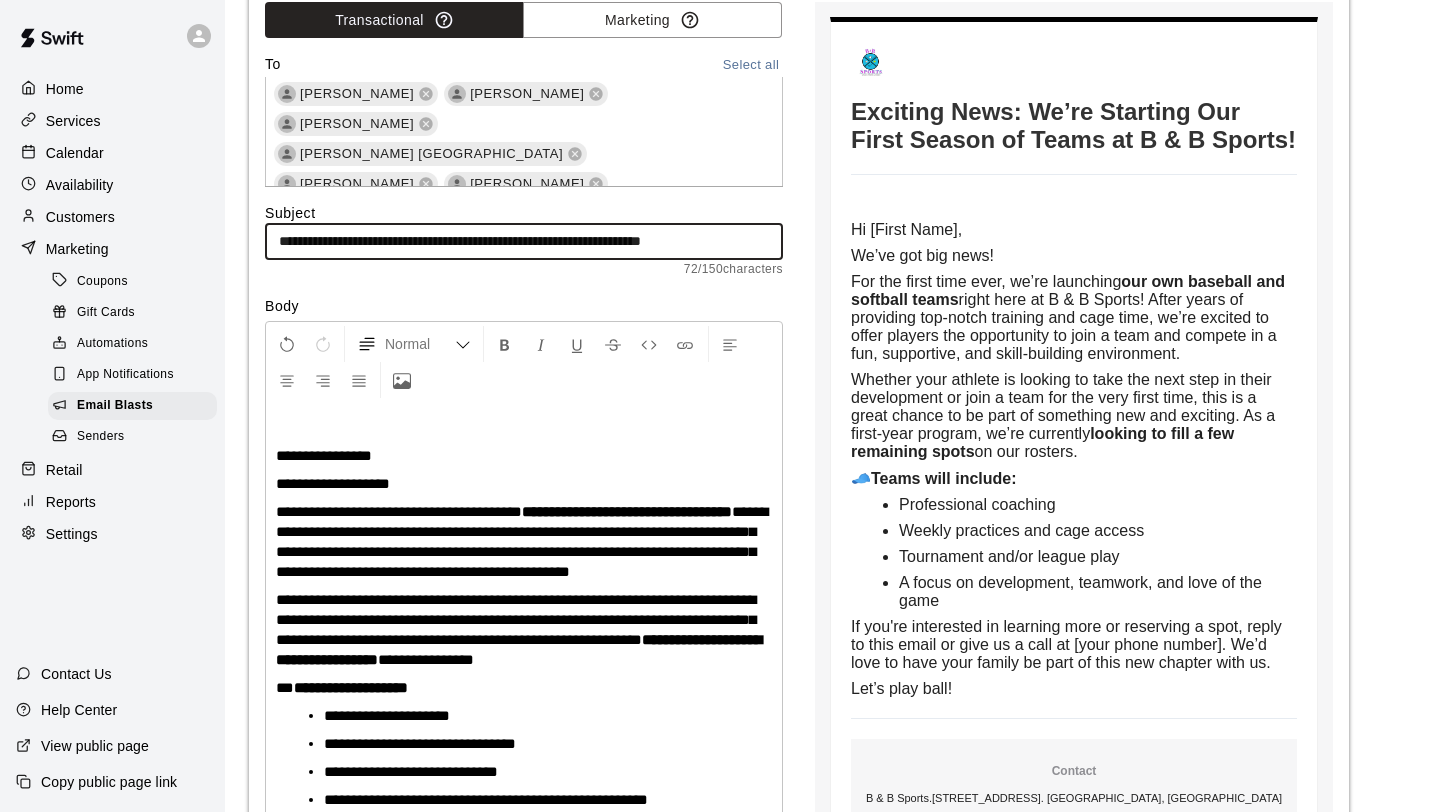 type on "**********" 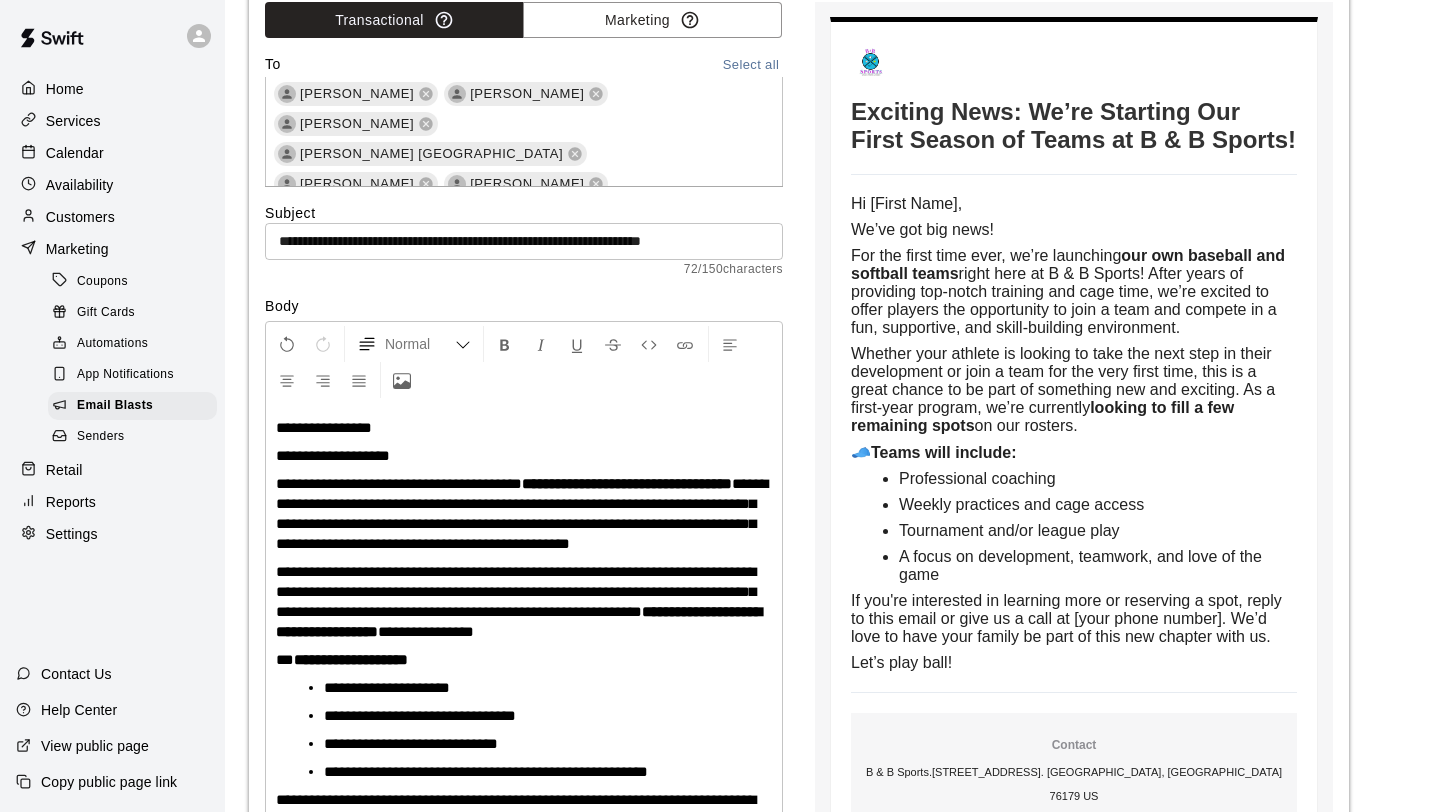 click on "**********" at bounding box center [324, 427] 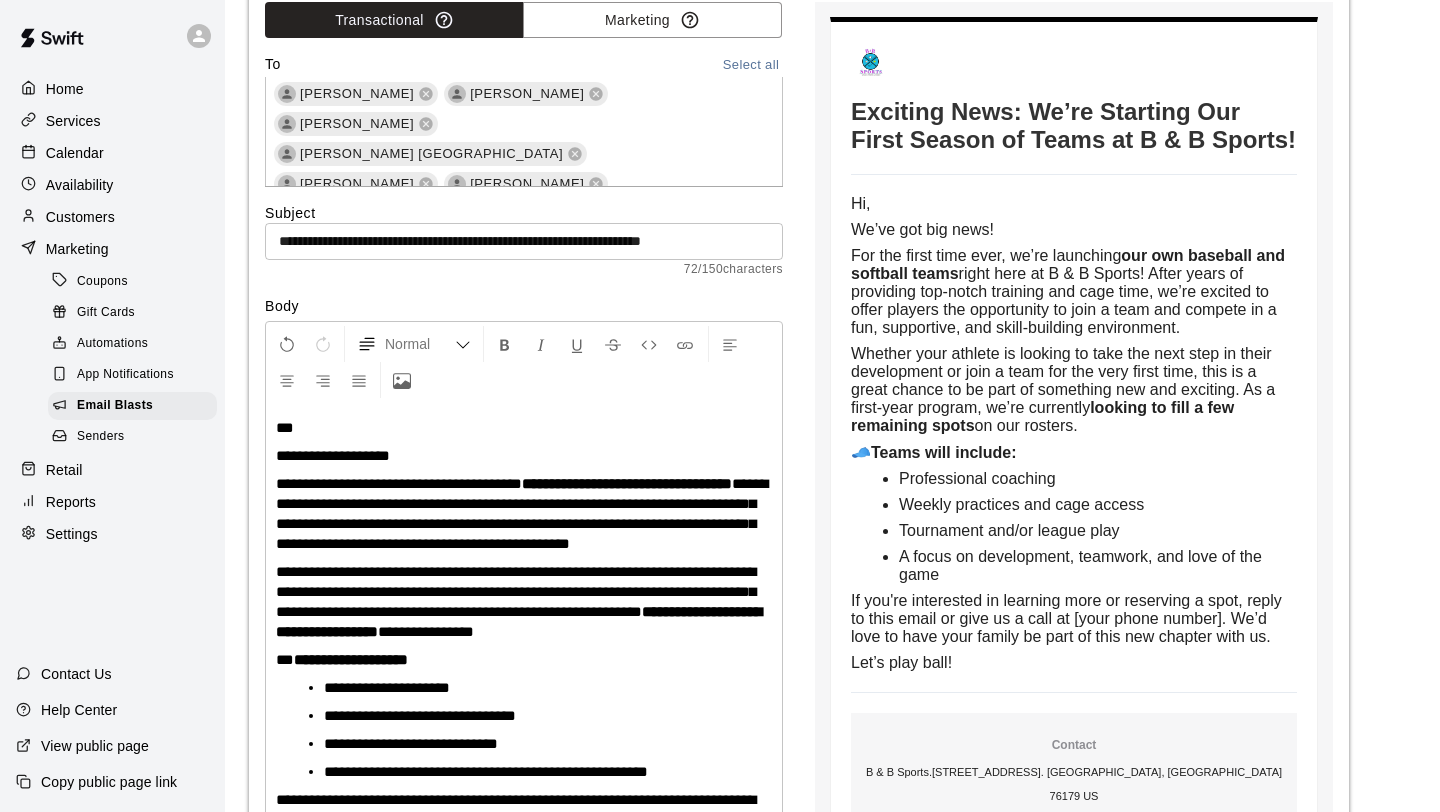 click on "**********" at bounding box center (524, 456) 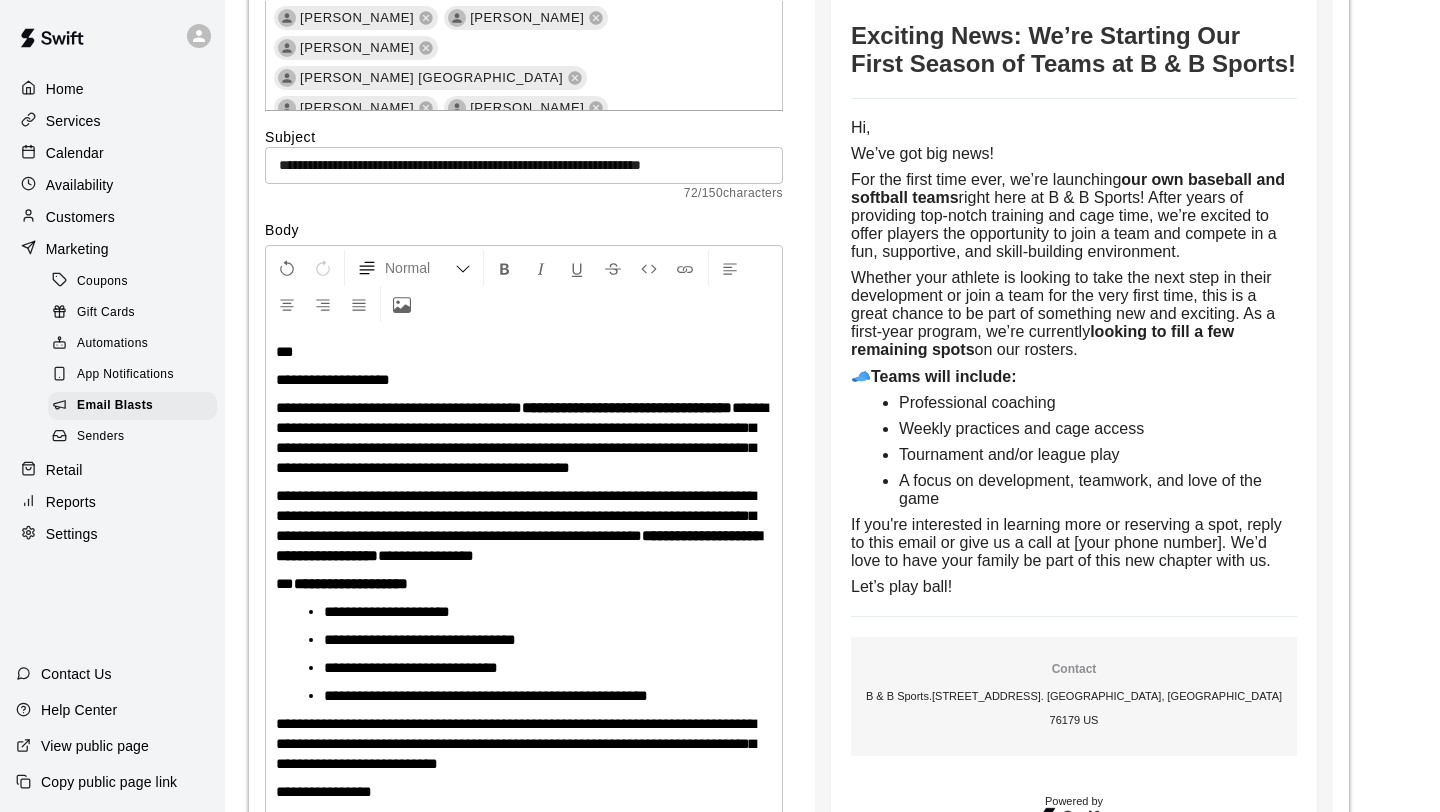 scroll, scrollTop: 237, scrollLeft: 0, axis: vertical 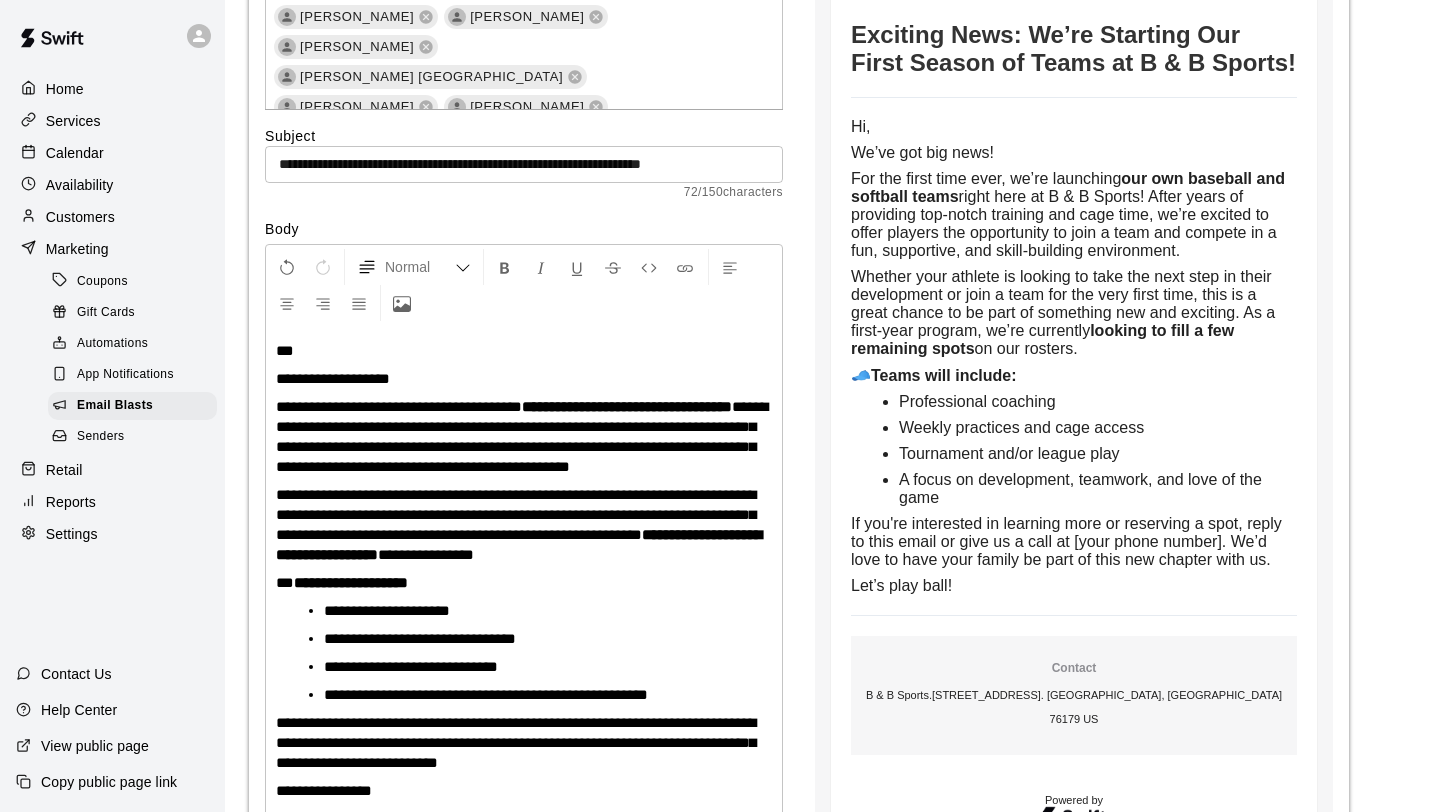 click on "**********" at bounding box center [399, 406] 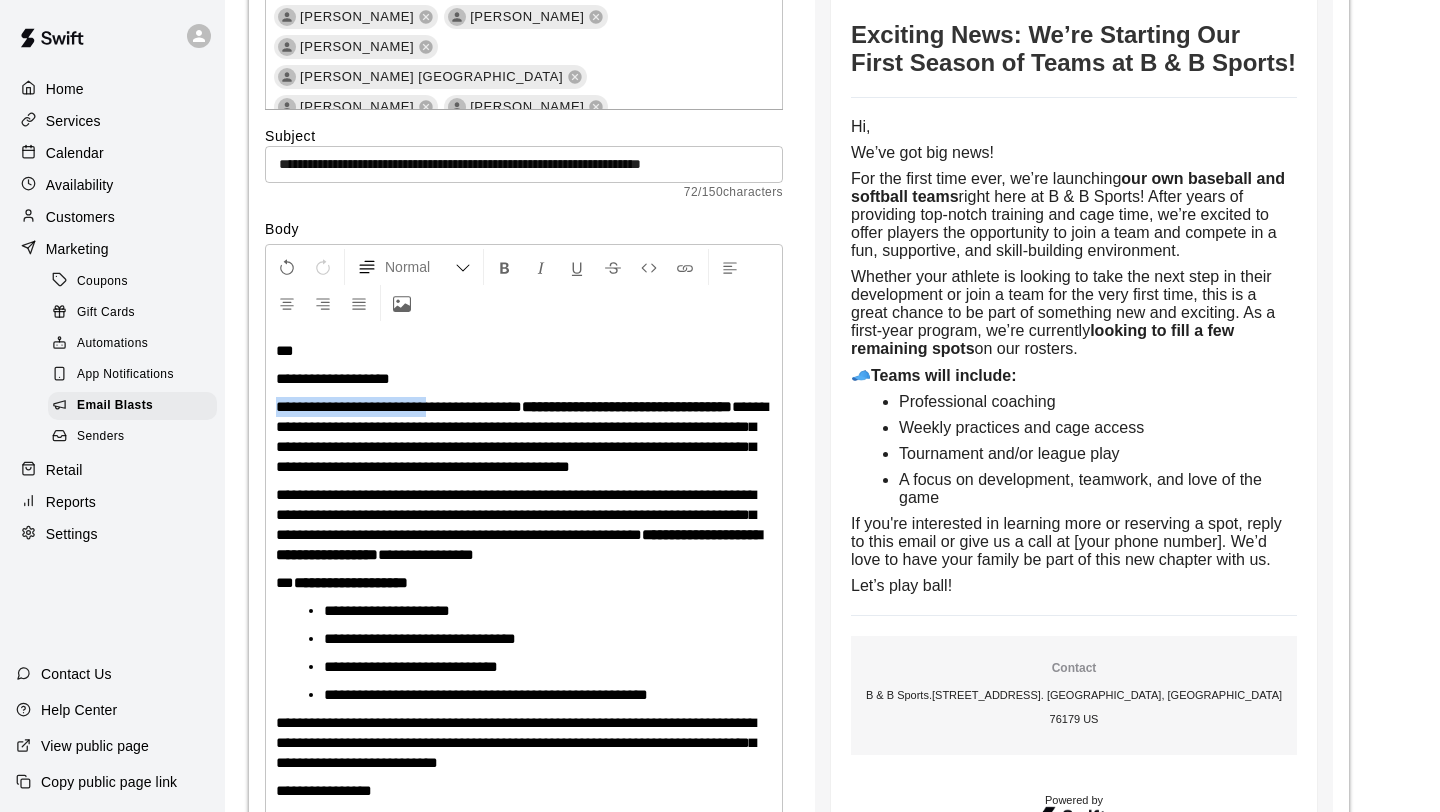 drag, startPoint x: 431, startPoint y: 409, endPoint x: 269, endPoint y: 408, distance: 162.00308 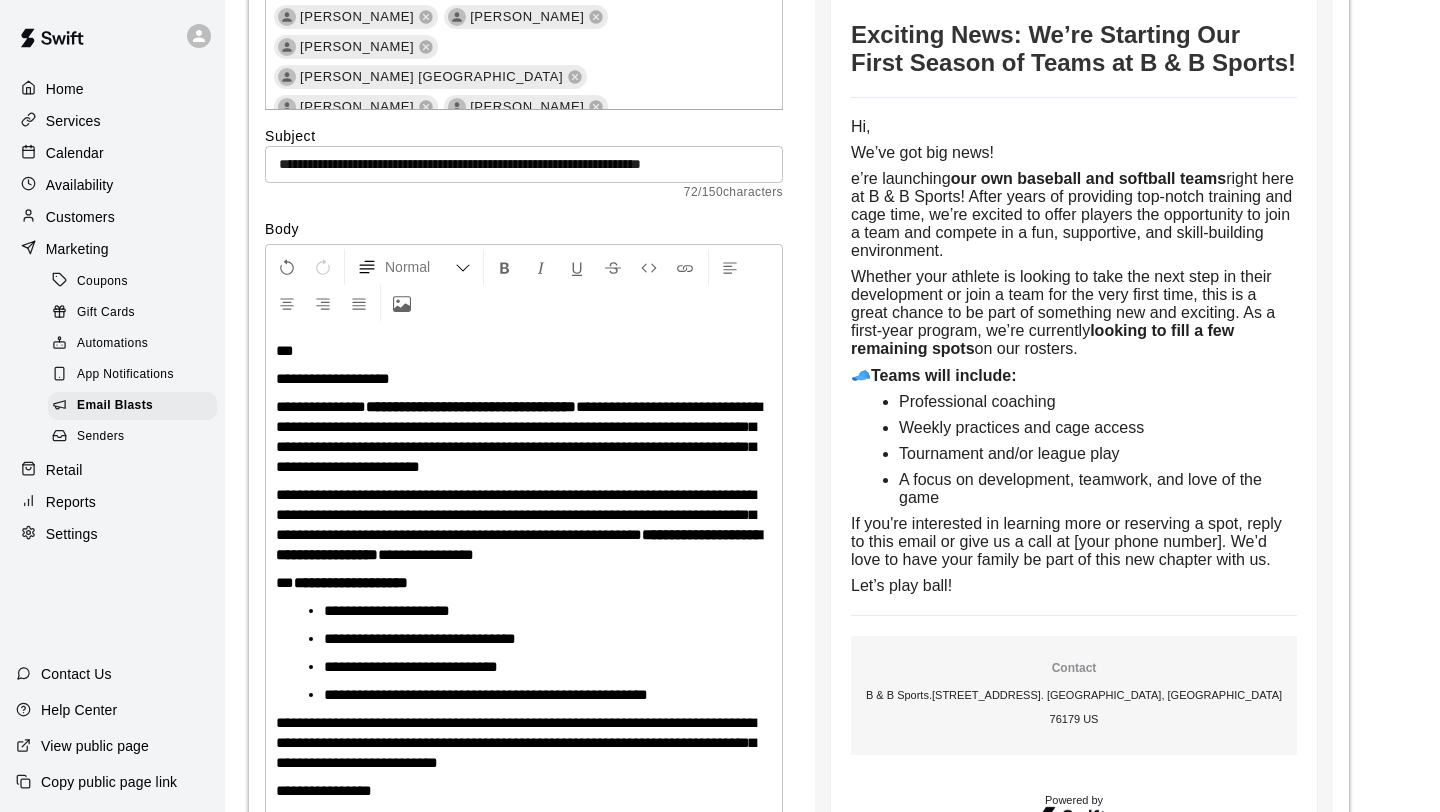 type 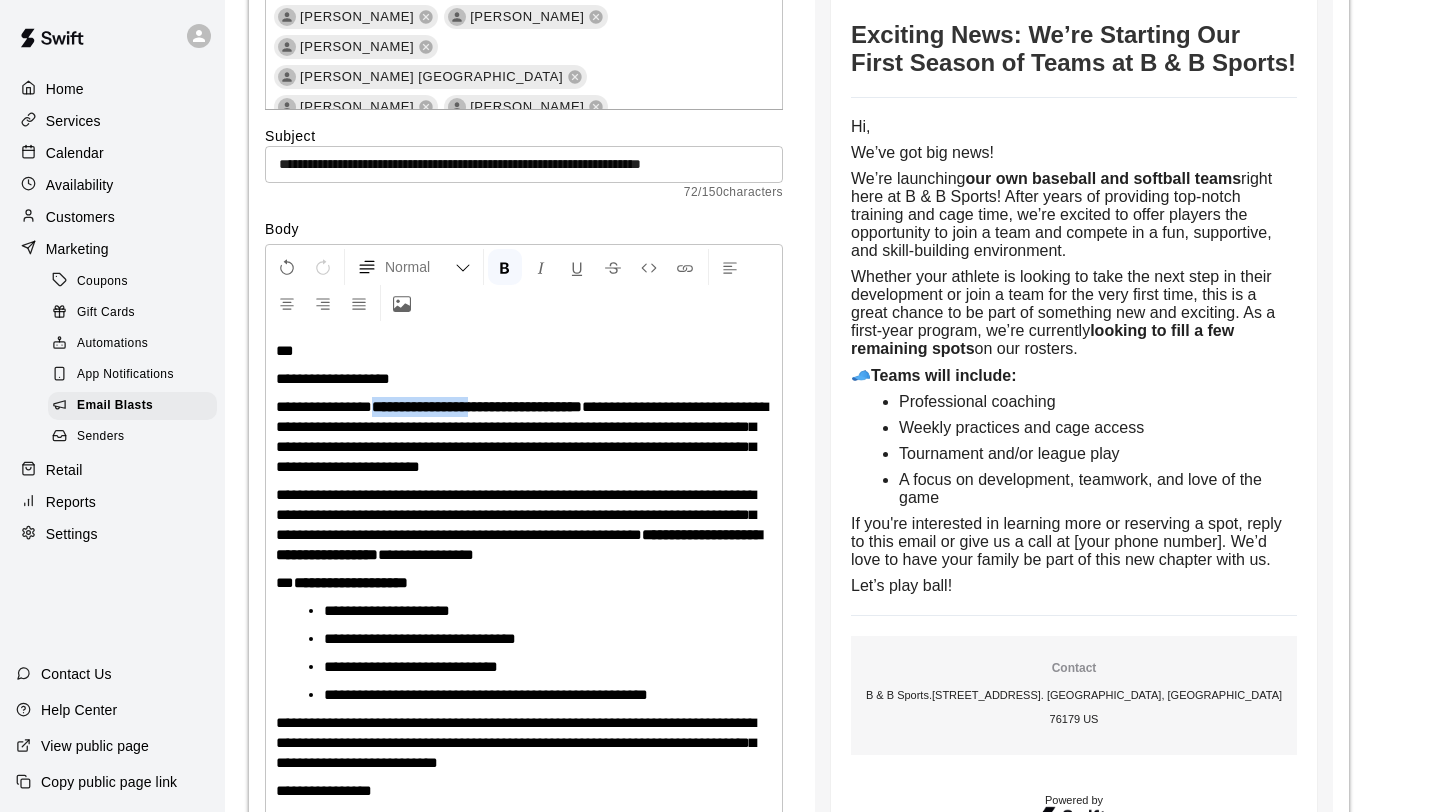drag, startPoint x: 392, startPoint y: 406, endPoint x: 516, endPoint y: 406, distance: 124 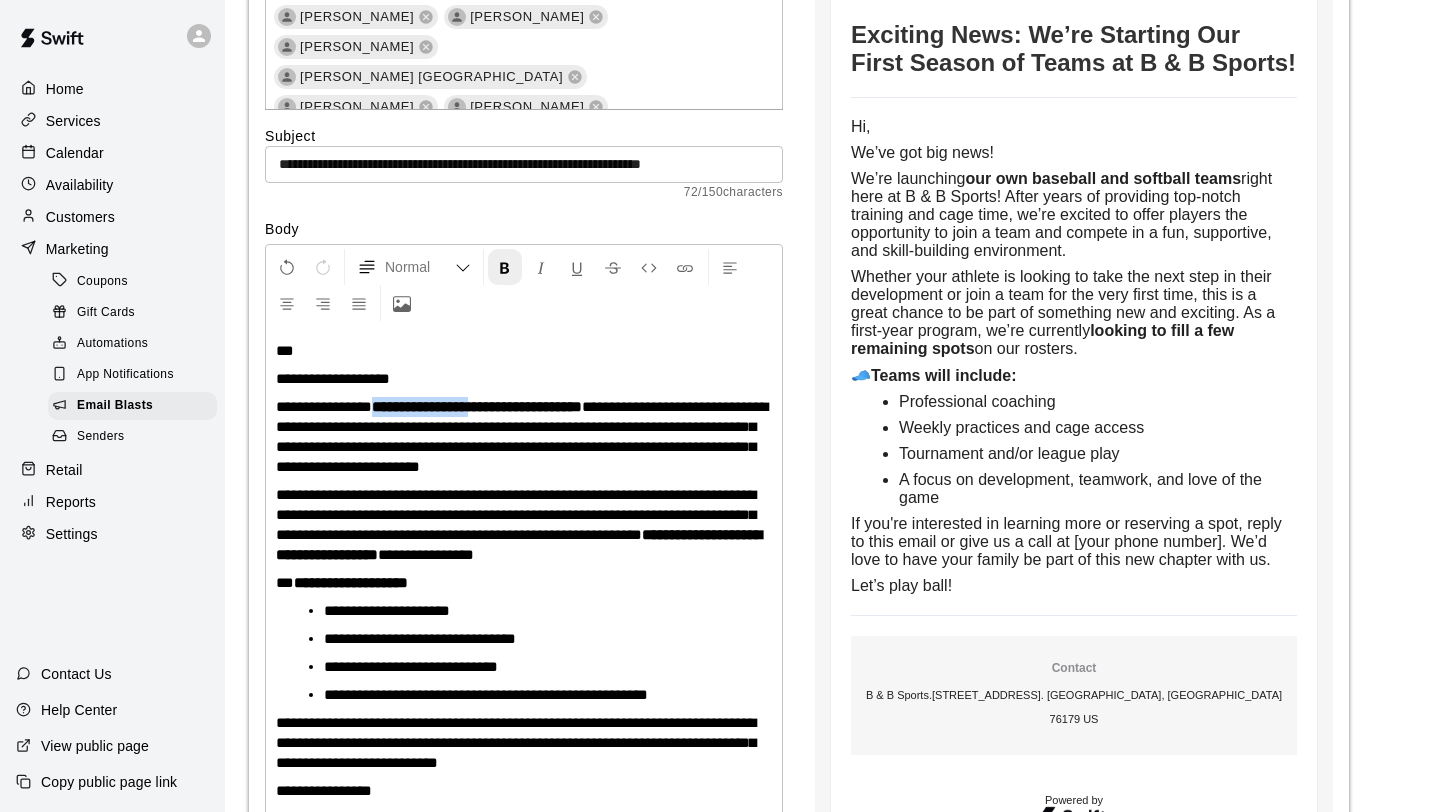 click at bounding box center (505, 268) 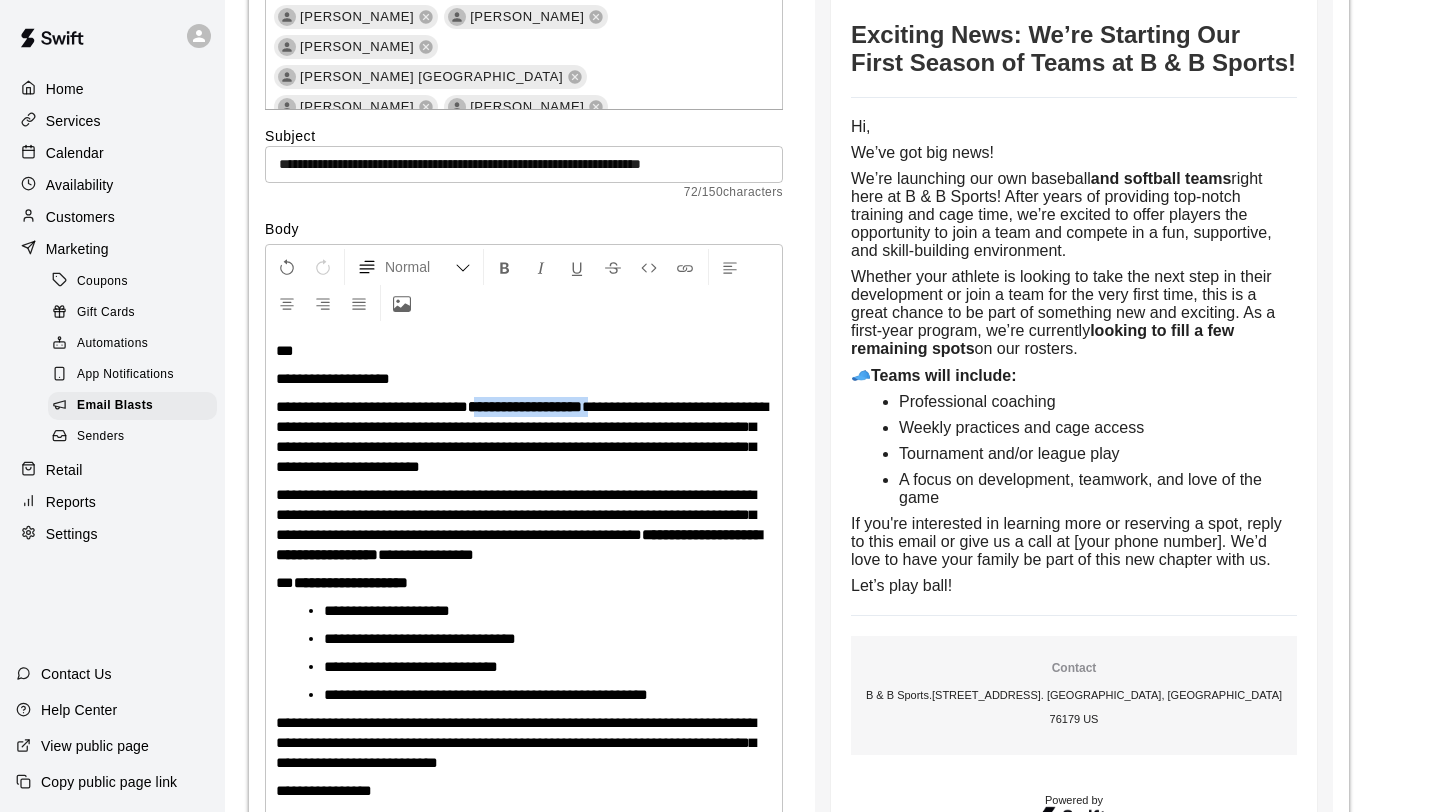 drag, startPoint x: 509, startPoint y: 411, endPoint x: 648, endPoint y: 409, distance: 139.01439 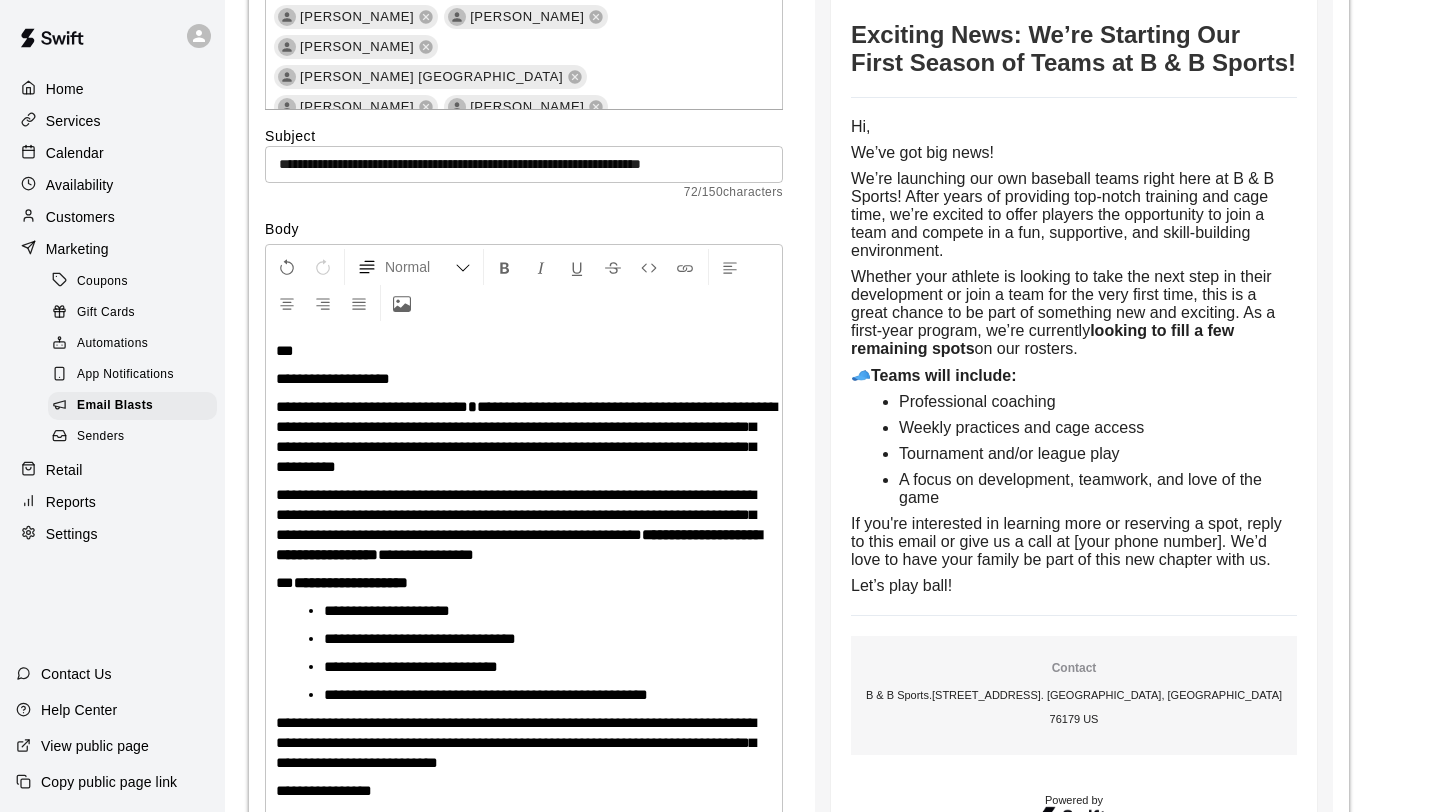 click on "**********" at bounding box center [372, 406] 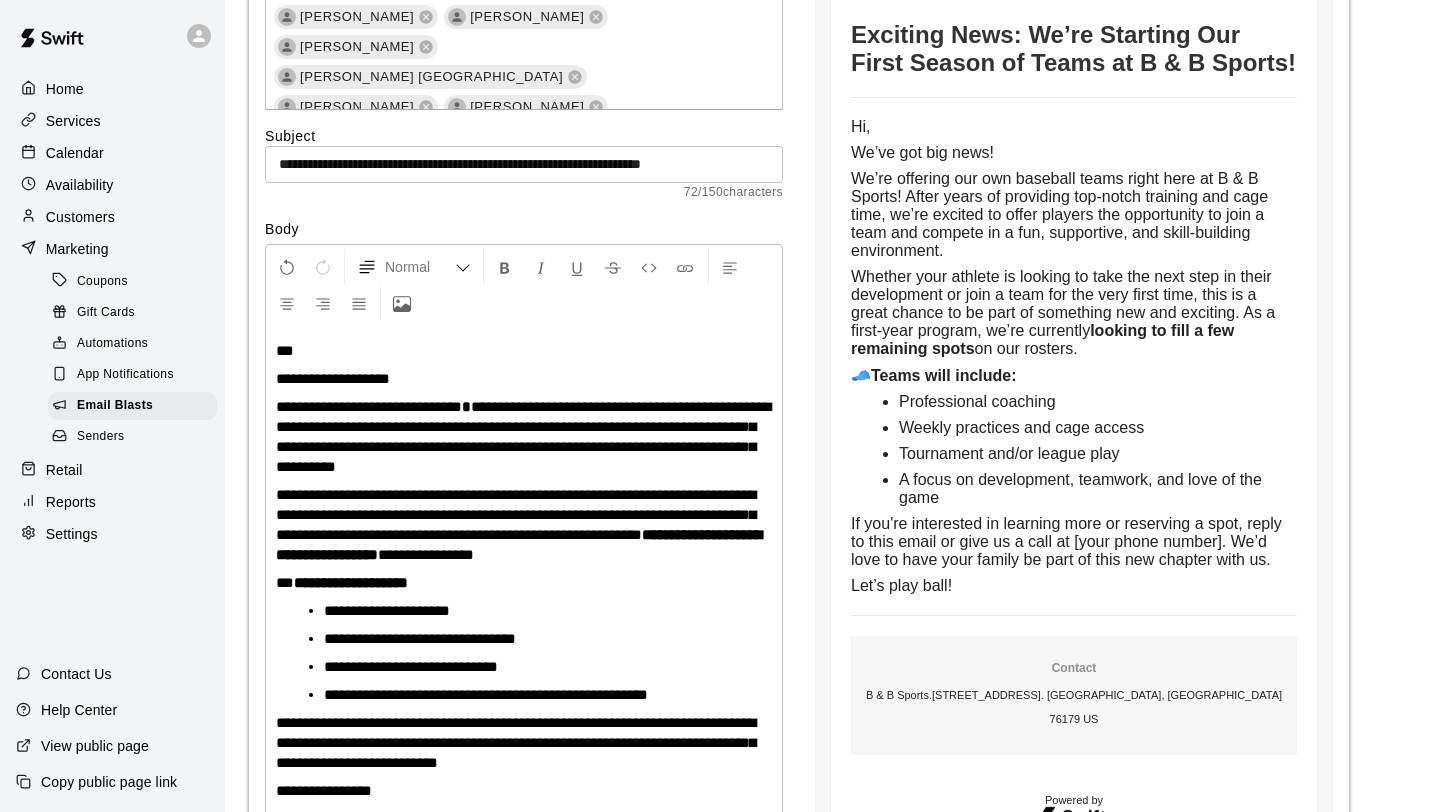 click on "**********" at bounding box center [369, 406] 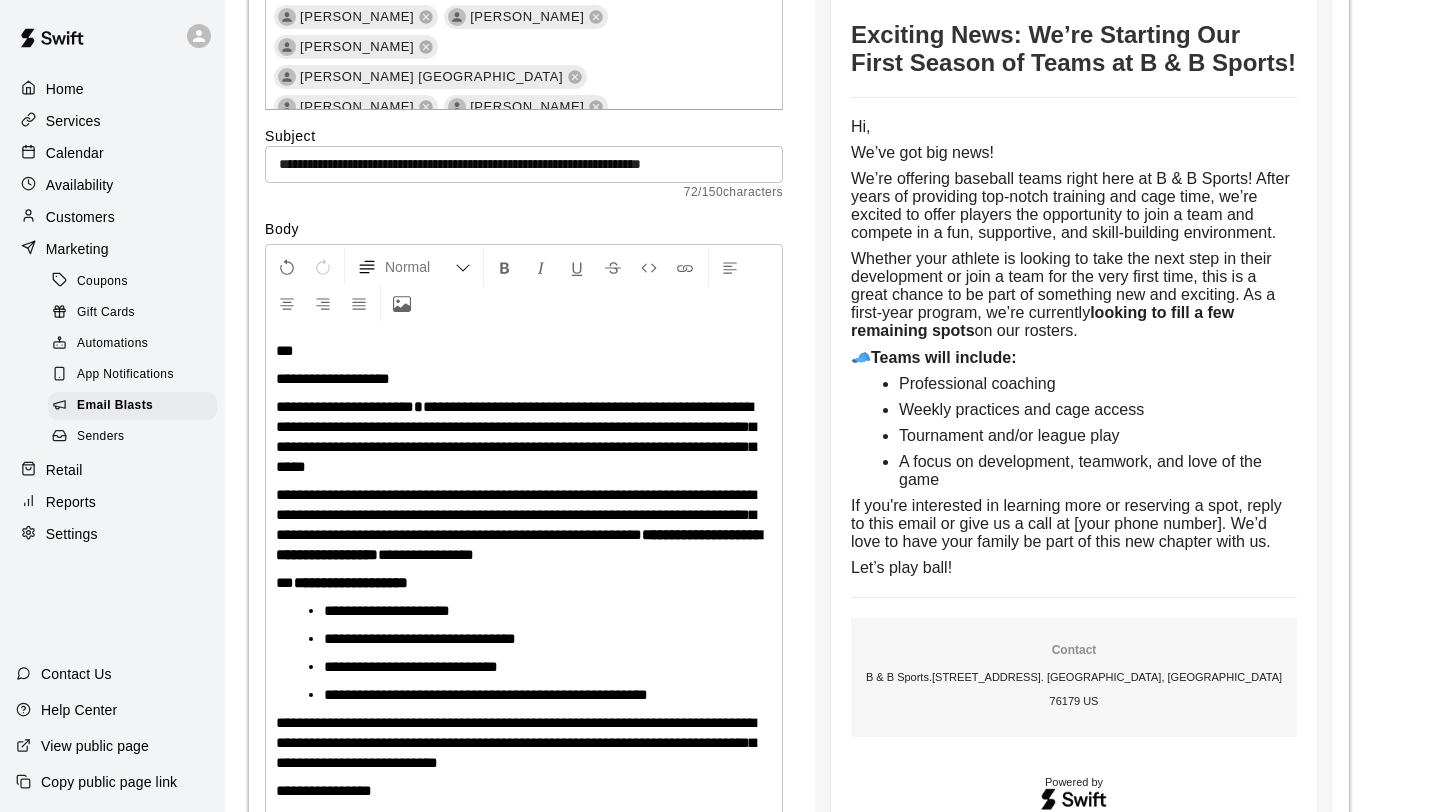 click on "**********" at bounding box center (516, 436) 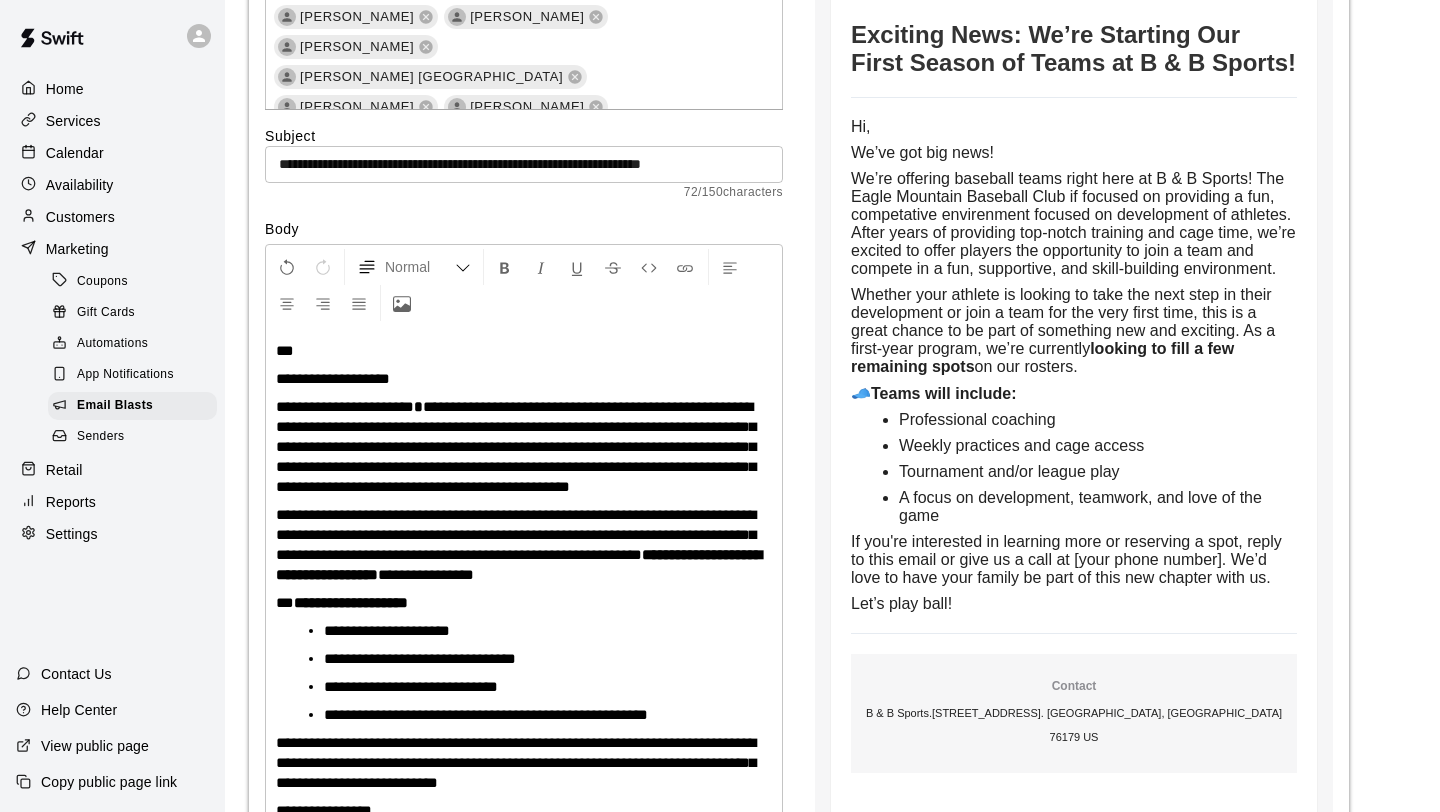 click on "**********" at bounding box center (524, 447) 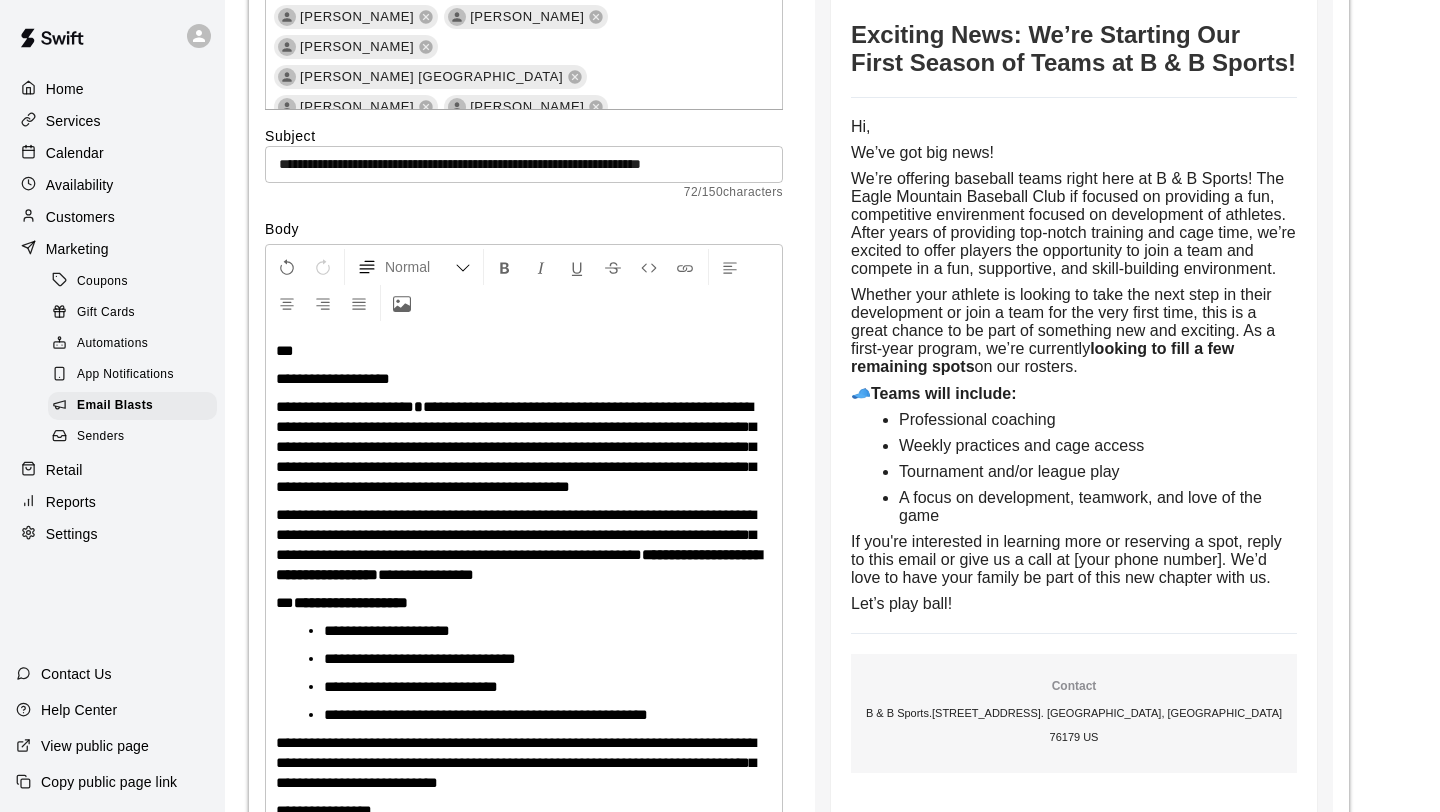 click on "**********" at bounding box center (516, 446) 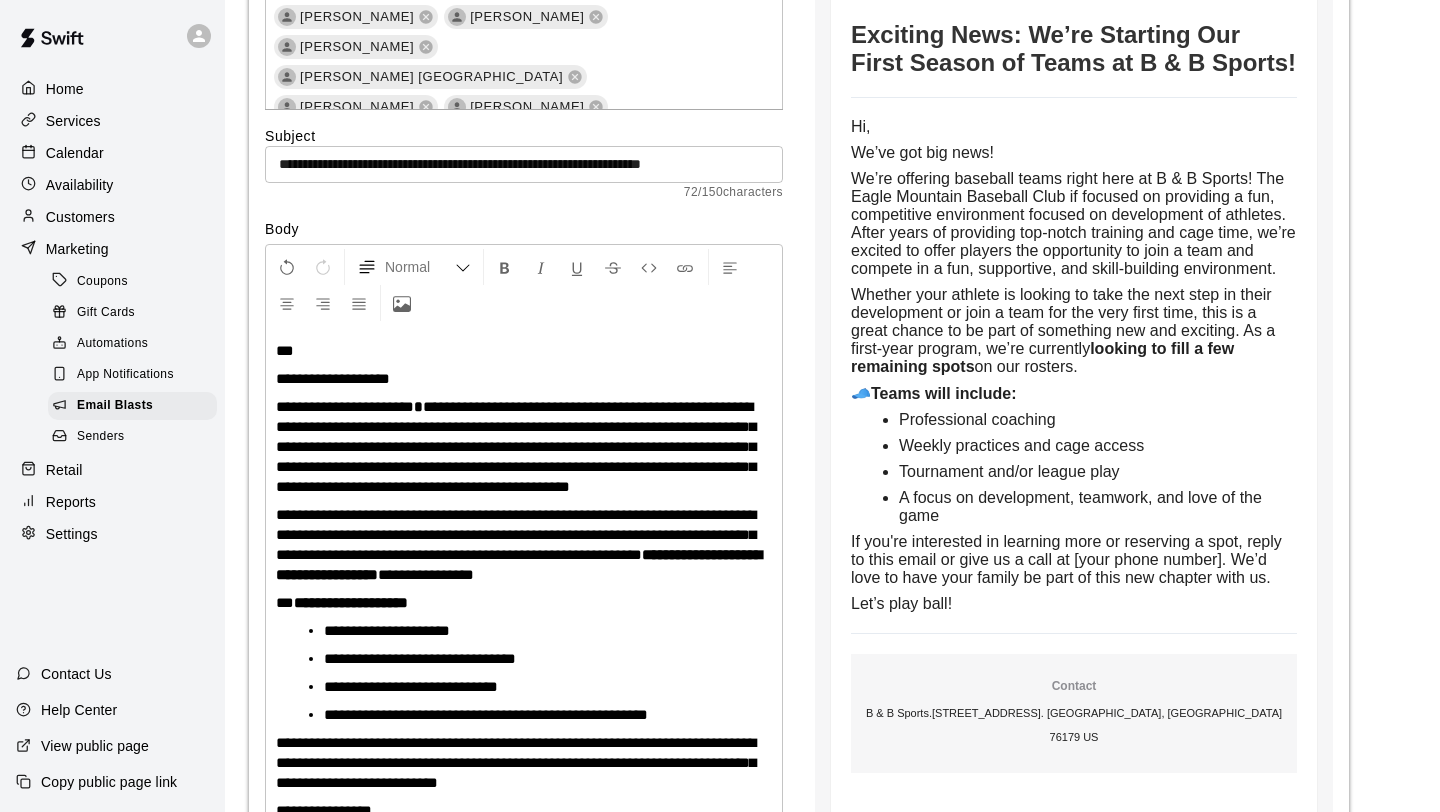 click on "**********" at bounding box center (516, 446) 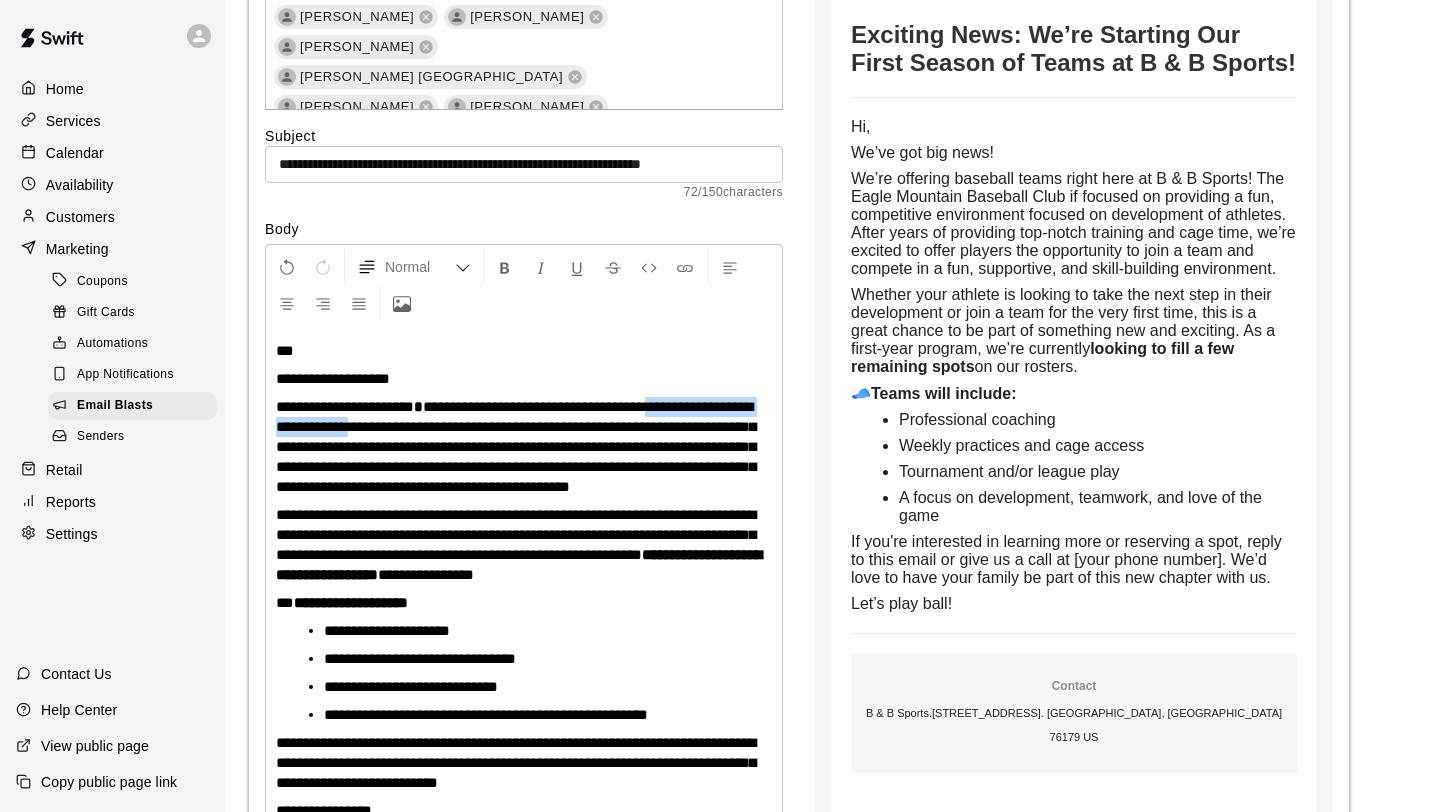 drag, startPoint x: 694, startPoint y: 408, endPoint x: 441, endPoint y: 427, distance: 253.71243 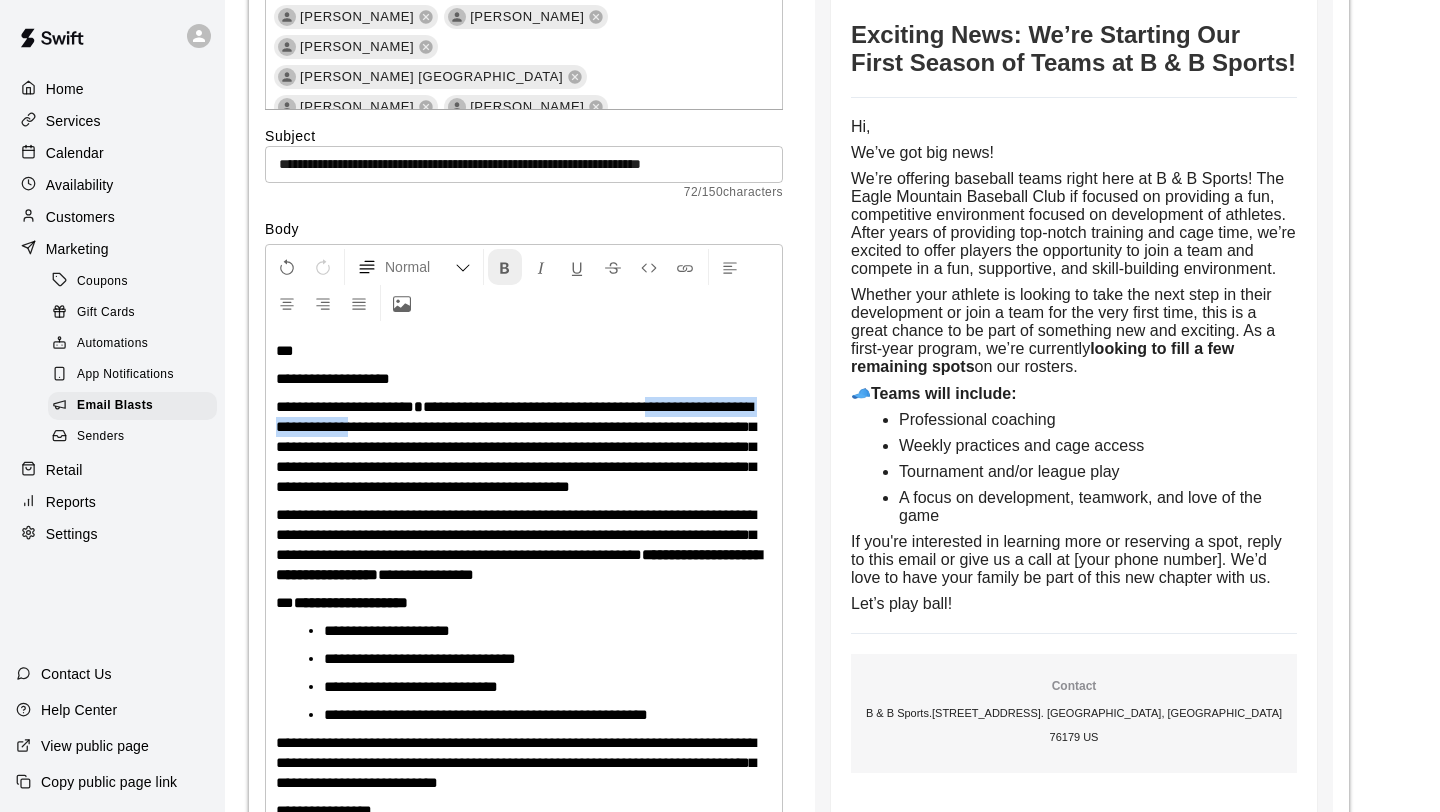 click at bounding box center [505, 268] 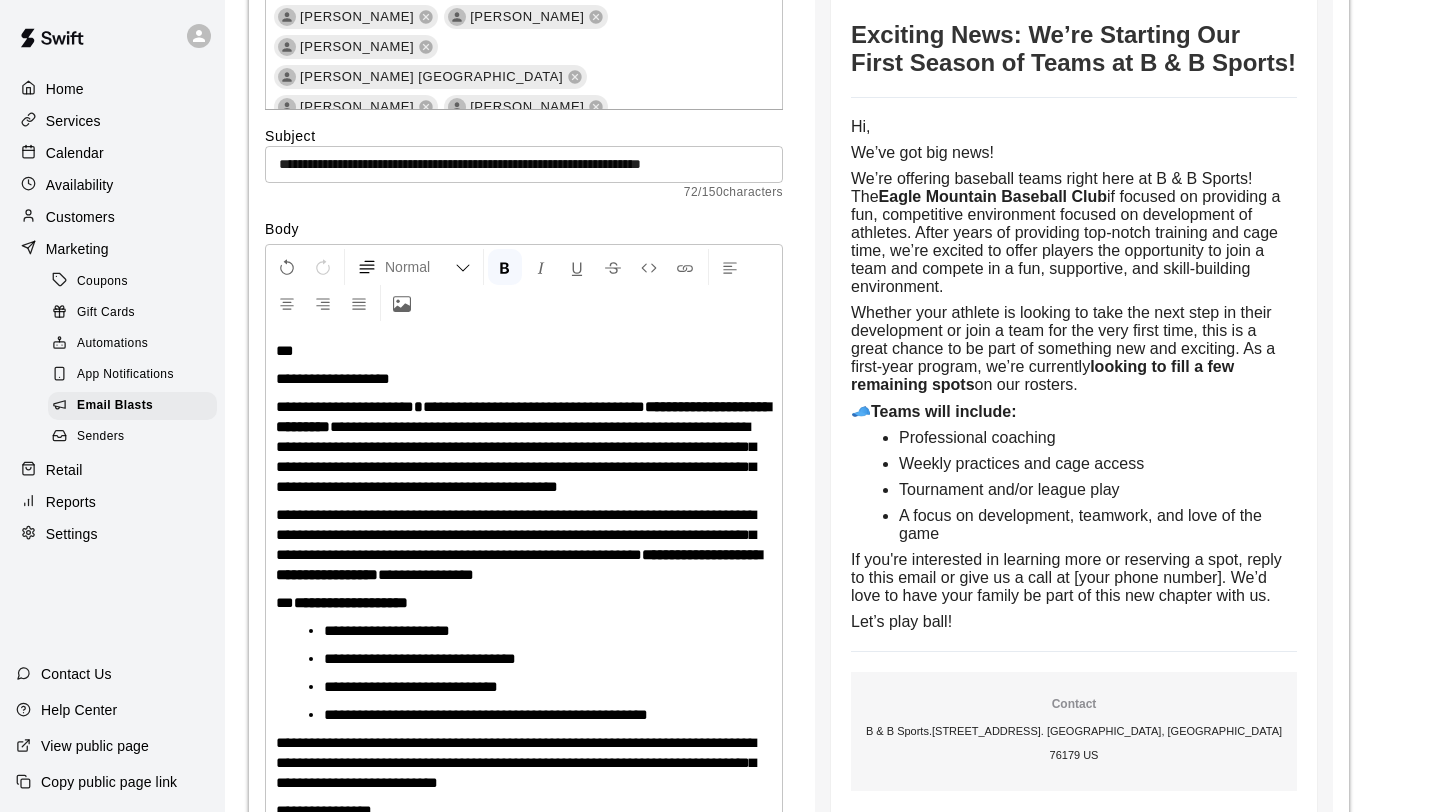 click on "**********" at bounding box center (516, 456) 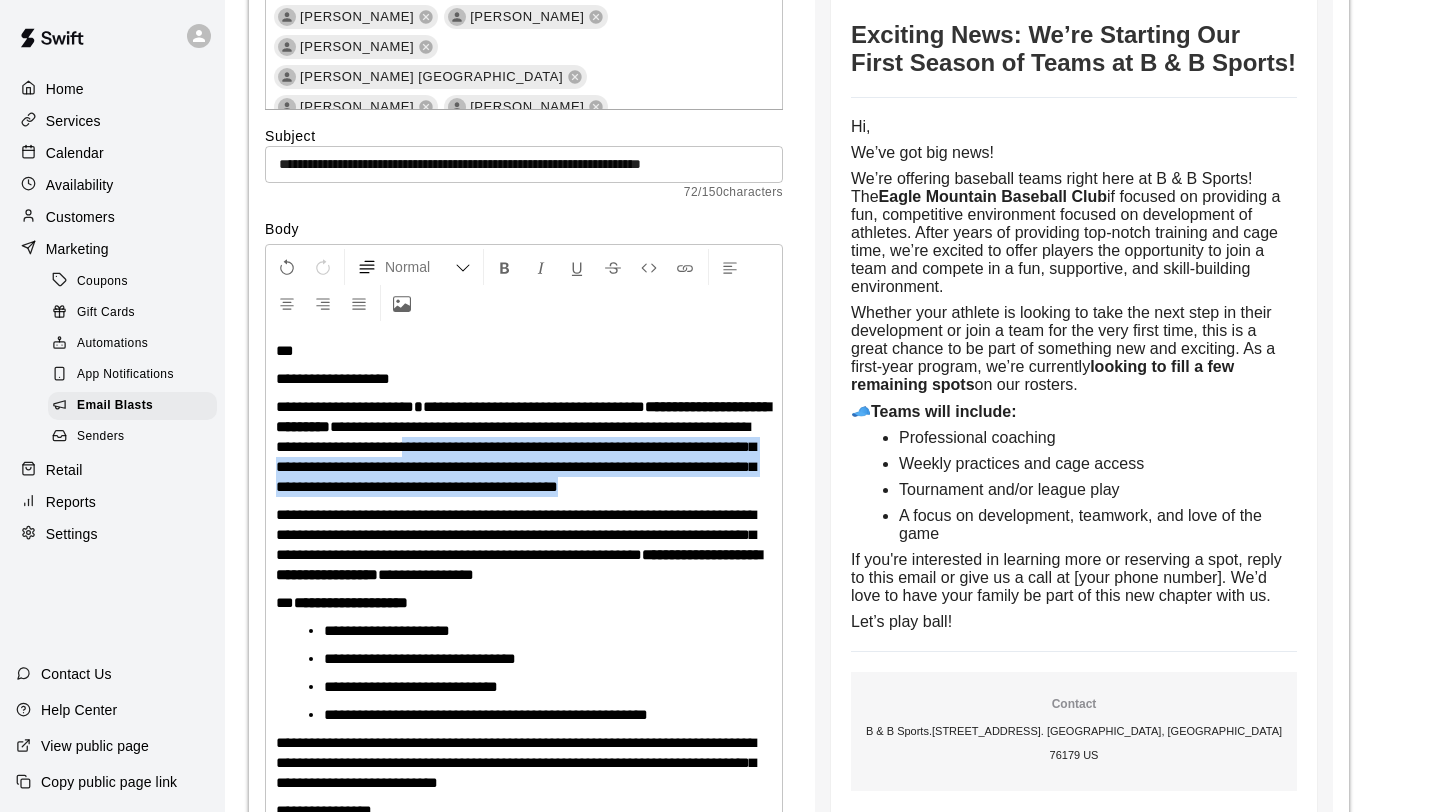 drag, startPoint x: 620, startPoint y: 449, endPoint x: 723, endPoint y: 515, distance: 122.33152 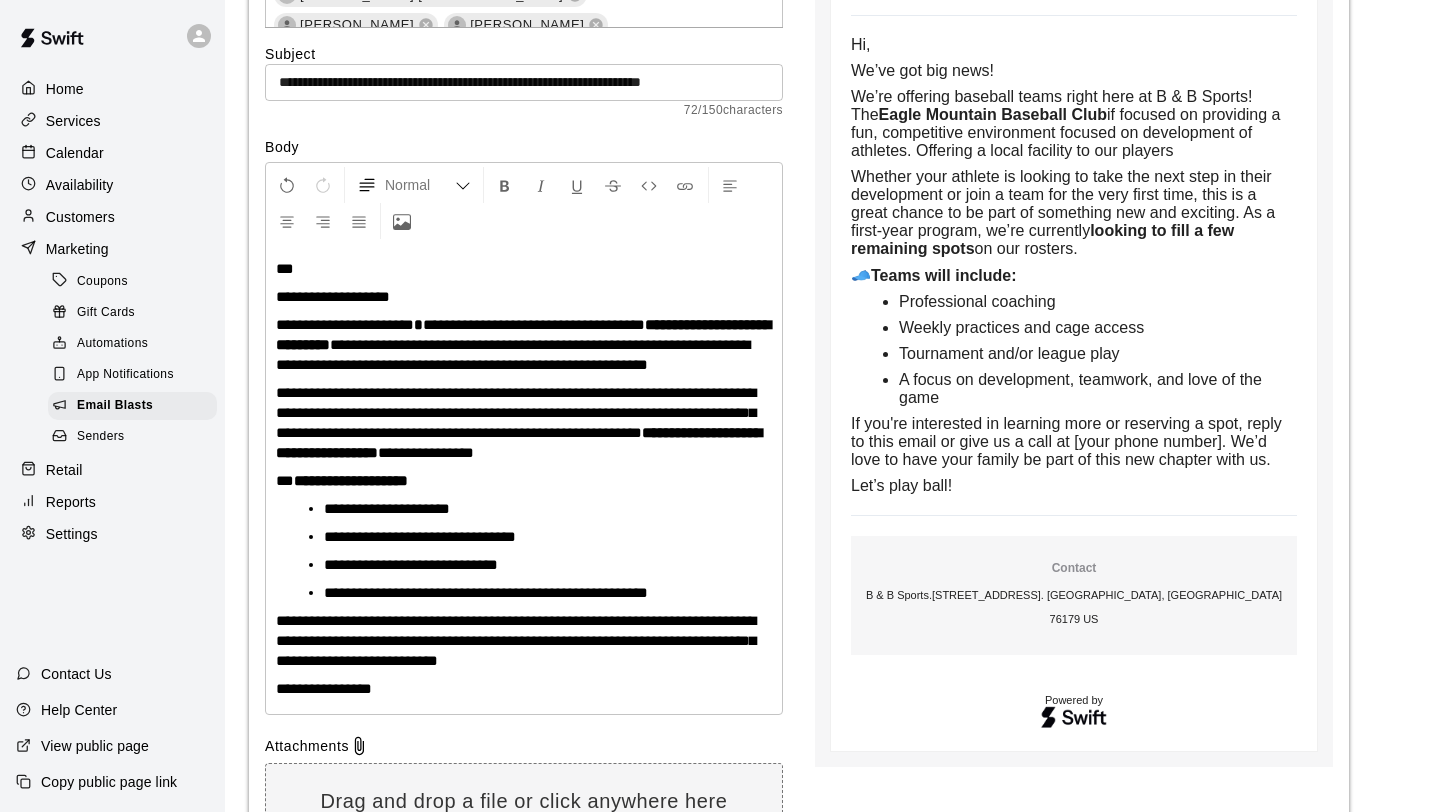 scroll, scrollTop: 325, scrollLeft: 0, axis: vertical 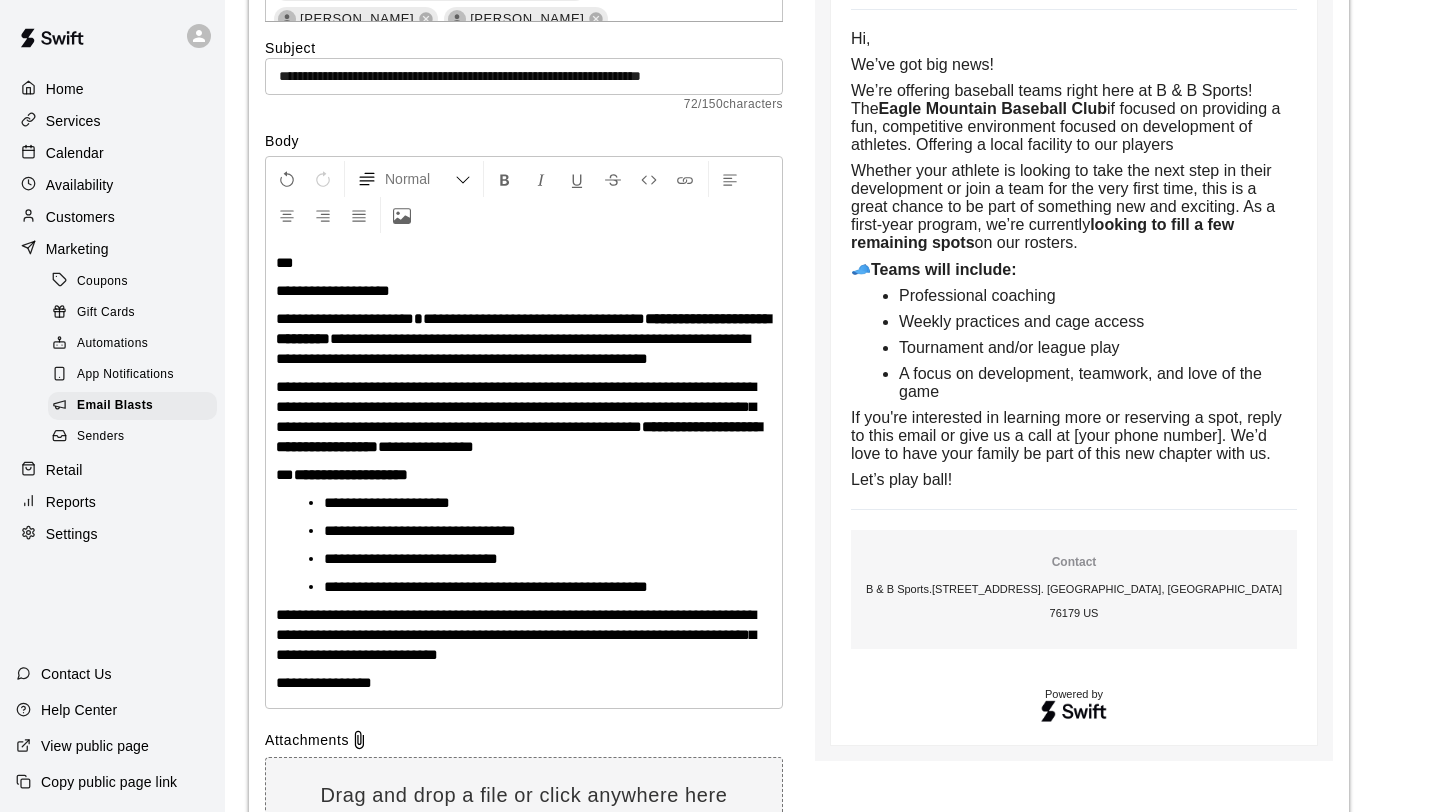 click on "**********" at bounding box center (513, 348) 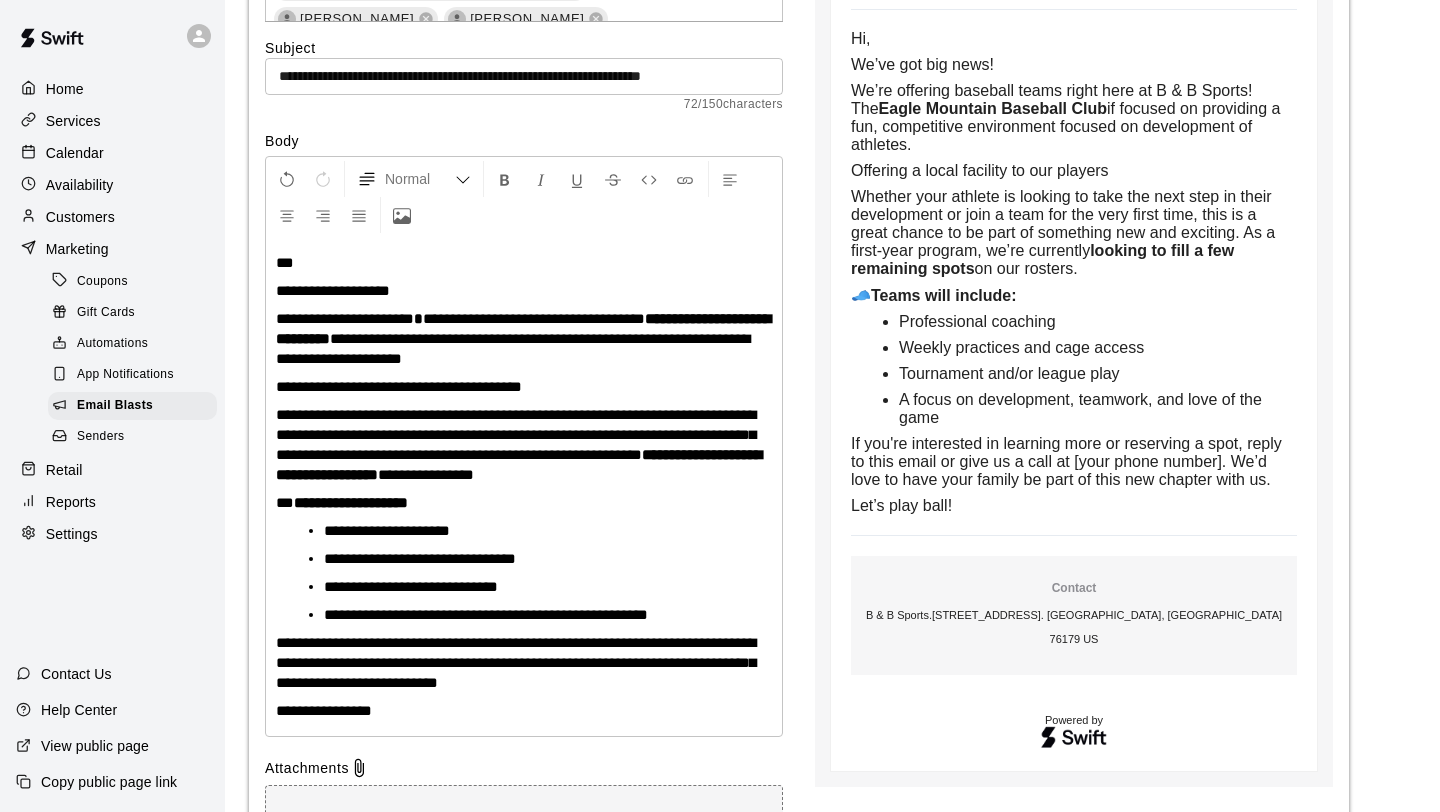 click on "**********" at bounding box center [524, 339] 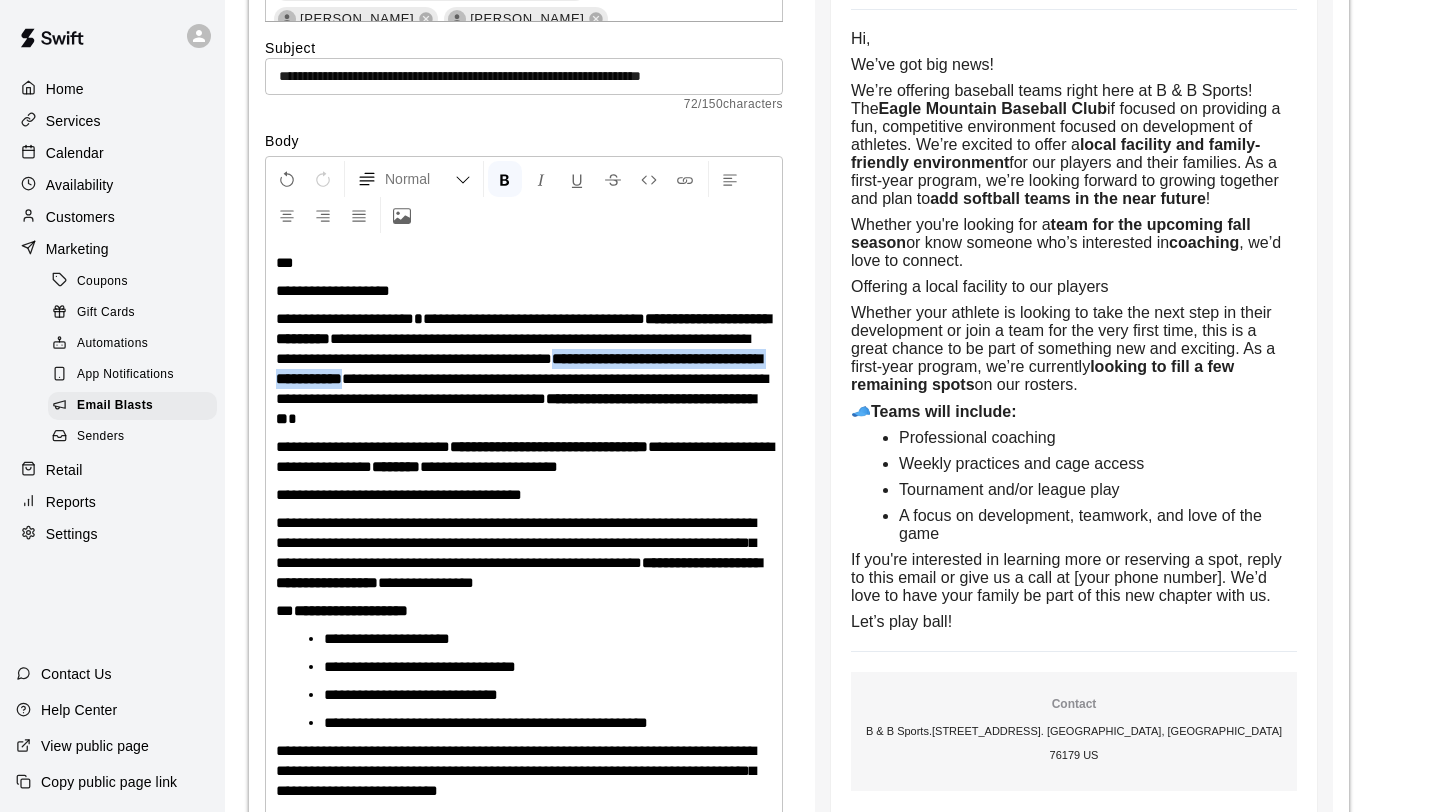 drag, startPoint x: 287, startPoint y: 382, endPoint x: 614, endPoint y: 383, distance: 327.00153 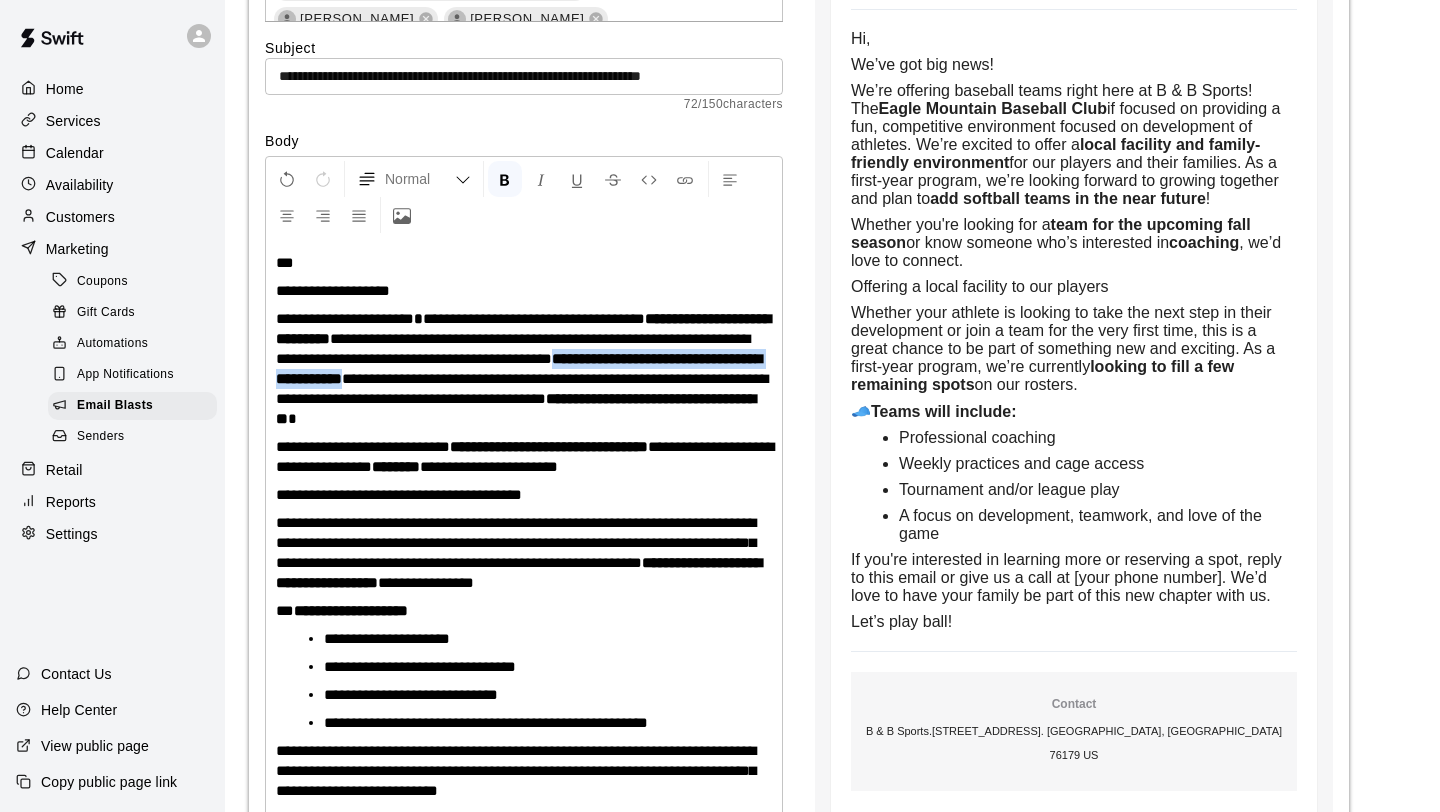 click on "**********" at bounding box center (524, 369) 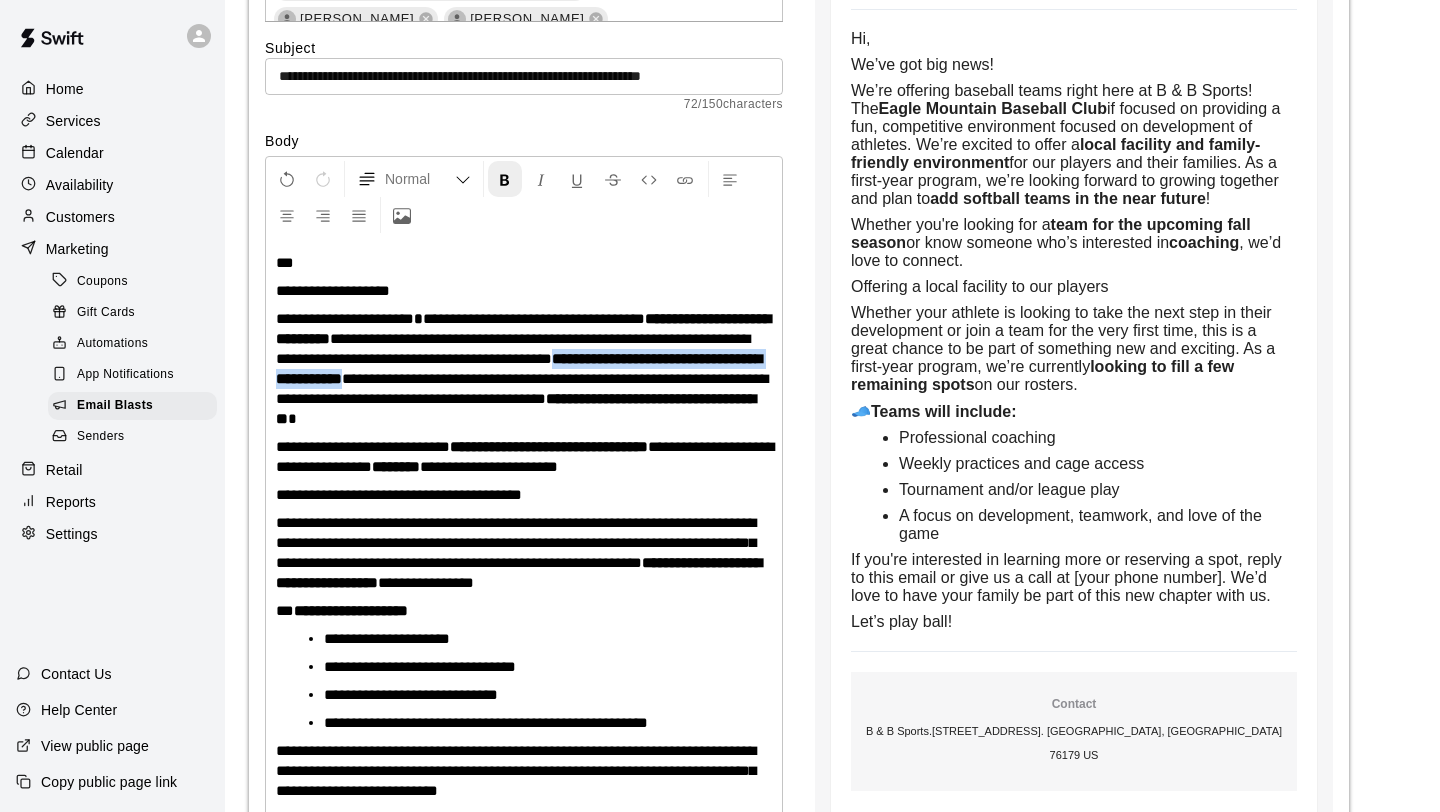 click at bounding box center [505, 180] 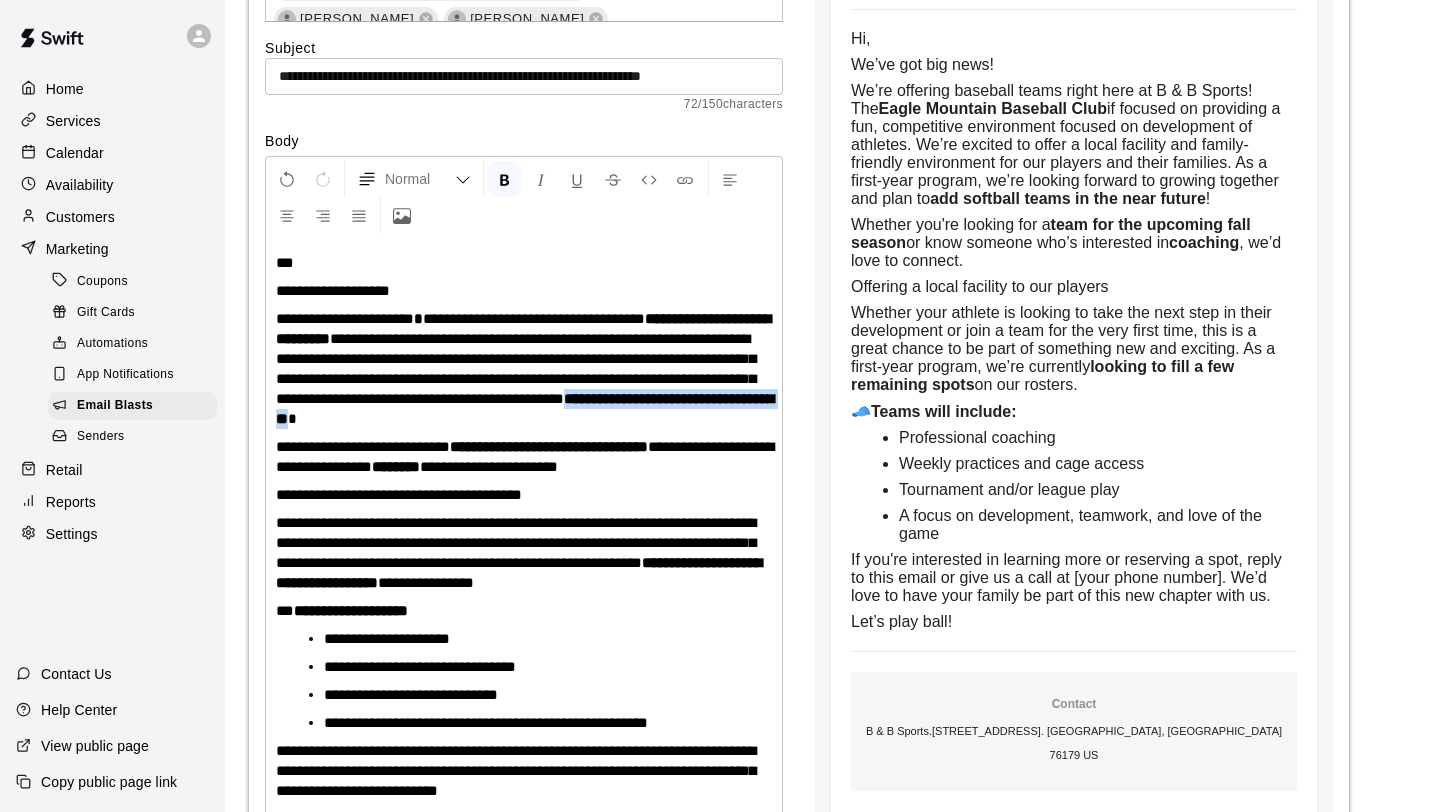 drag, startPoint x: 420, startPoint y: 423, endPoint x: 686, endPoint y: 424, distance: 266.0019 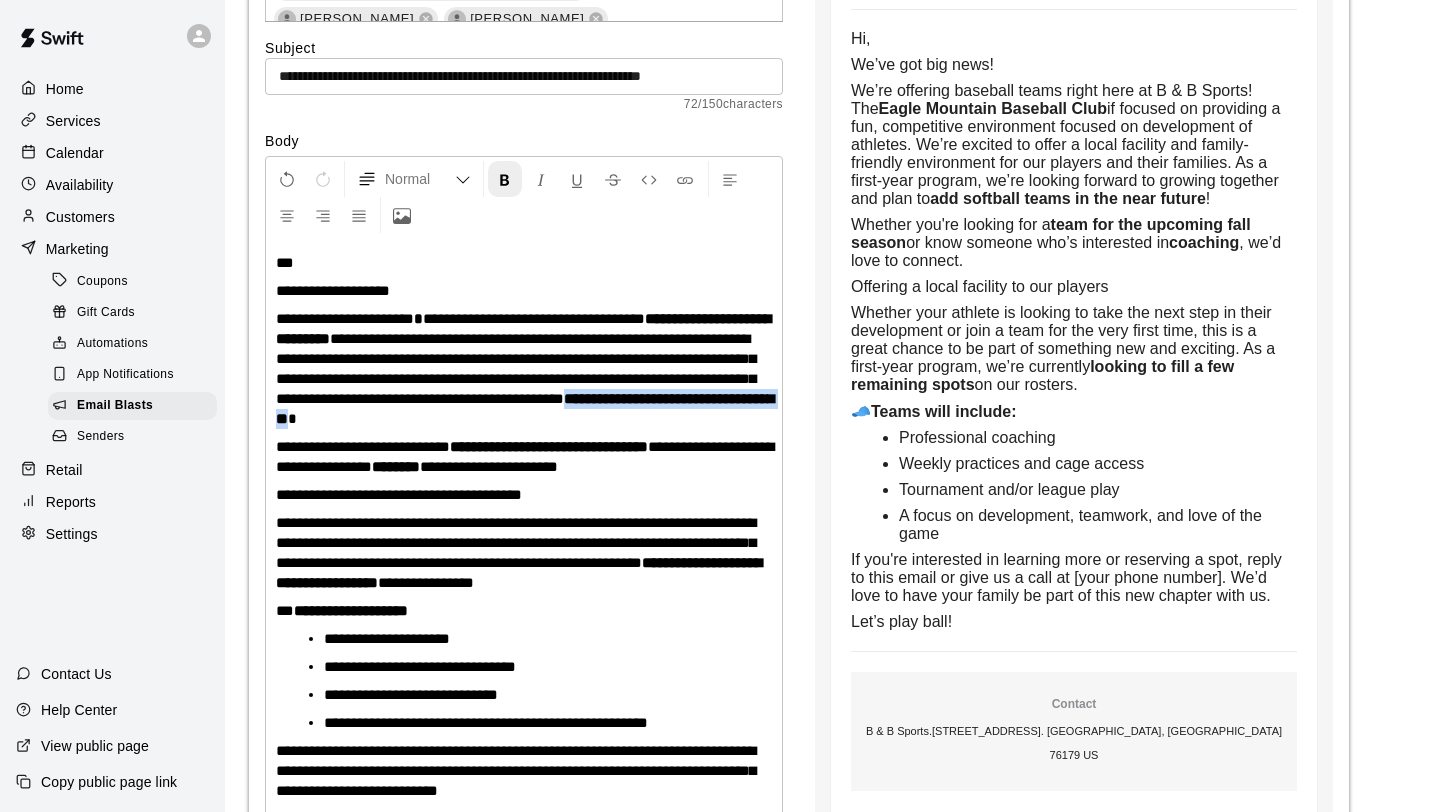 click at bounding box center [505, 179] 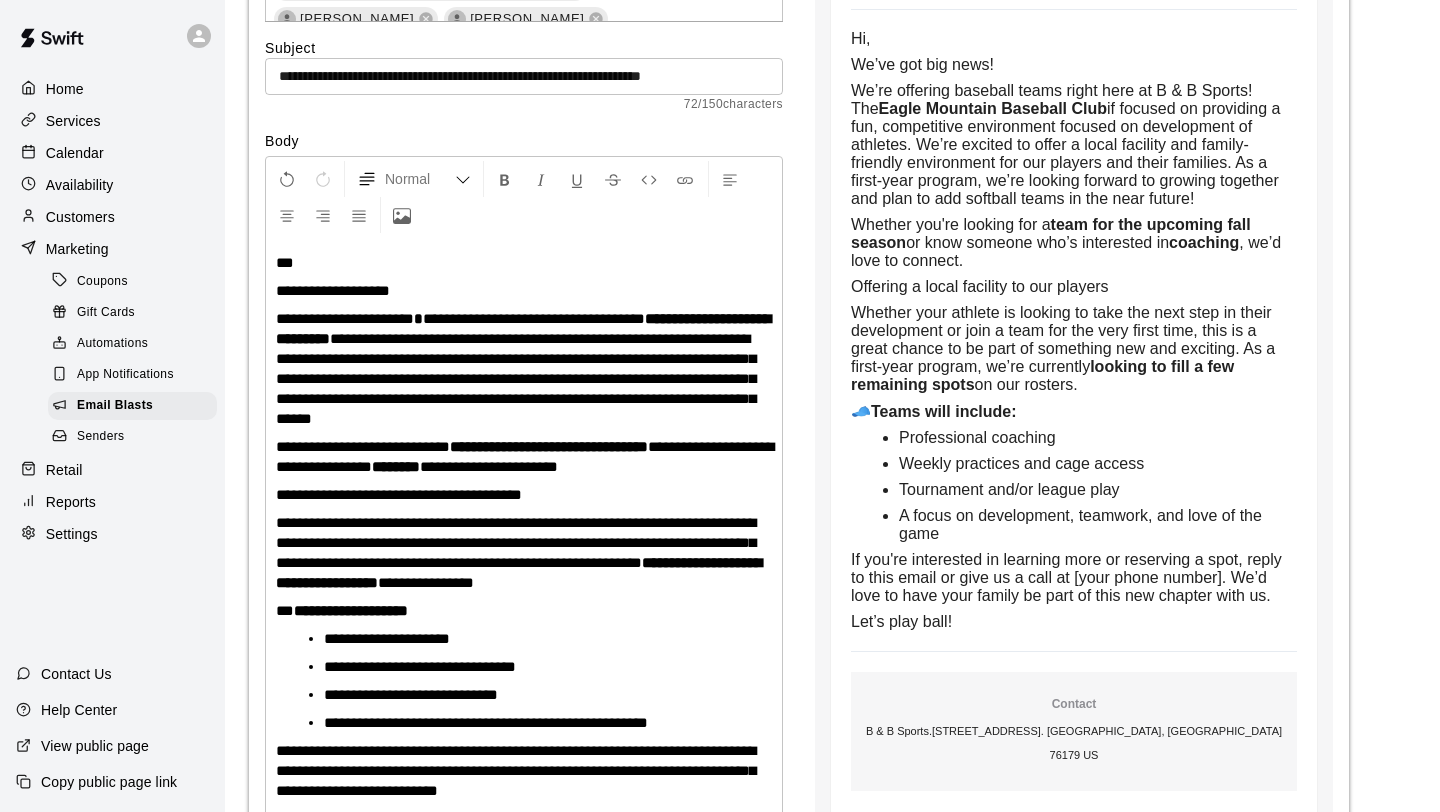 click on "**********" at bounding box center (524, 369) 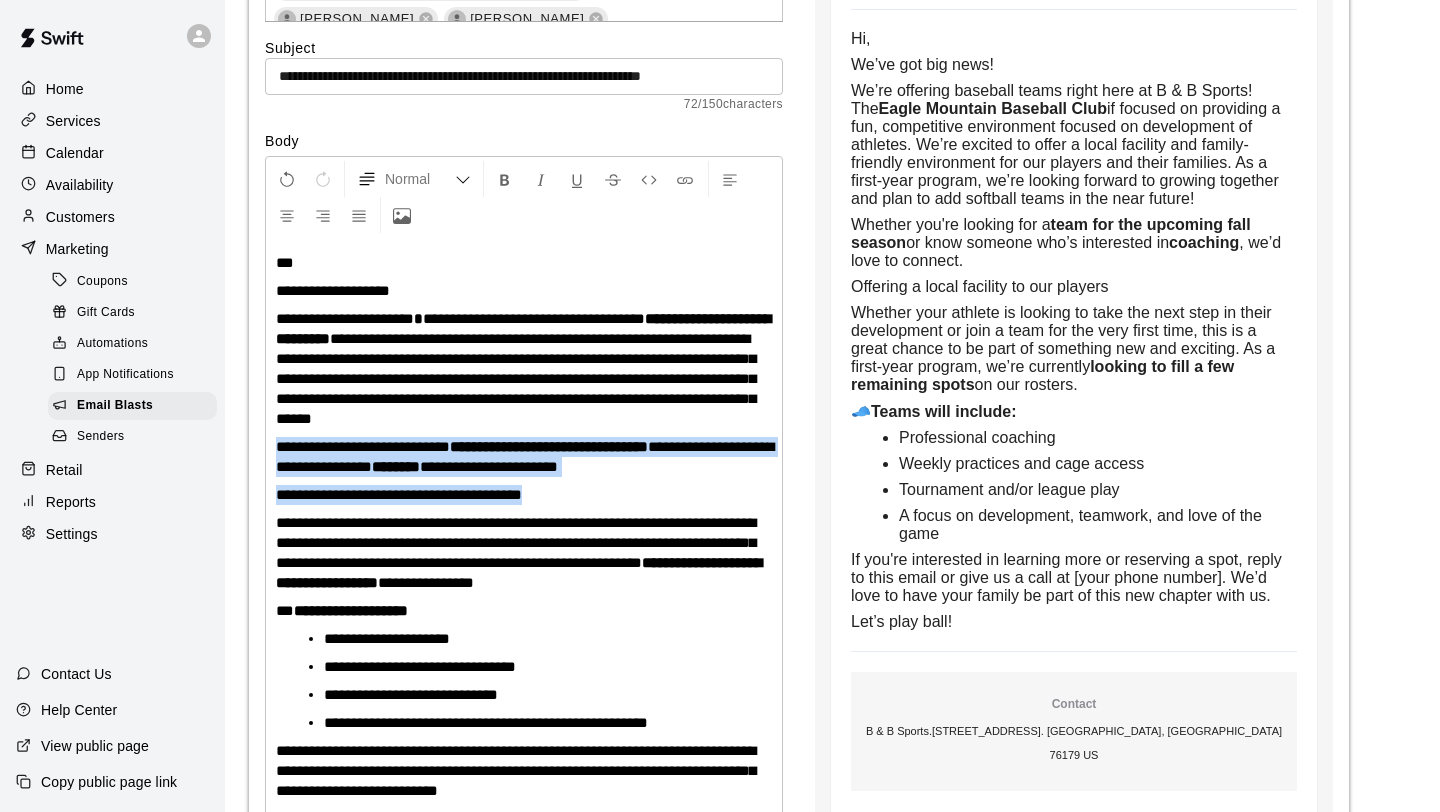 drag, startPoint x: 277, startPoint y: 445, endPoint x: 743, endPoint y: 491, distance: 468.2649 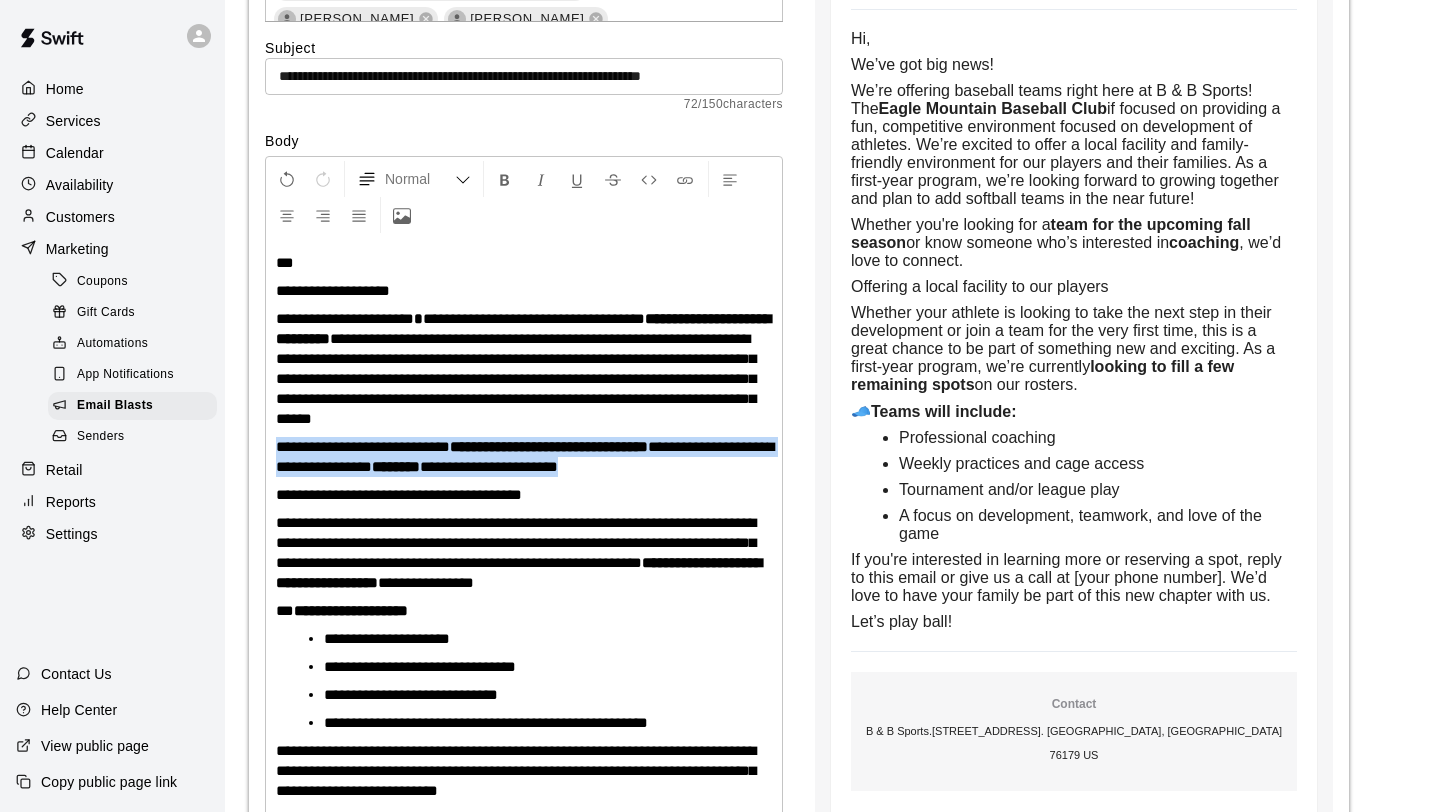 drag, startPoint x: 276, startPoint y: 448, endPoint x: 746, endPoint y: 473, distance: 470.66443 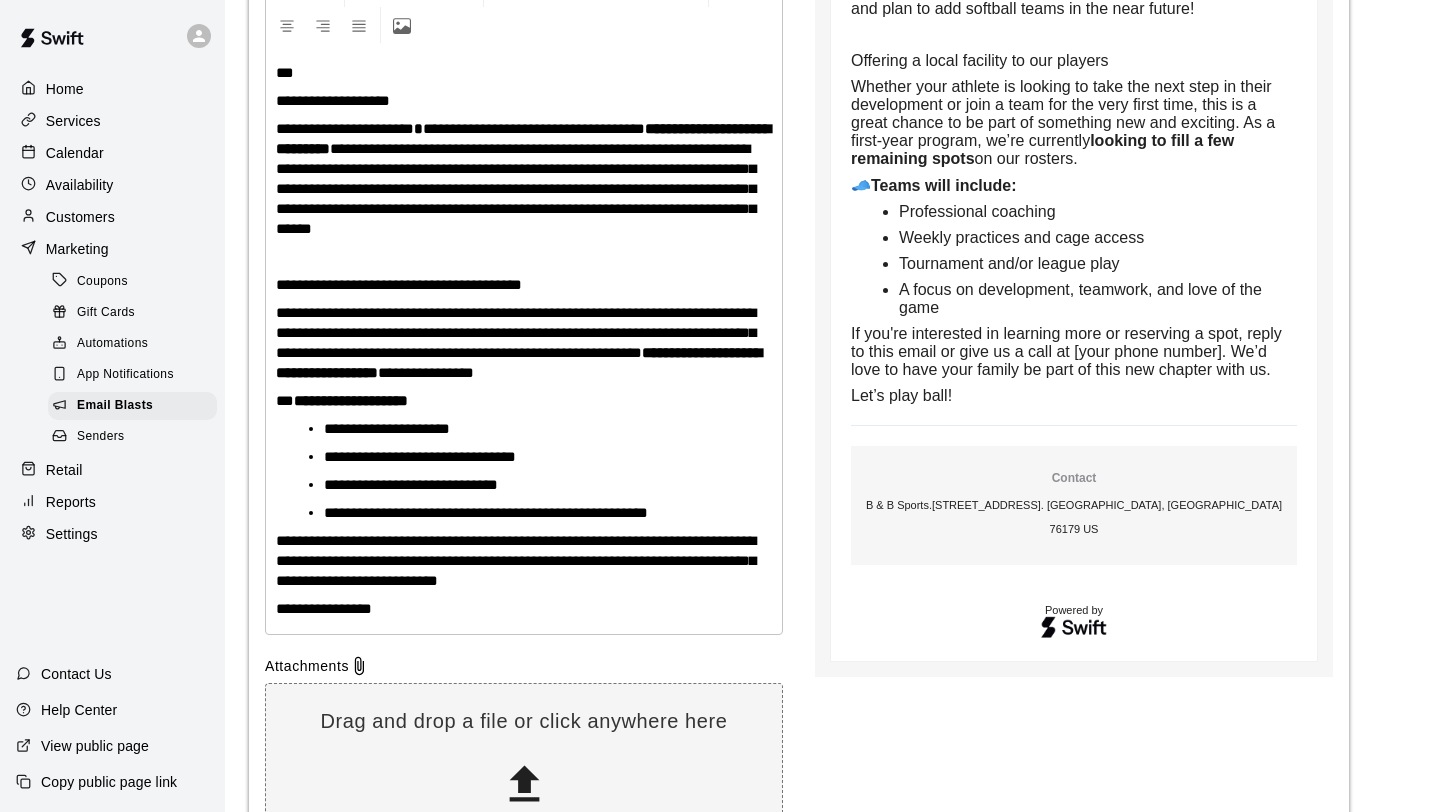 scroll, scrollTop: 568, scrollLeft: 0, axis: vertical 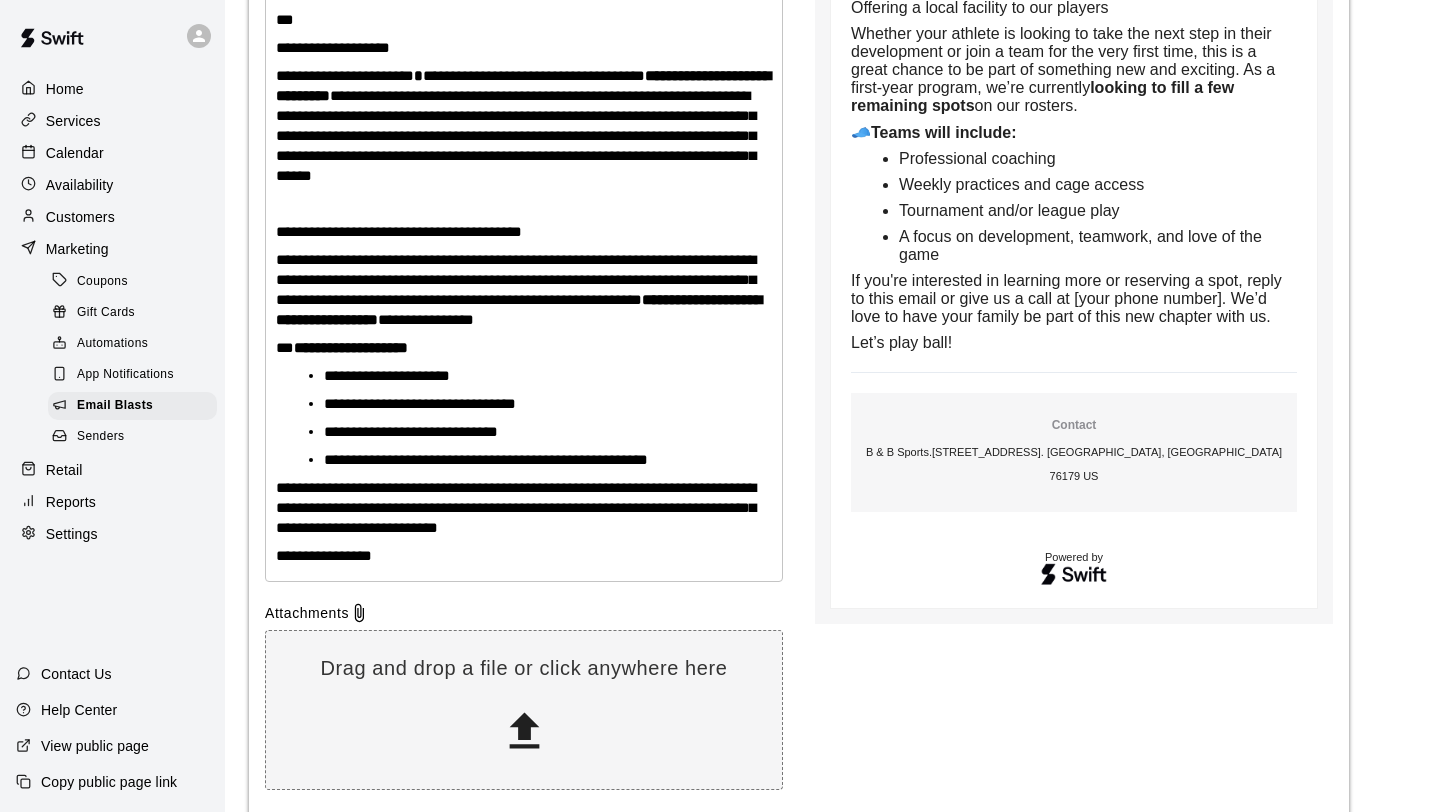 click on "**********" at bounding box center (532, 418) 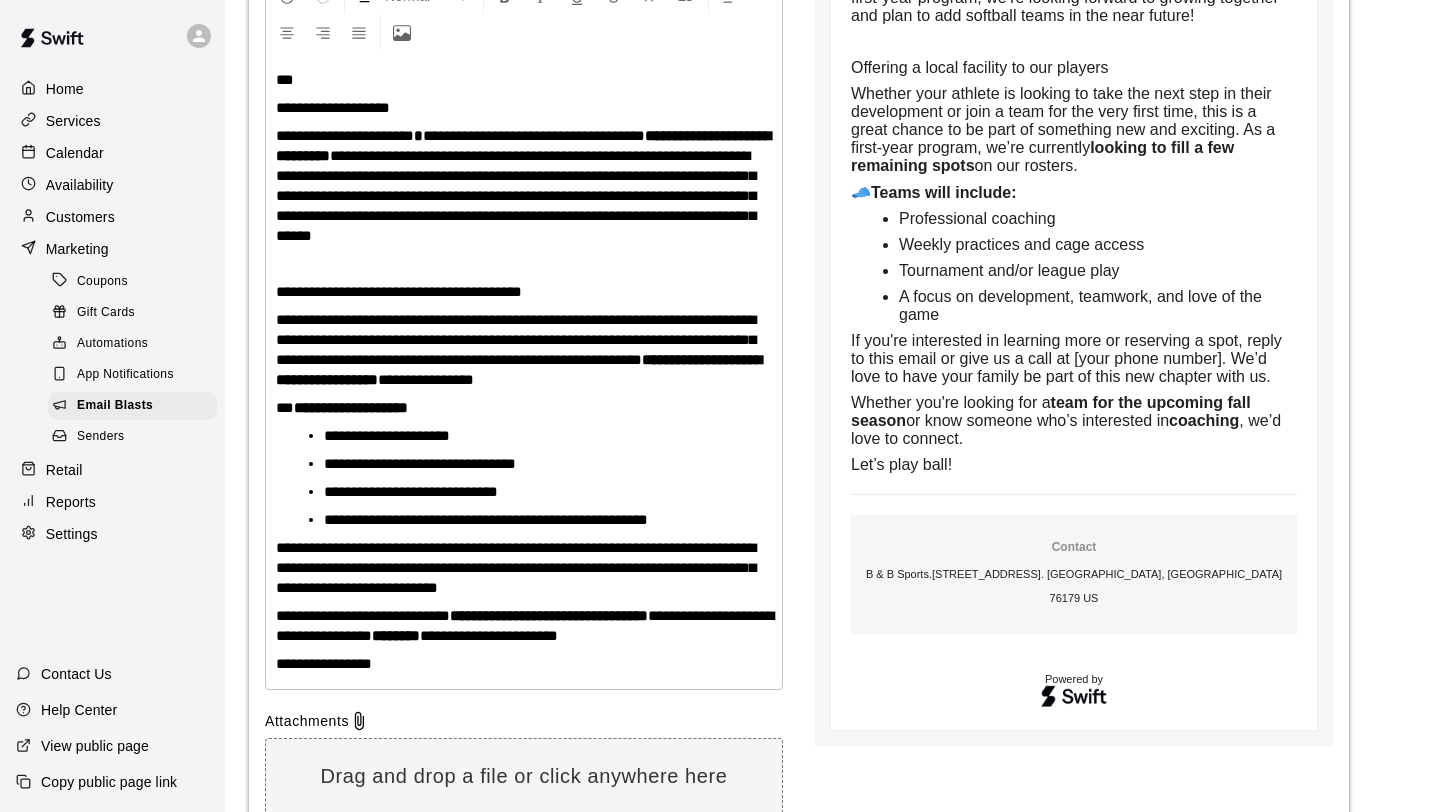 scroll, scrollTop: 381, scrollLeft: 0, axis: vertical 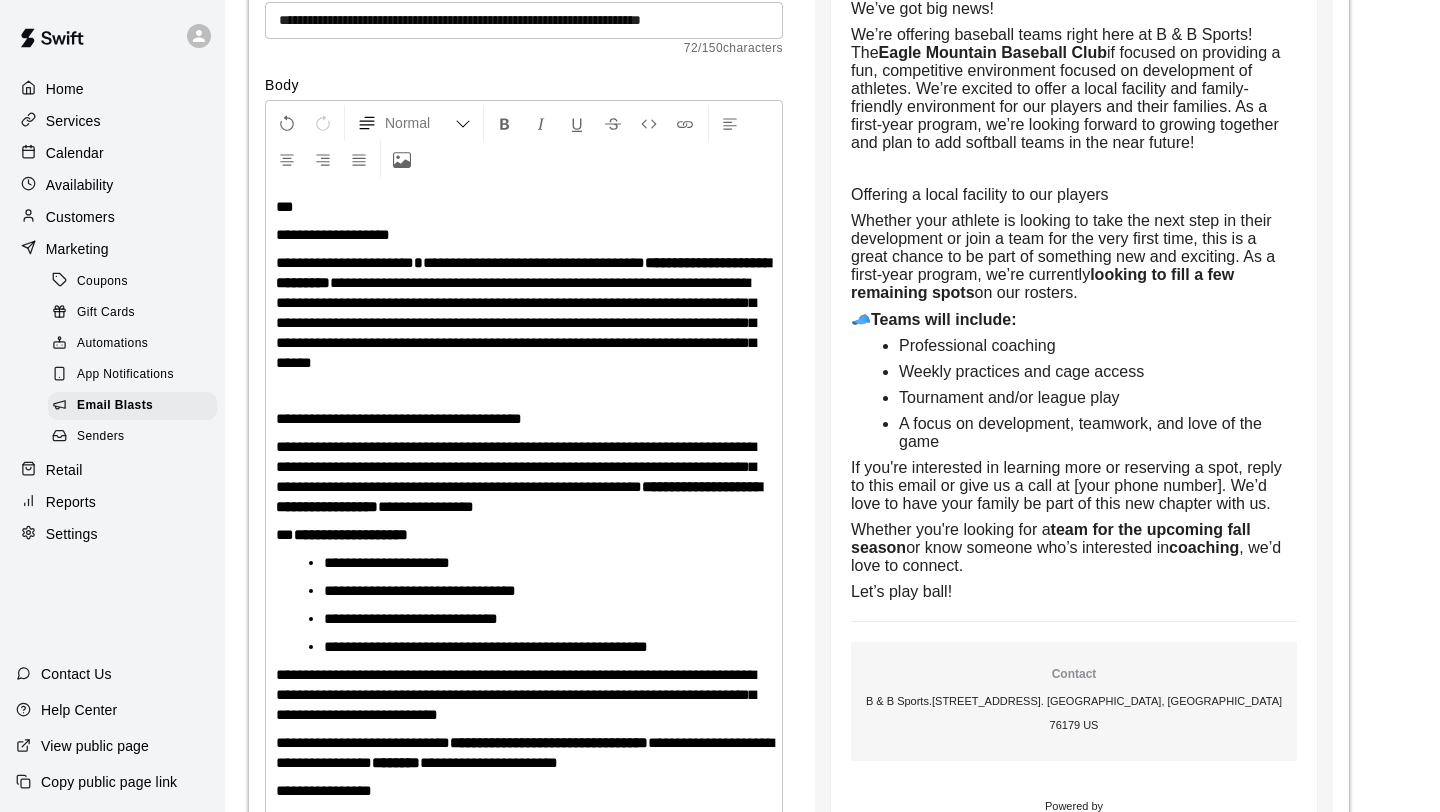 click on "**********" at bounding box center [534, 262] 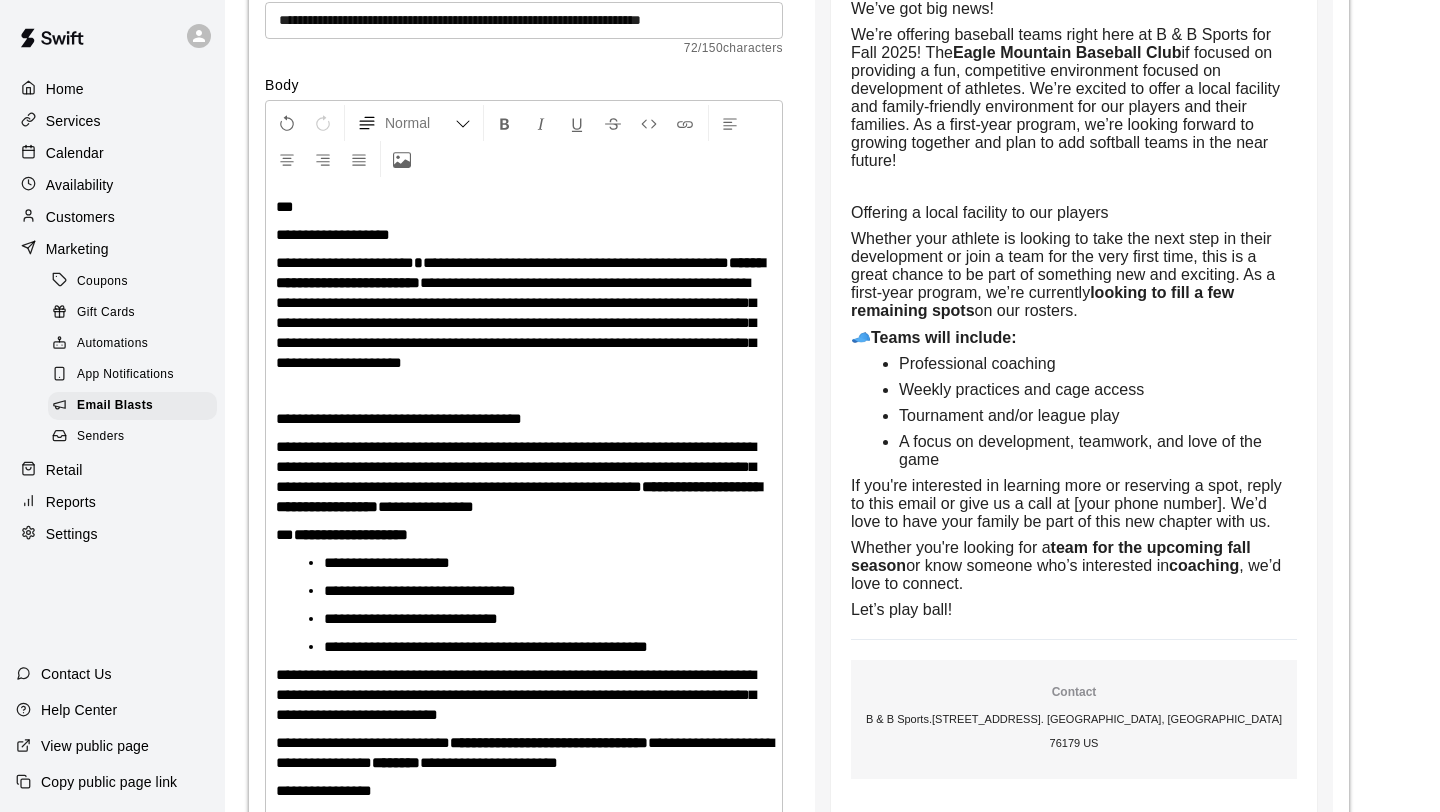 click on "**********" at bounding box center (516, 322) 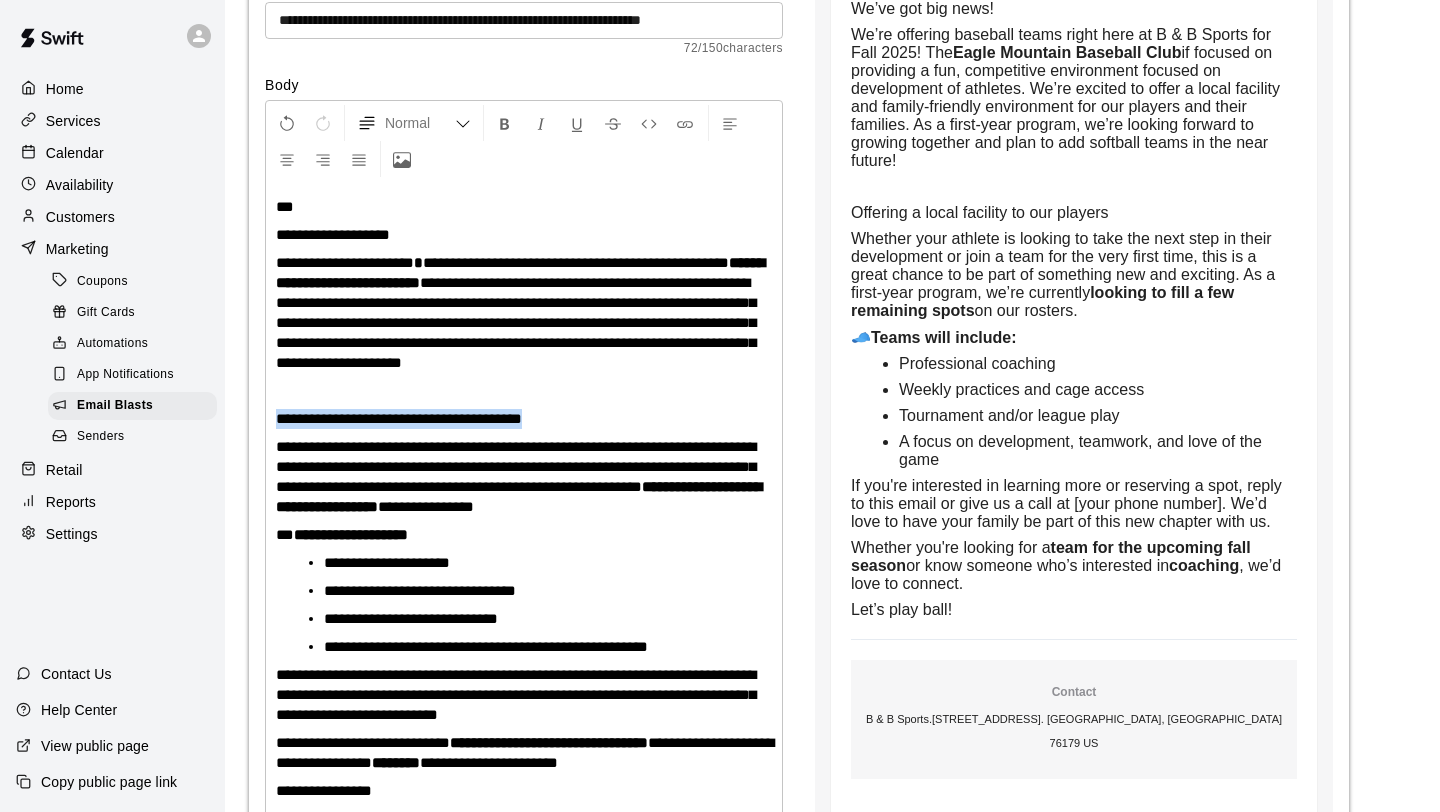 drag, startPoint x: 274, startPoint y: 417, endPoint x: 652, endPoint y: 424, distance: 378.06482 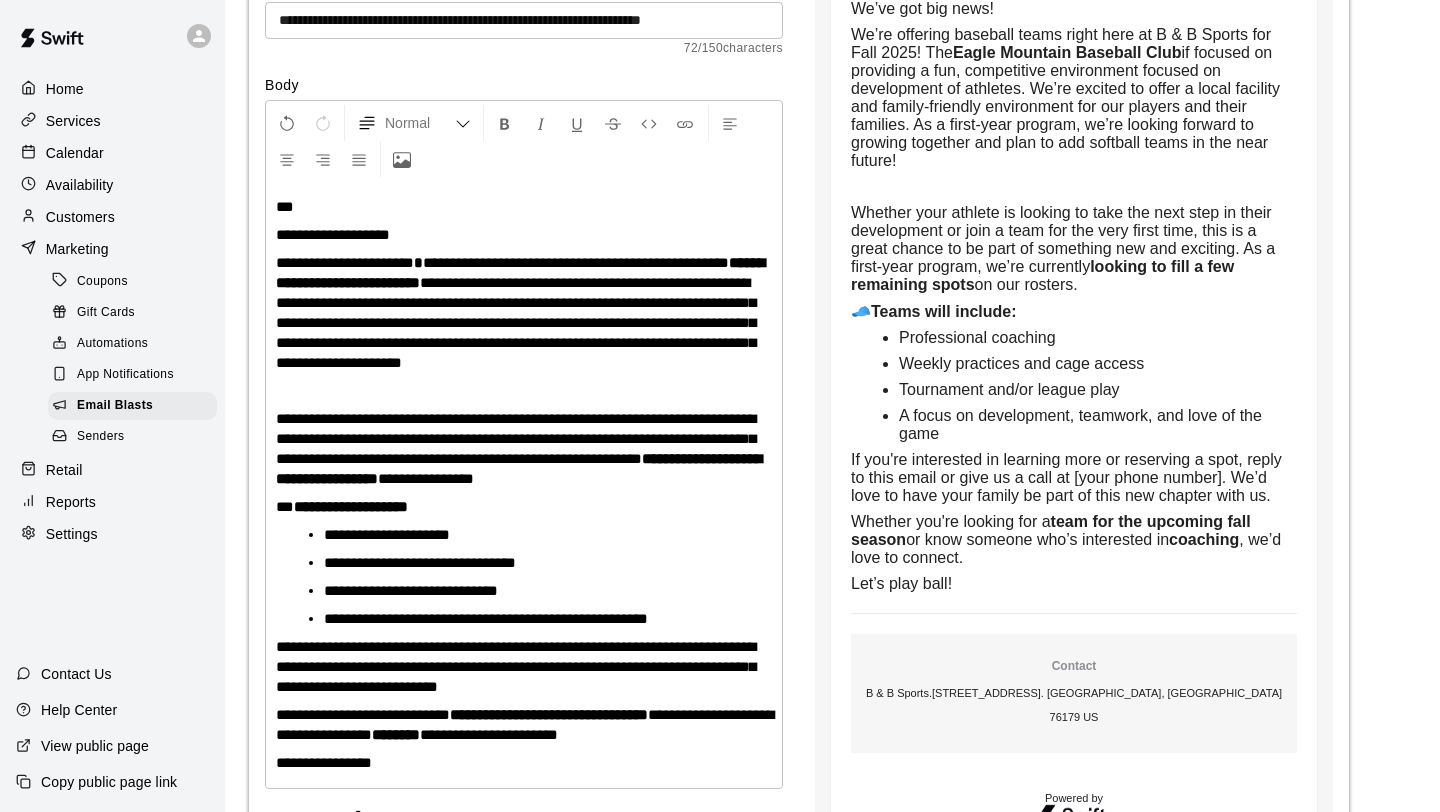 click on "**********" at bounding box center [516, 322] 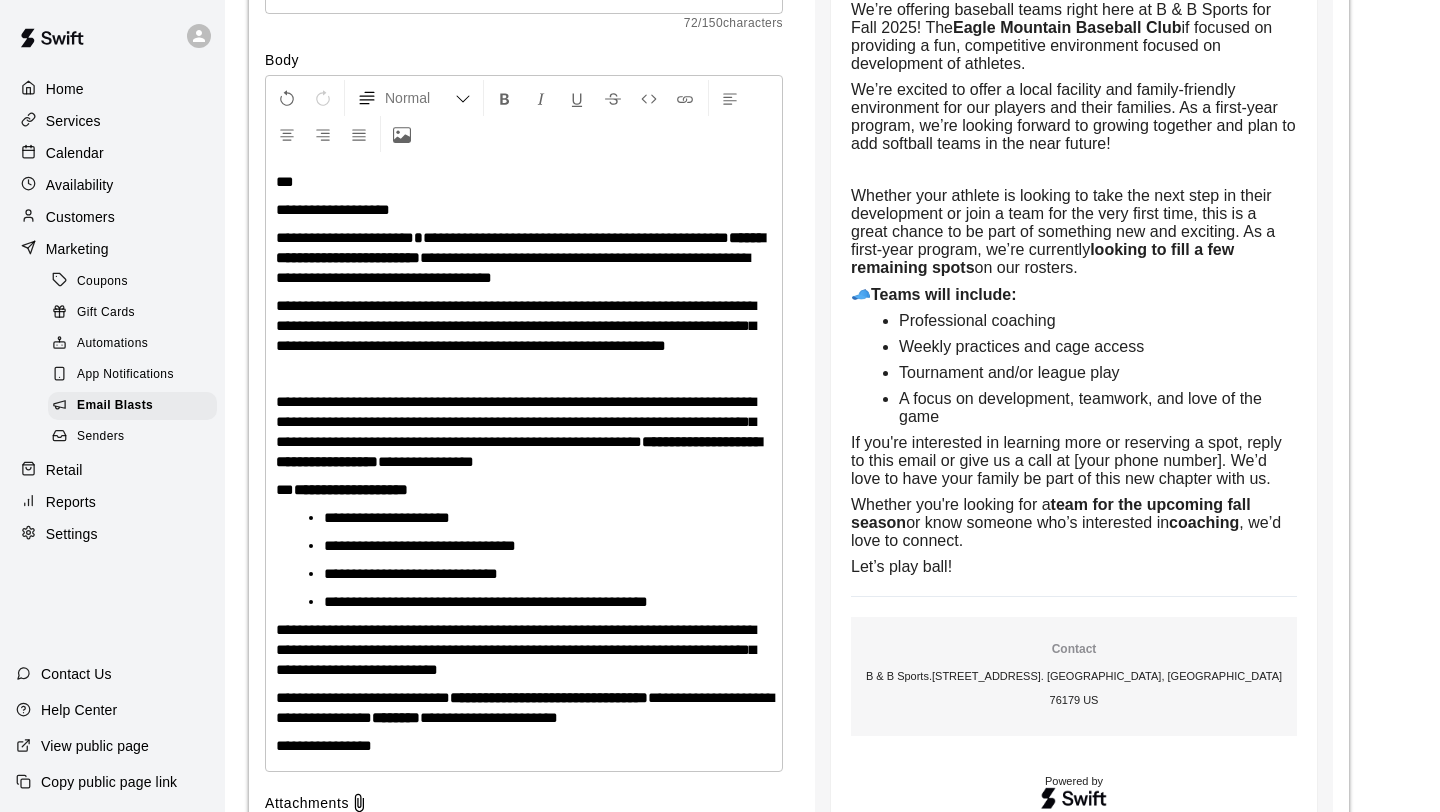 scroll, scrollTop: 407, scrollLeft: 0, axis: vertical 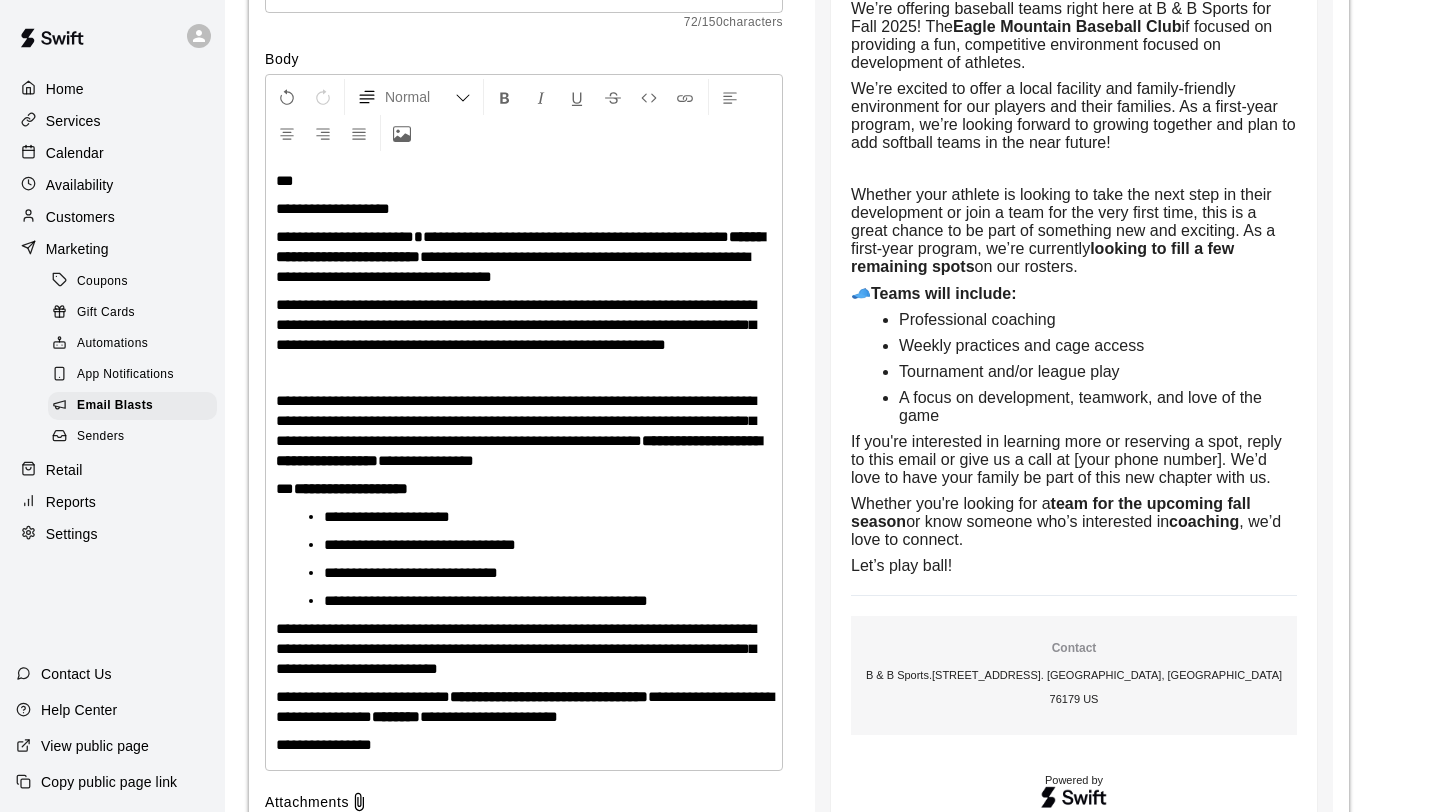 click on "**********" at bounding box center [524, 463] 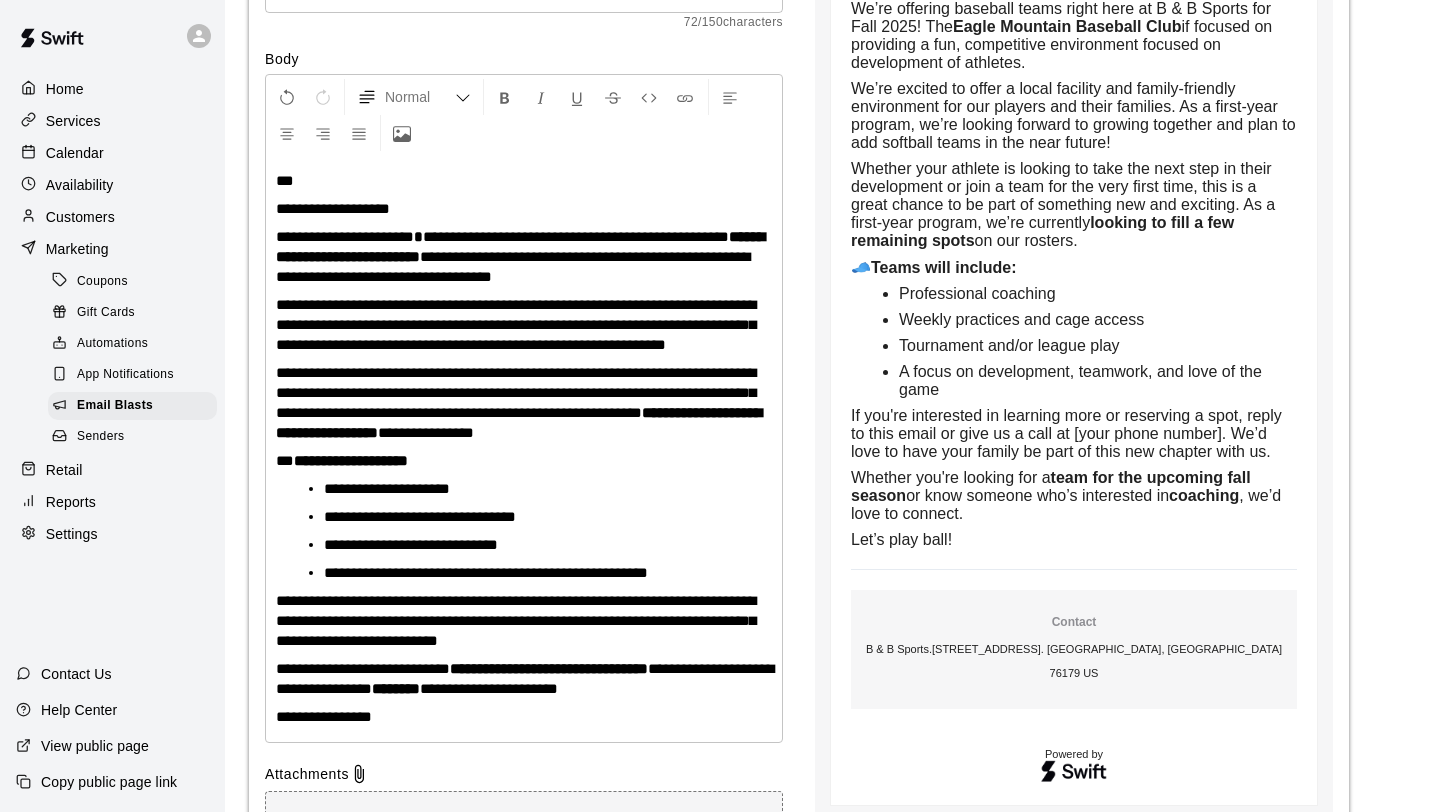 click on "**********" at bounding box center [516, 392] 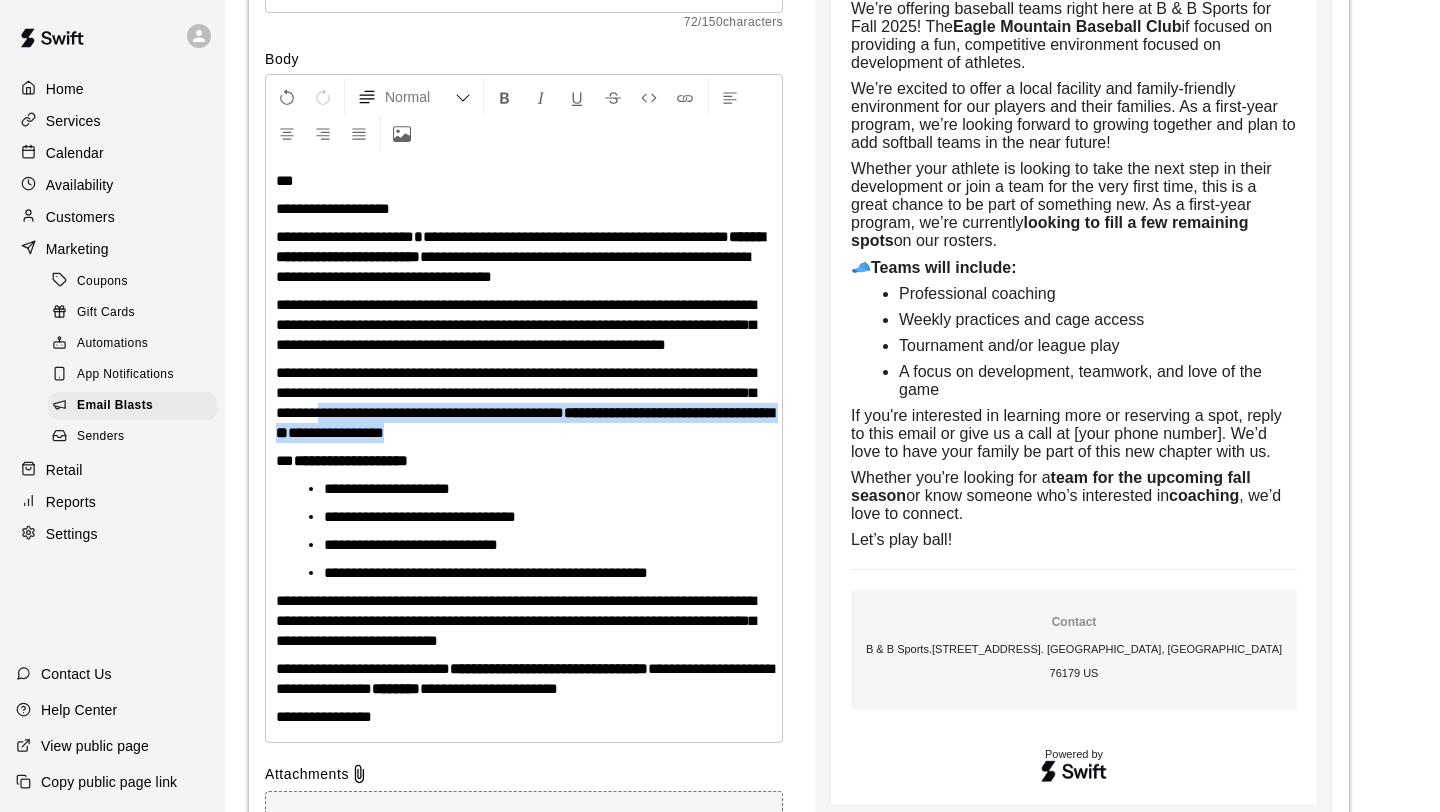 drag, startPoint x: 474, startPoint y: 434, endPoint x: 756, endPoint y: 456, distance: 282.85684 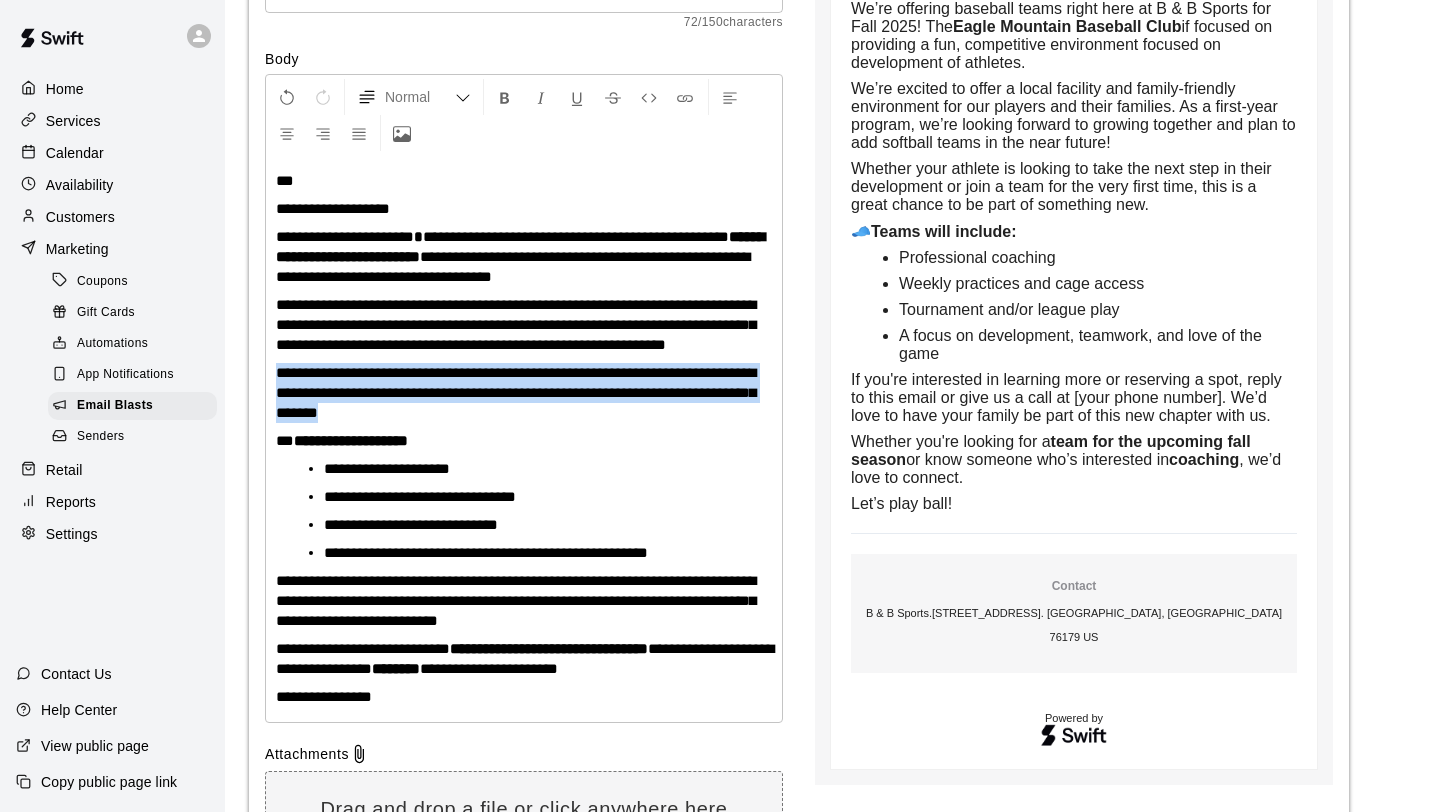 drag, startPoint x: 278, startPoint y: 387, endPoint x: 526, endPoint y: 431, distance: 251.87299 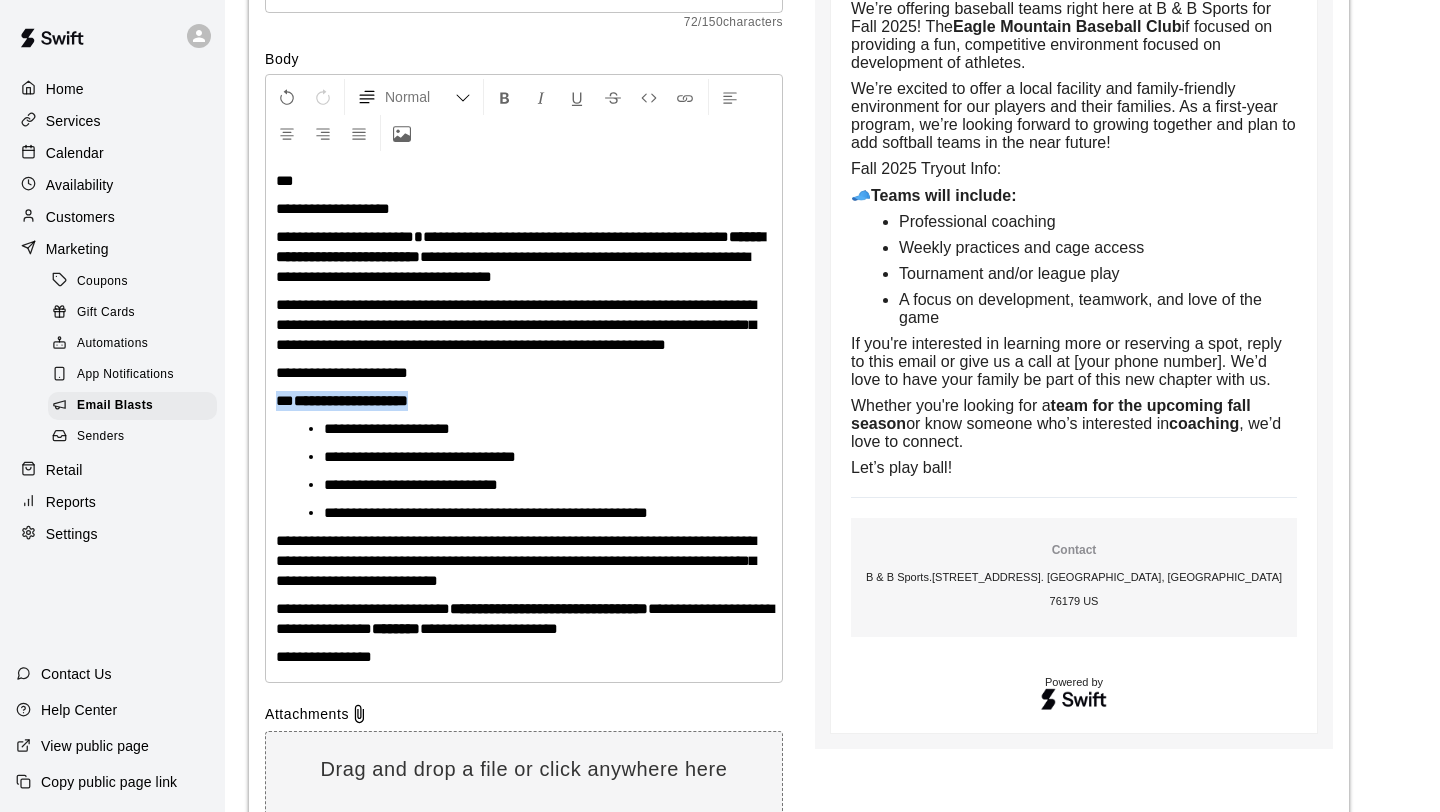 drag, startPoint x: 276, startPoint y: 424, endPoint x: 458, endPoint y: 422, distance: 182.01099 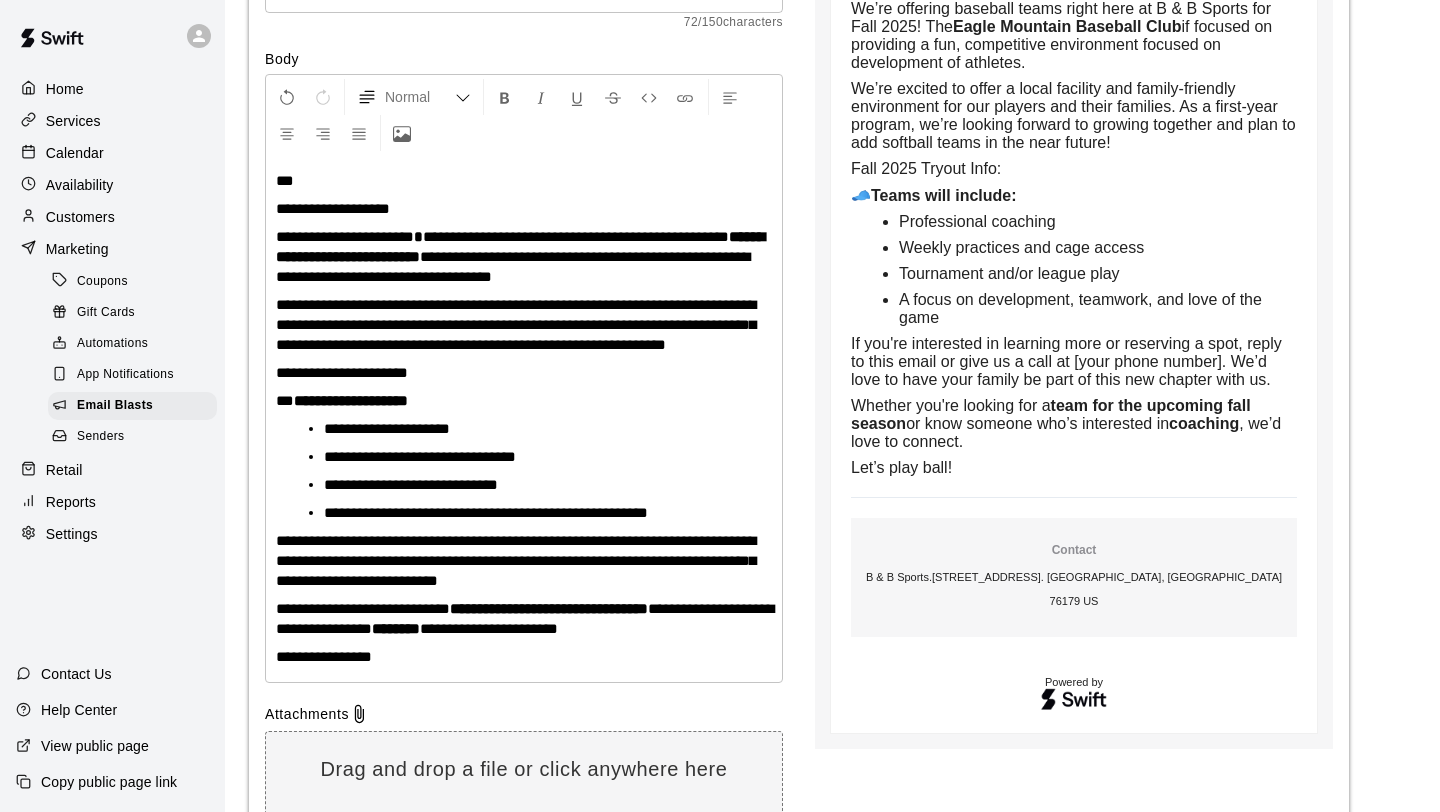 click on "**********" at bounding box center (524, 401) 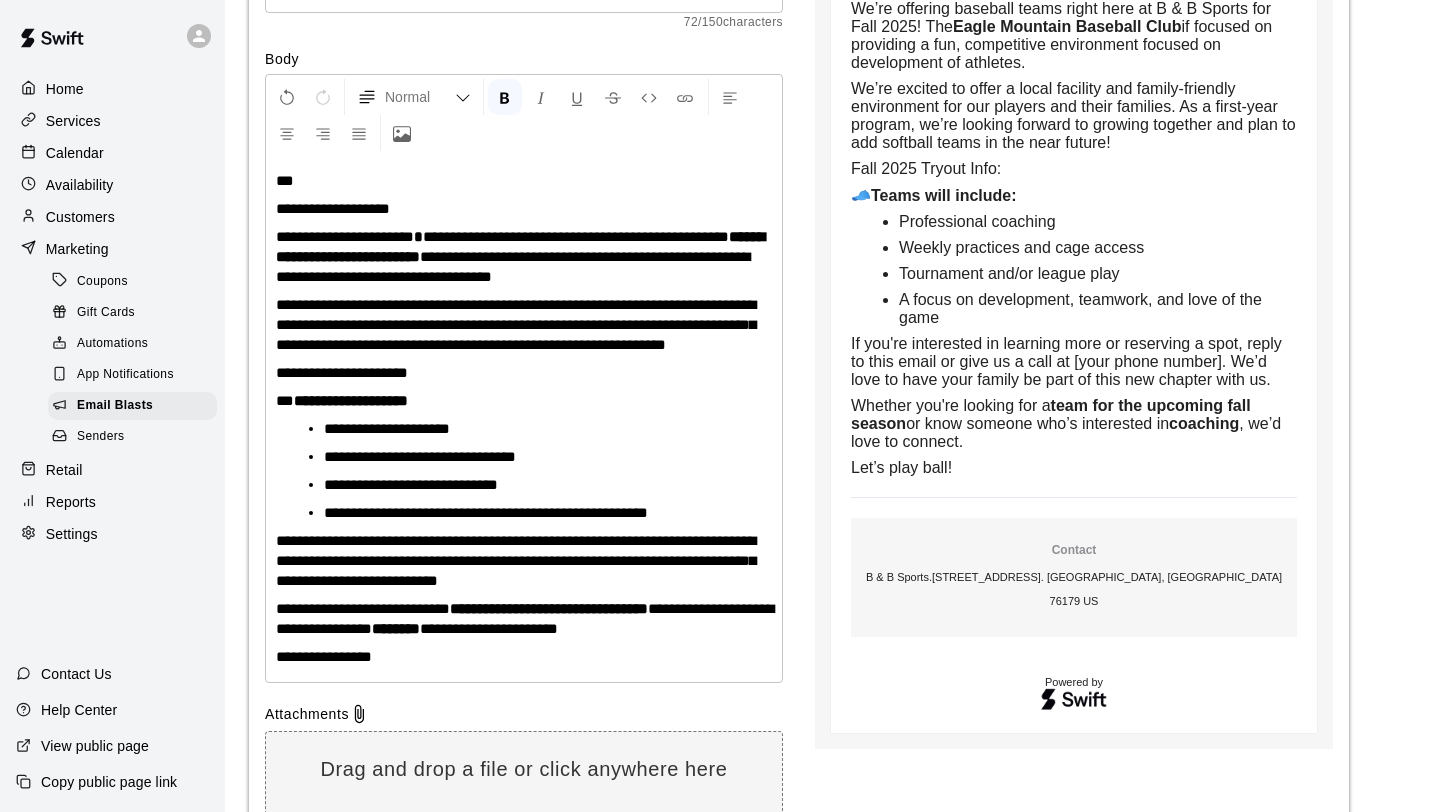 click on "**********" at bounding box center [351, 400] 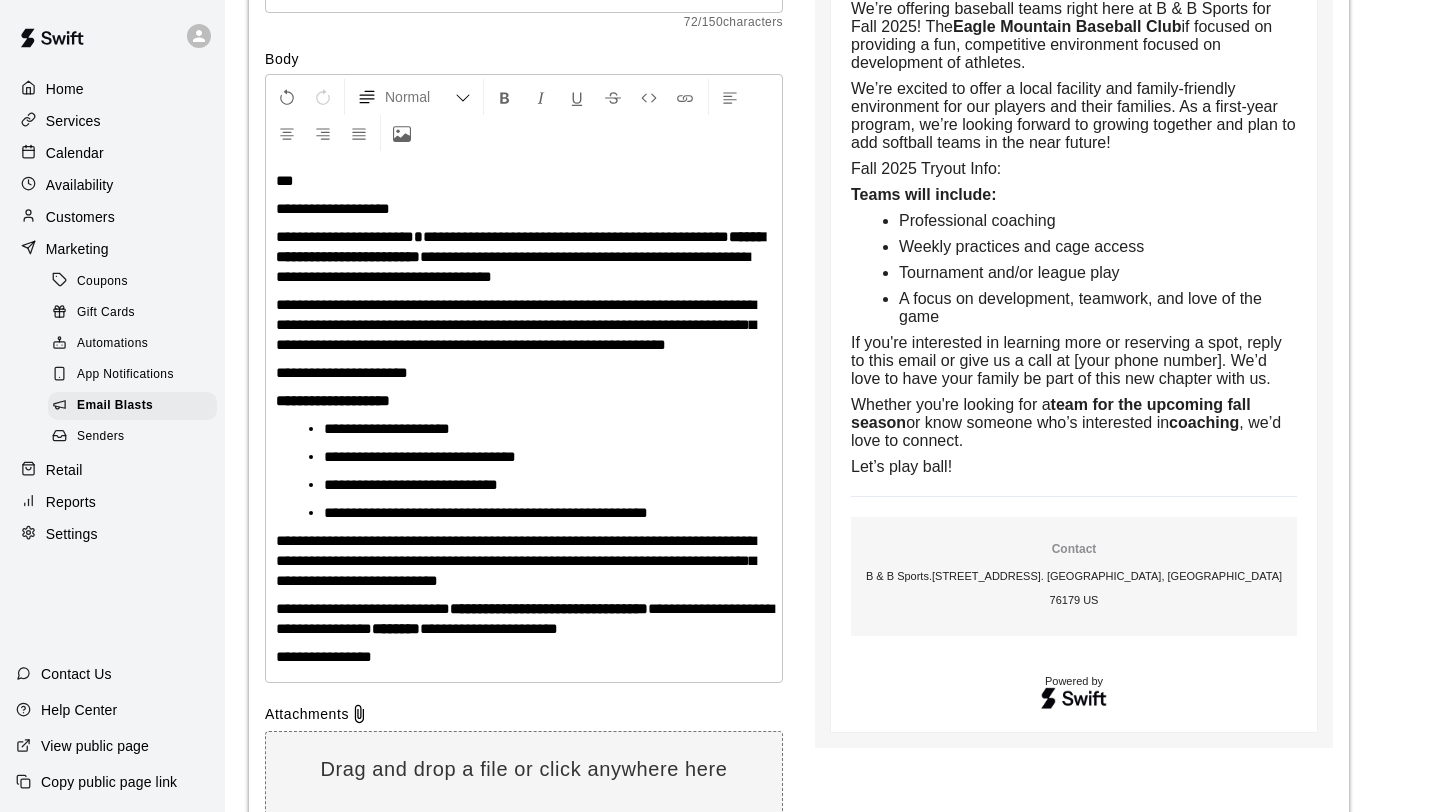 click on "**********" at bounding box center (524, 373) 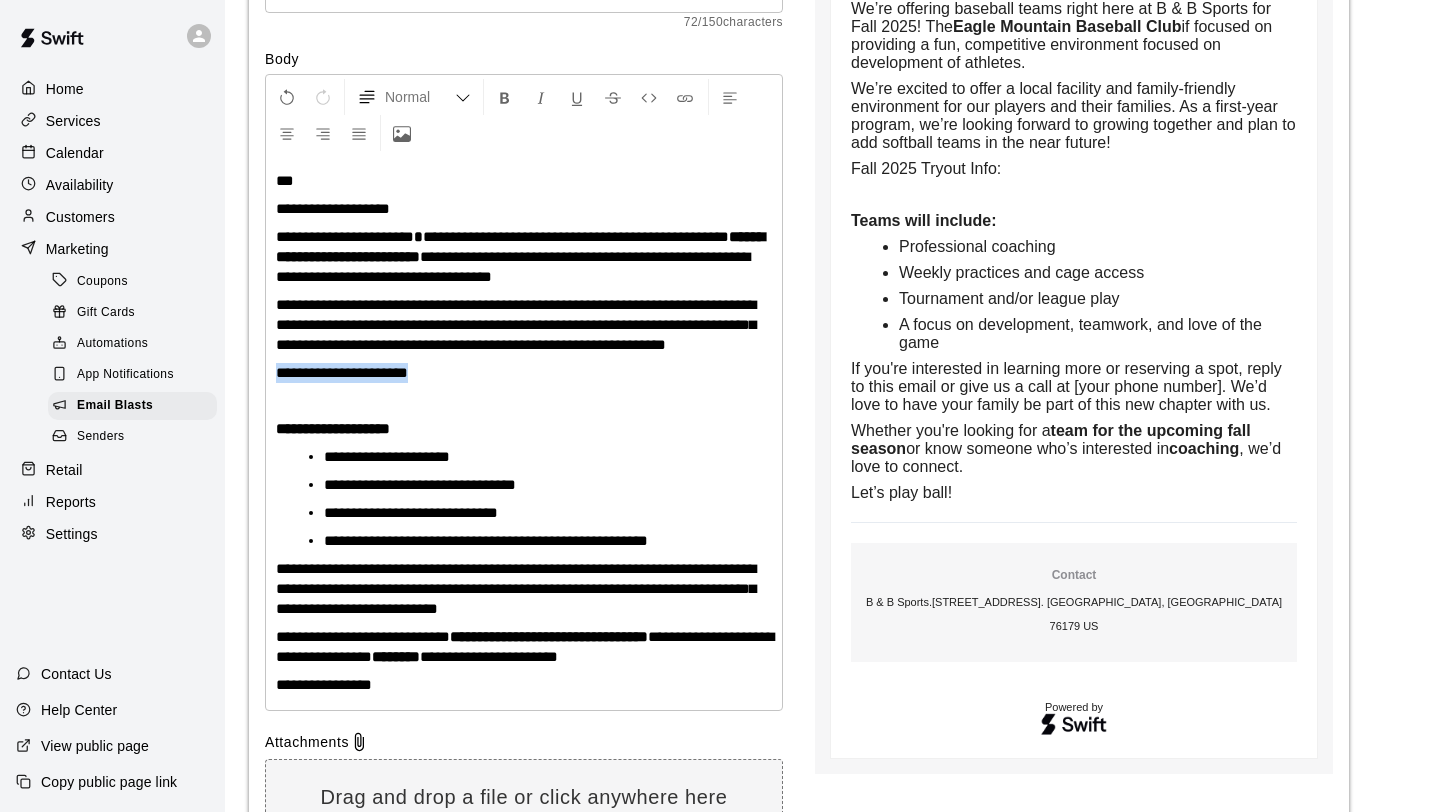 drag, startPoint x: 274, startPoint y: 392, endPoint x: 485, endPoint y: 393, distance: 211.00237 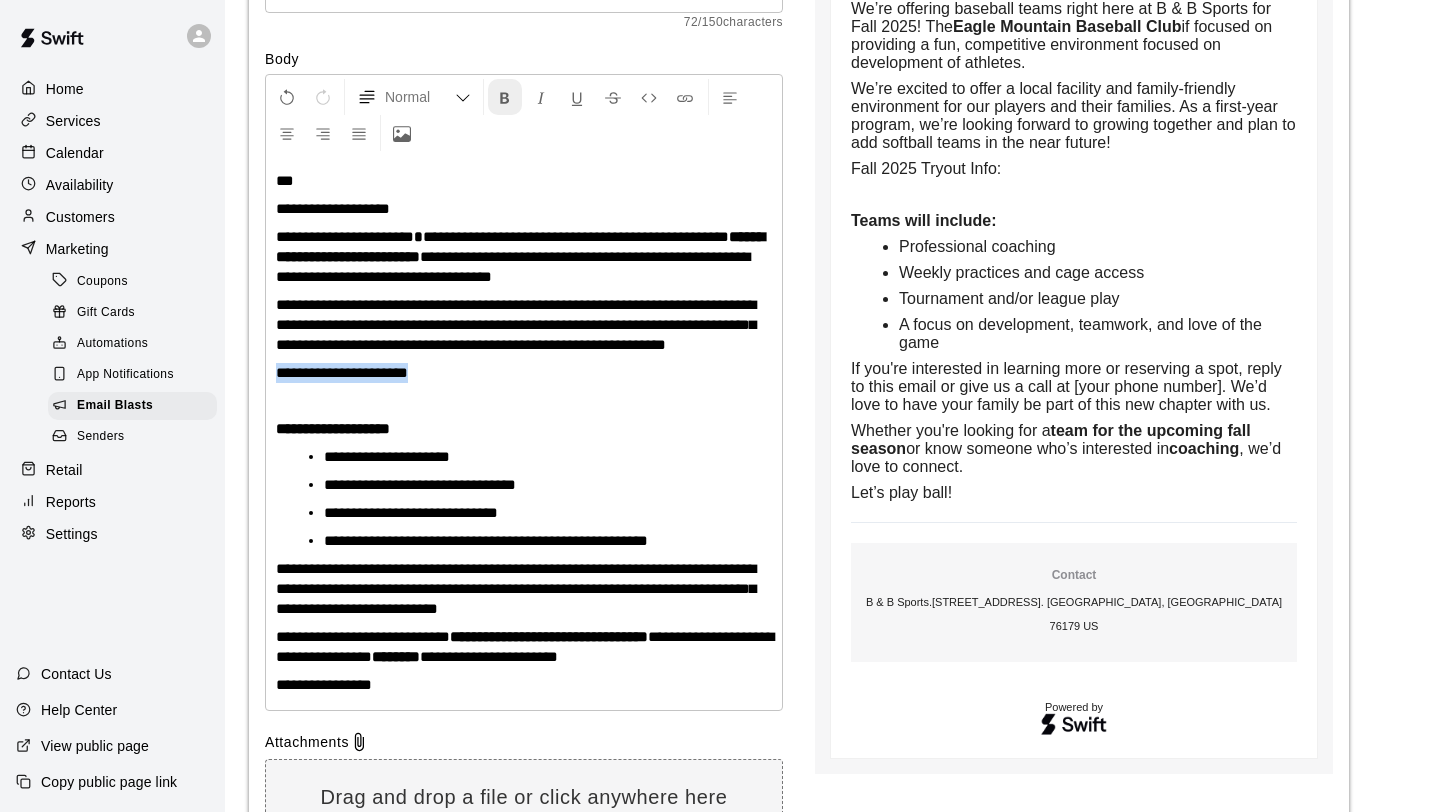 click at bounding box center (505, 98) 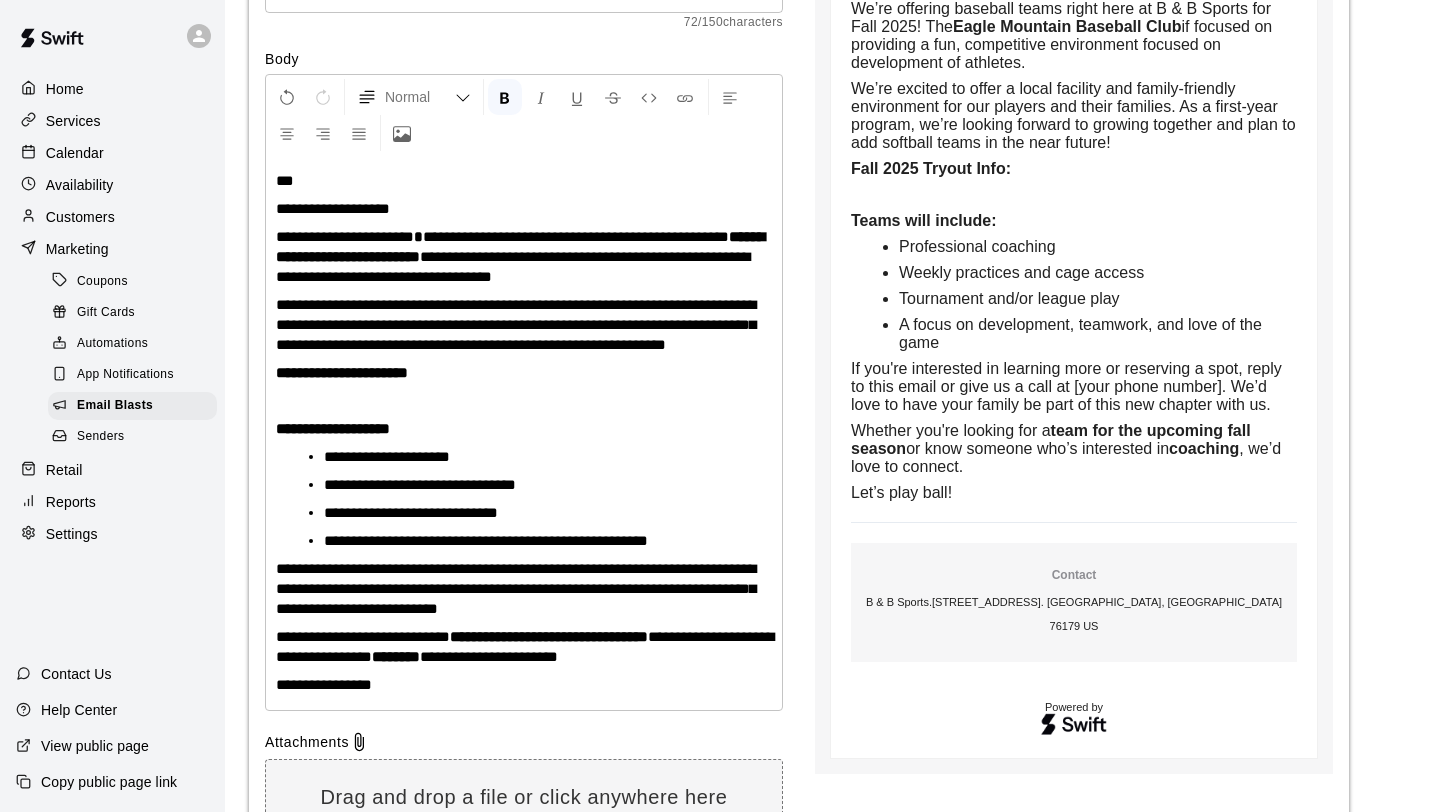 click on "**********" at bounding box center (524, 433) 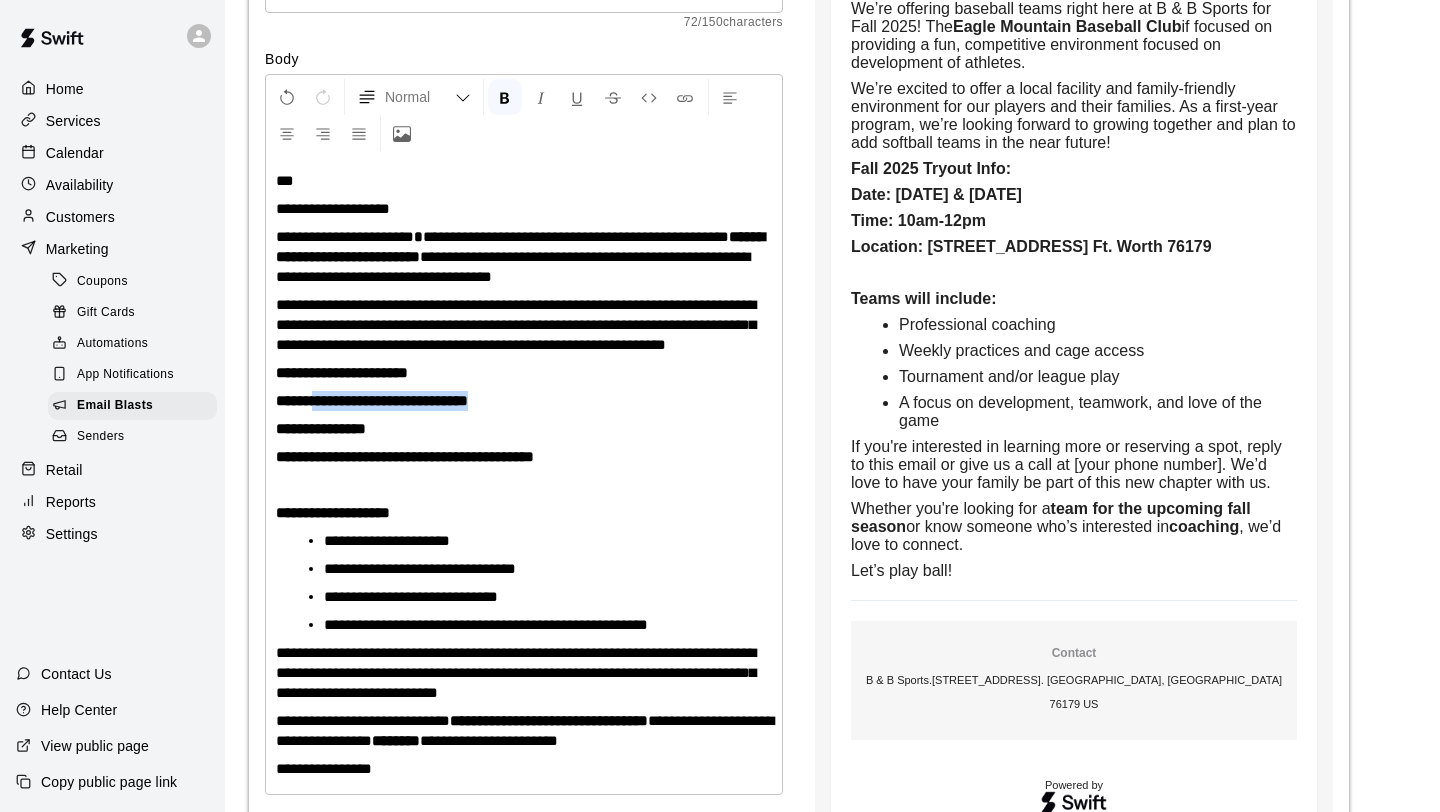 drag, startPoint x: 318, startPoint y: 420, endPoint x: 610, endPoint y: 416, distance: 292.0274 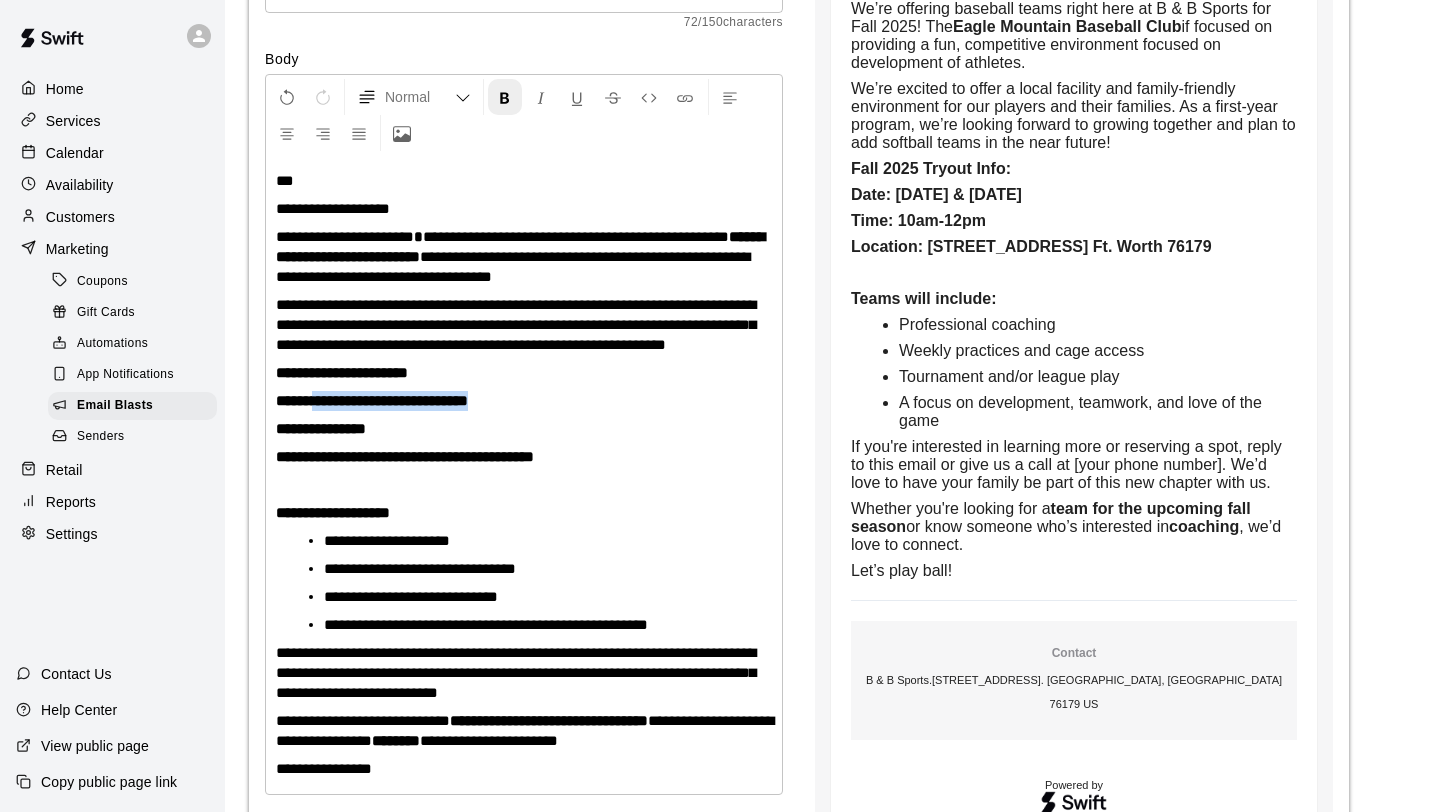 click at bounding box center (505, 98) 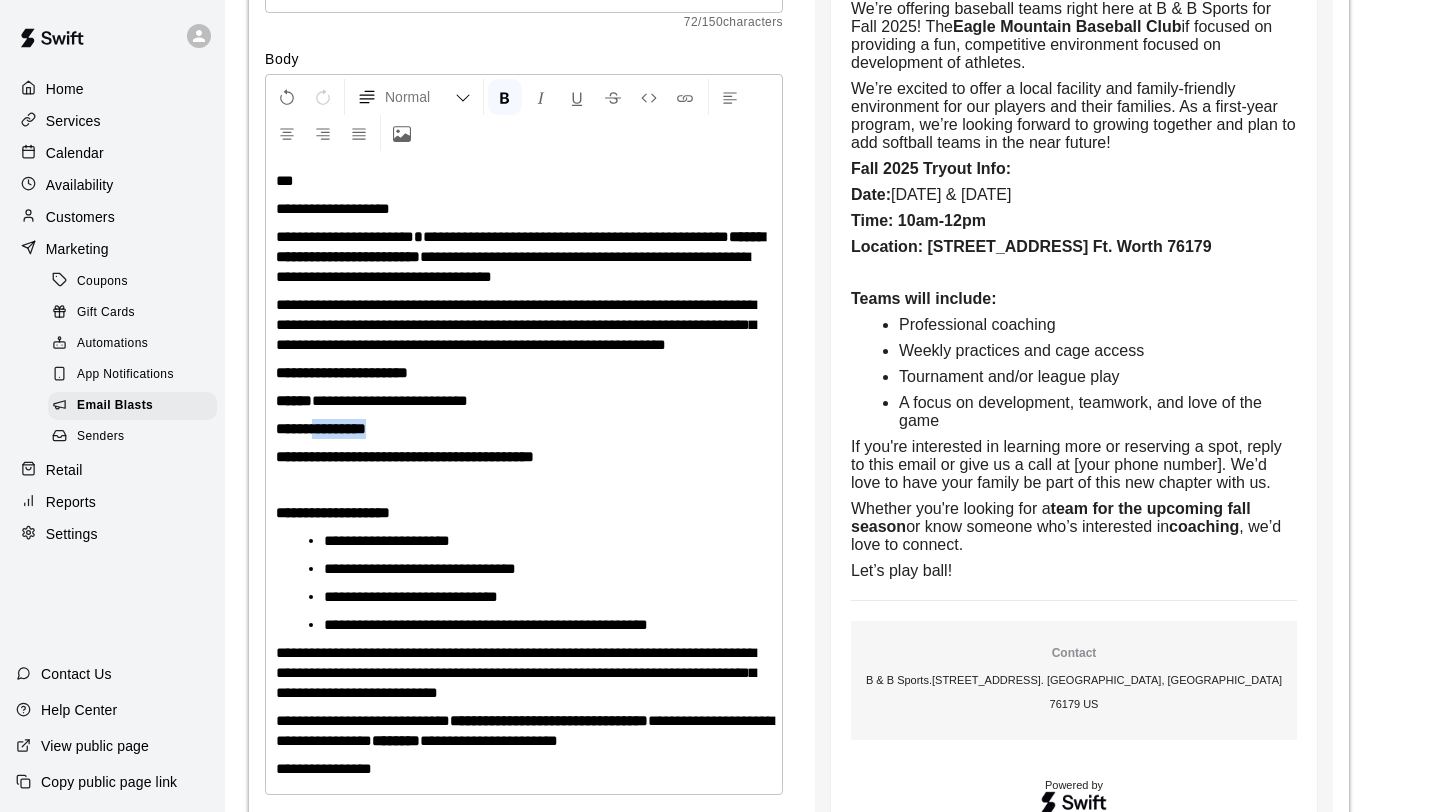 drag, startPoint x: 321, startPoint y: 447, endPoint x: 479, endPoint y: 444, distance: 158.02847 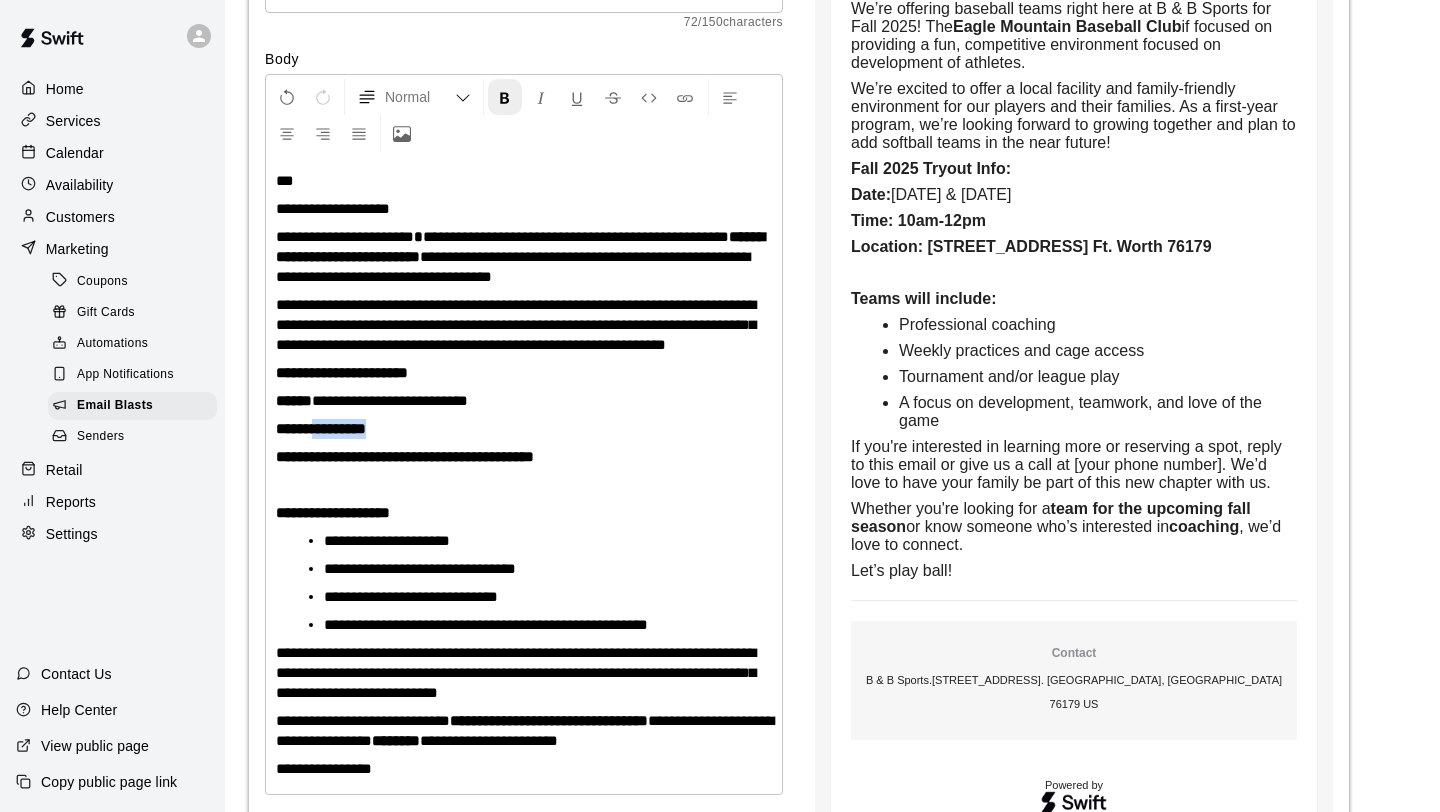click at bounding box center (505, 98) 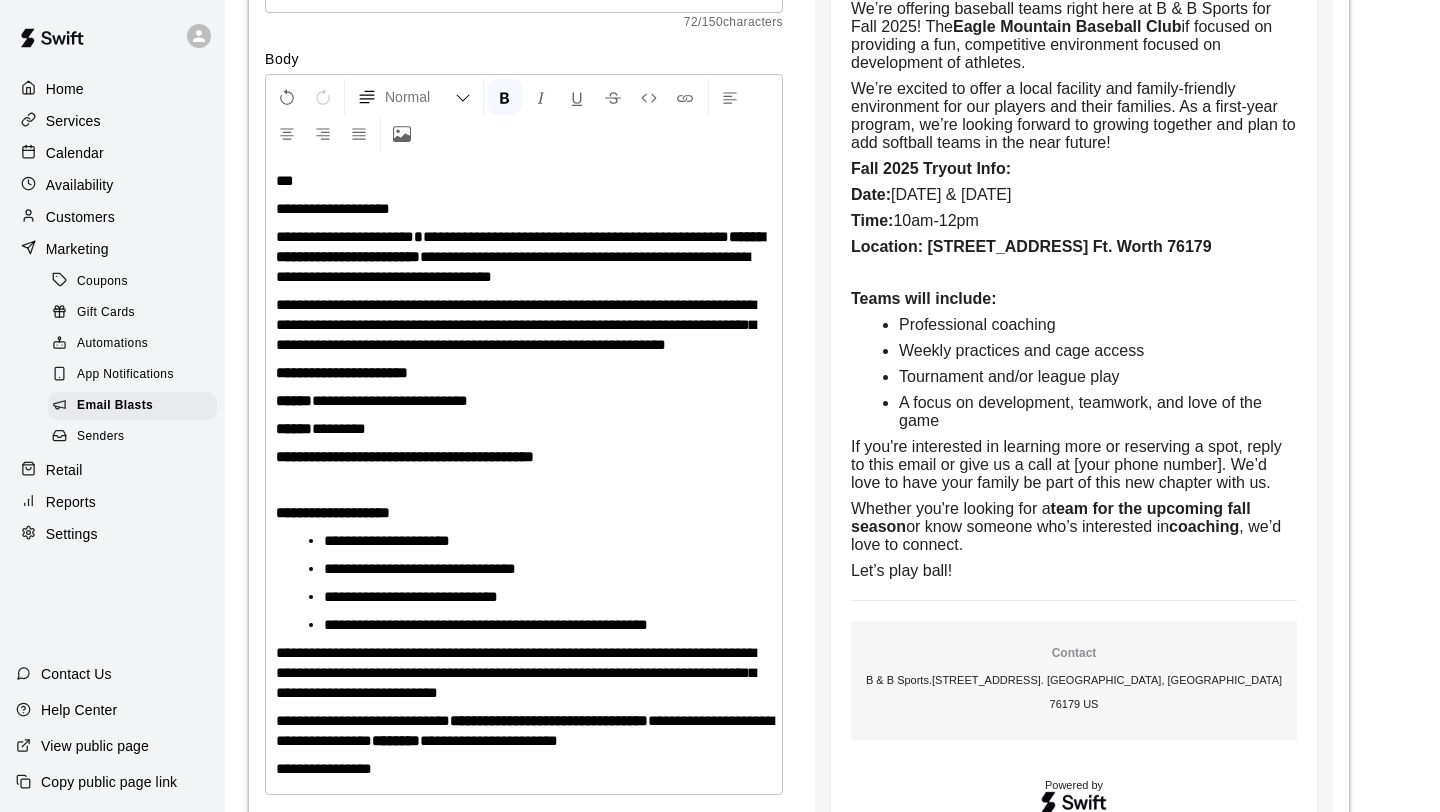drag, startPoint x: 345, startPoint y: 478, endPoint x: 655, endPoint y: 478, distance: 310 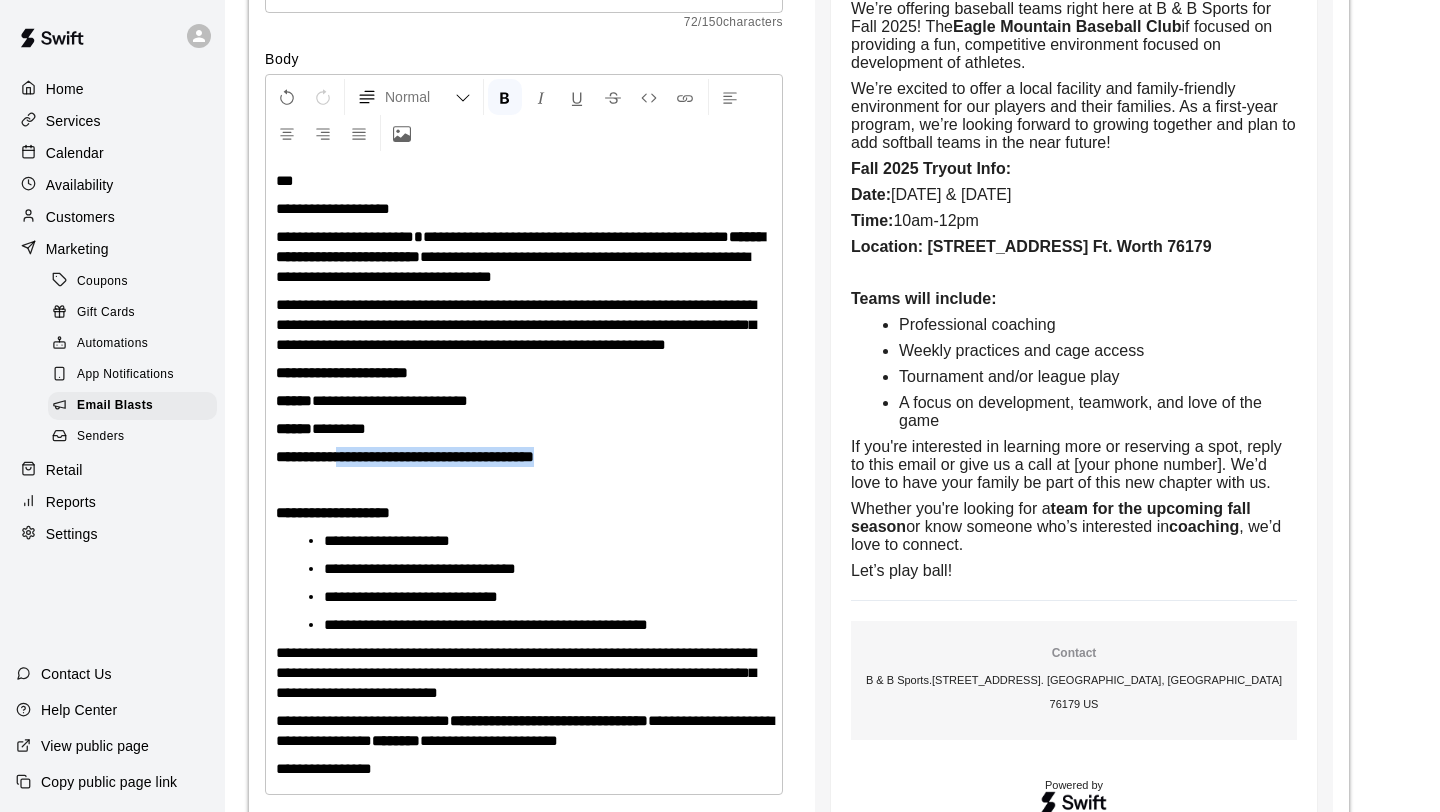 drag, startPoint x: 349, startPoint y: 479, endPoint x: 677, endPoint y: 472, distance: 328.07468 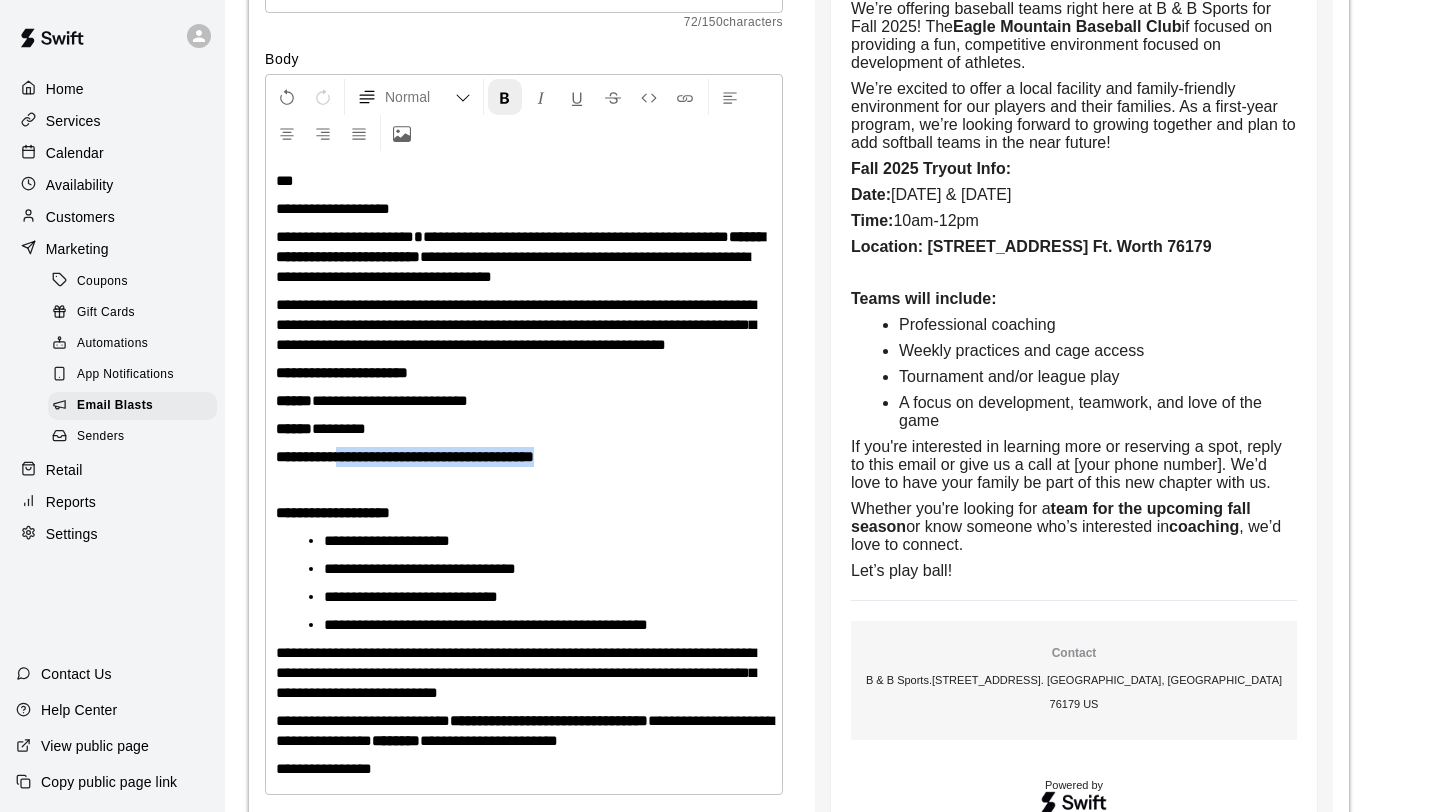 click at bounding box center [505, 98] 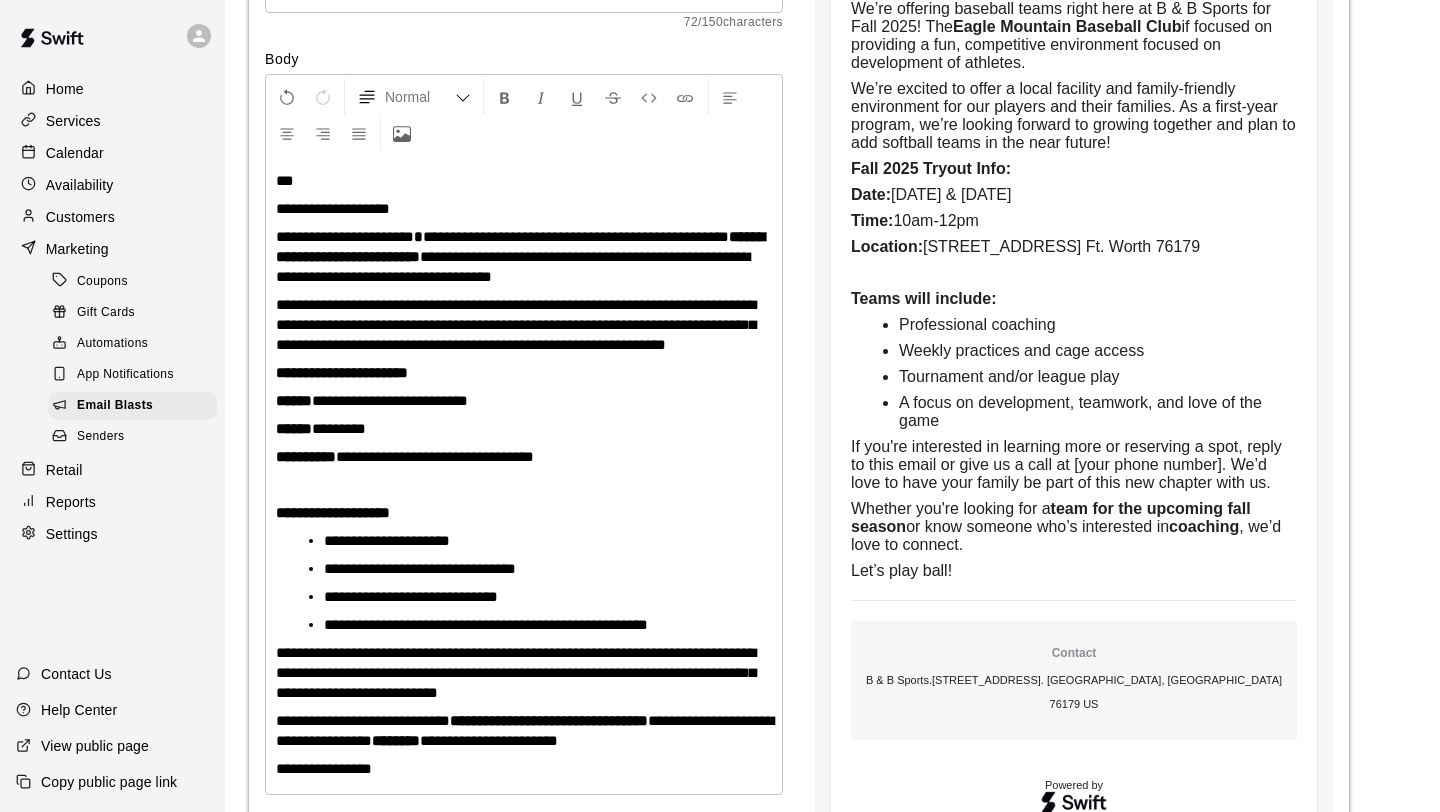 click on "**********" at bounding box center [524, 401] 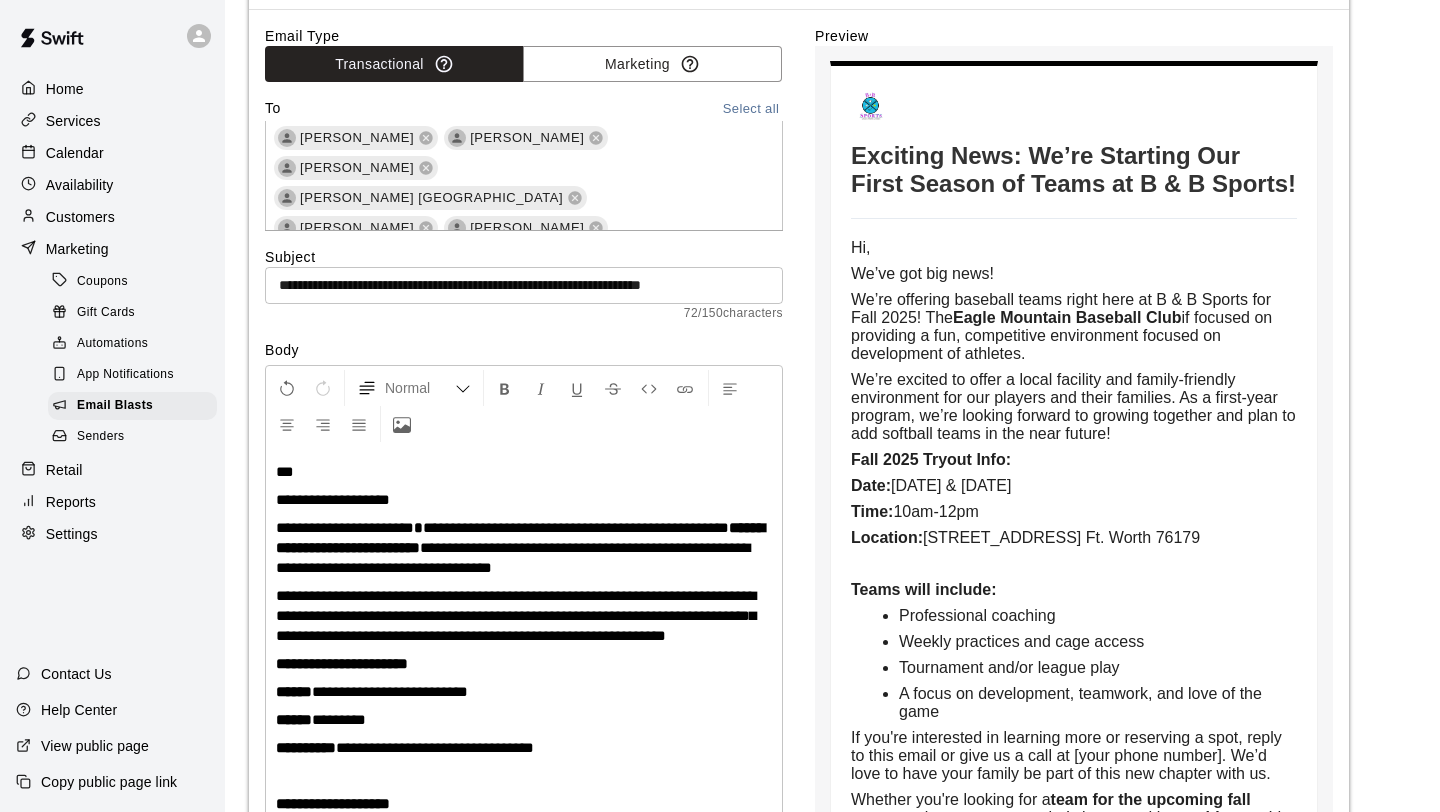 scroll, scrollTop: 3, scrollLeft: 0, axis: vertical 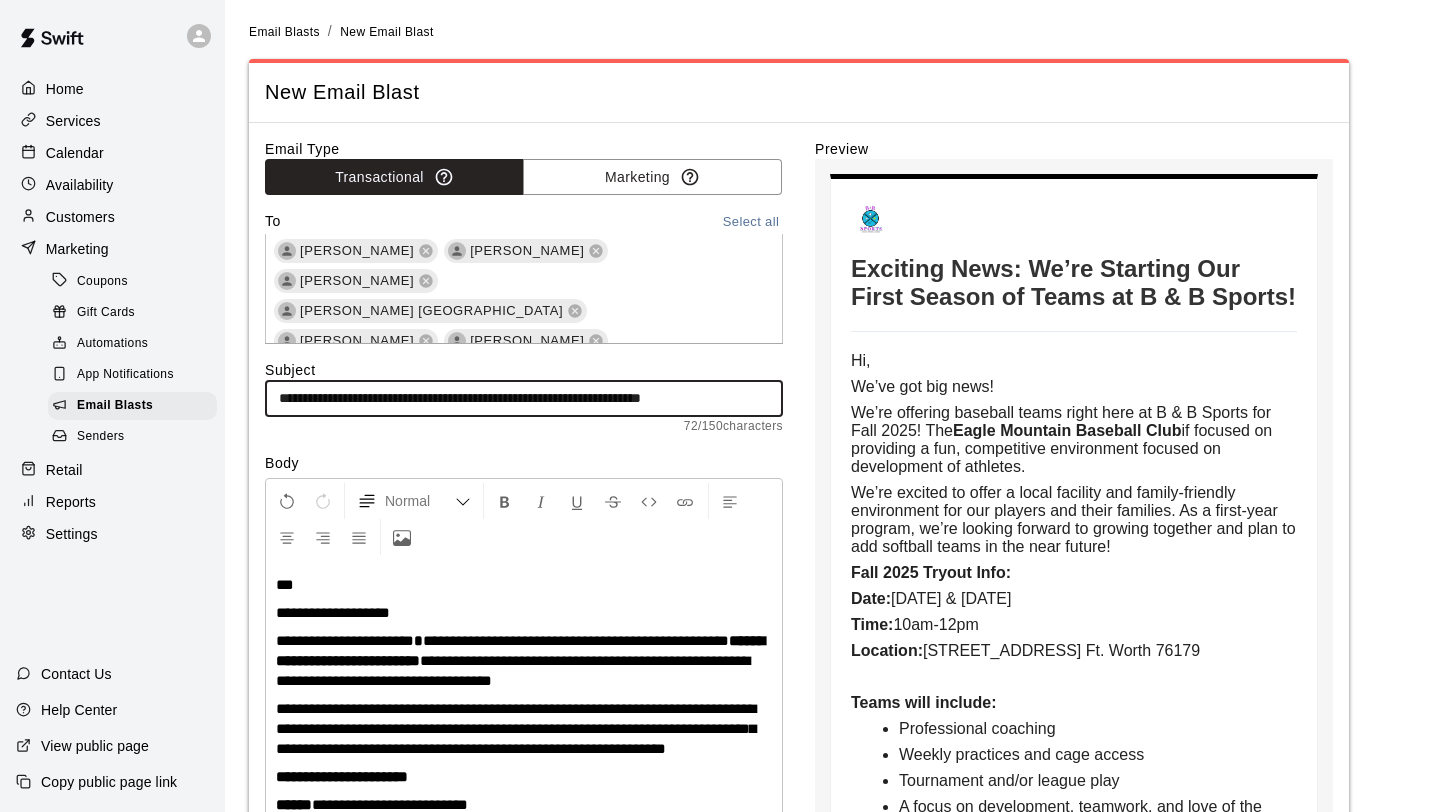 drag, startPoint x: 384, startPoint y: 398, endPoint x: 777, endPoint y: 398, distance: 393 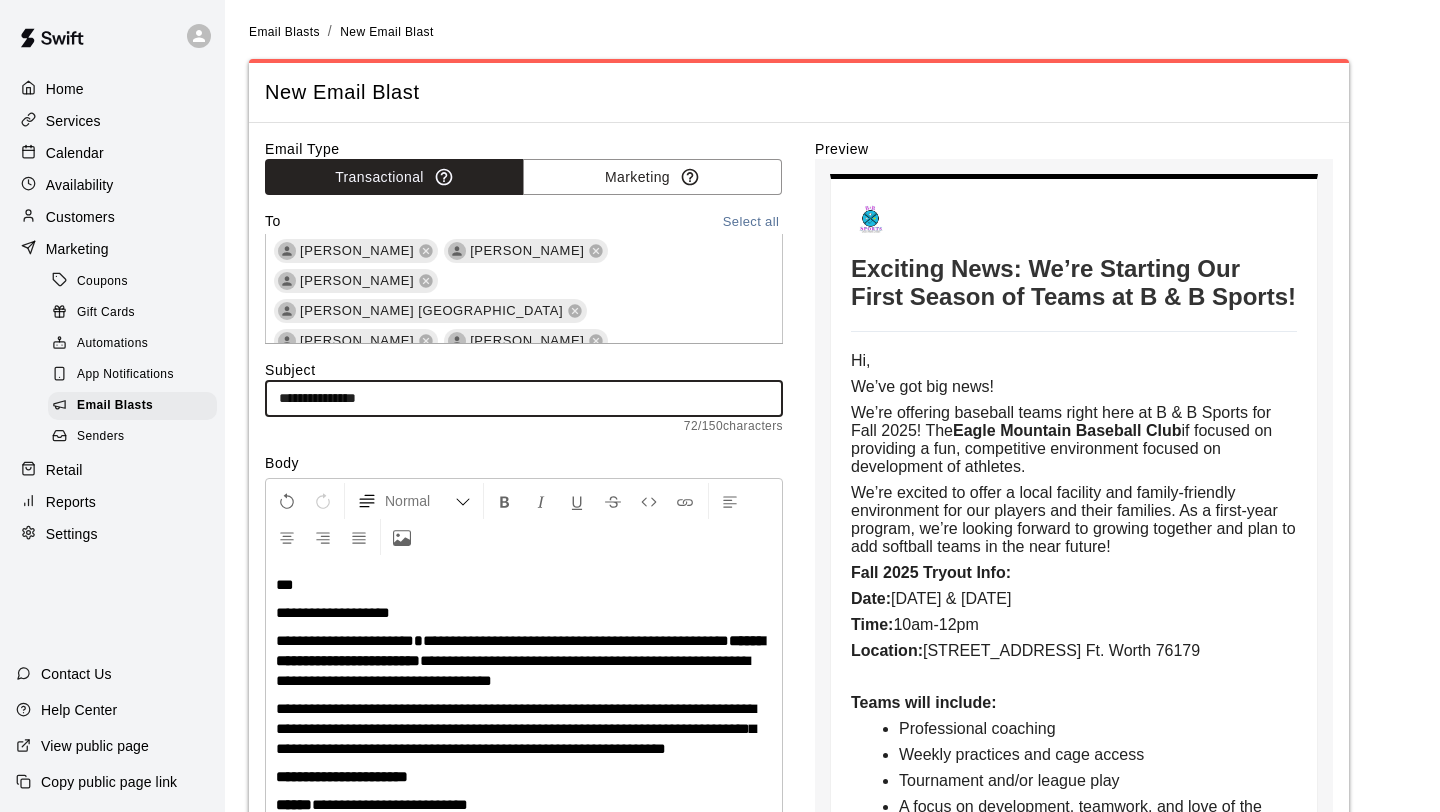scroll, scrollTop: 0, scrollLeft: 0, axis: both 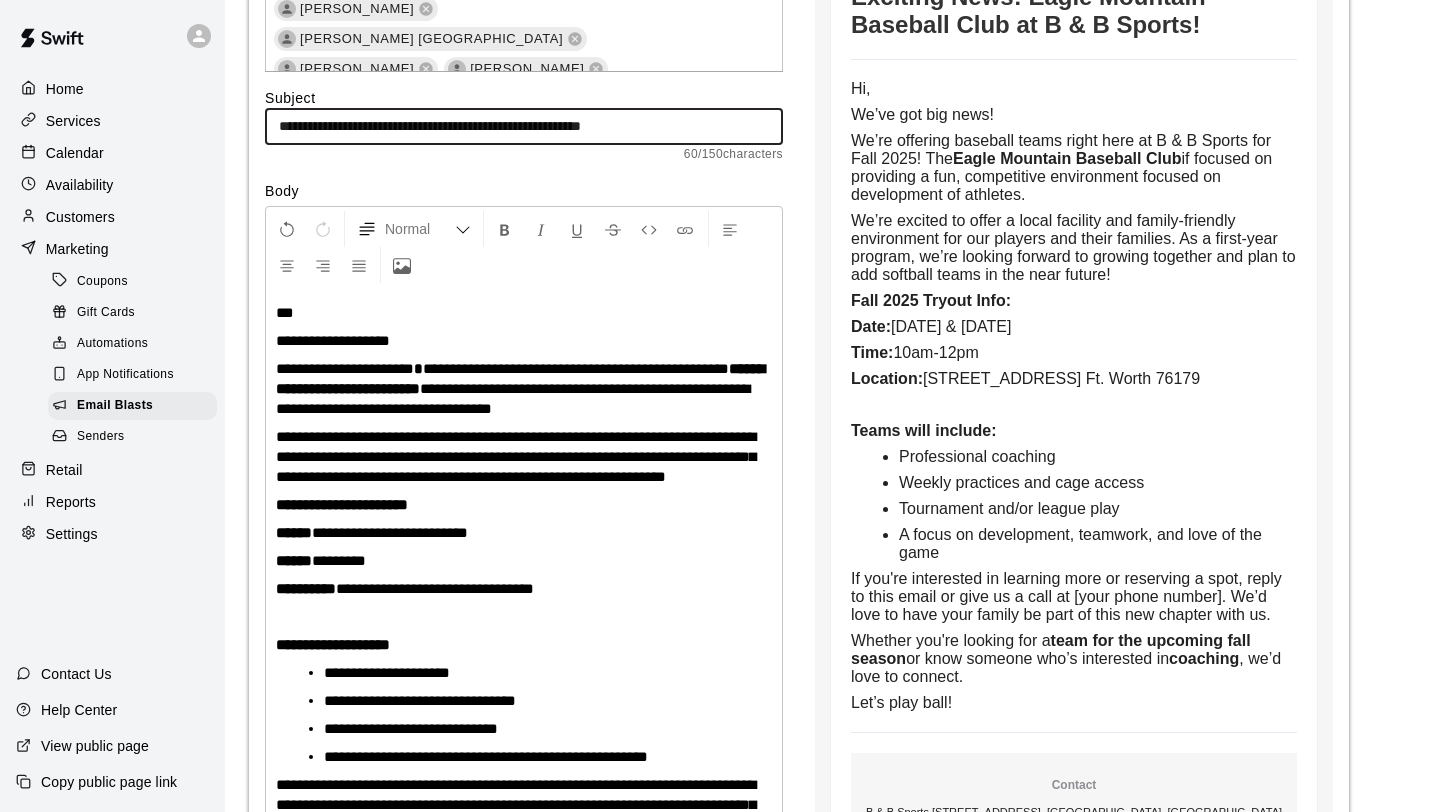 type on "**********" 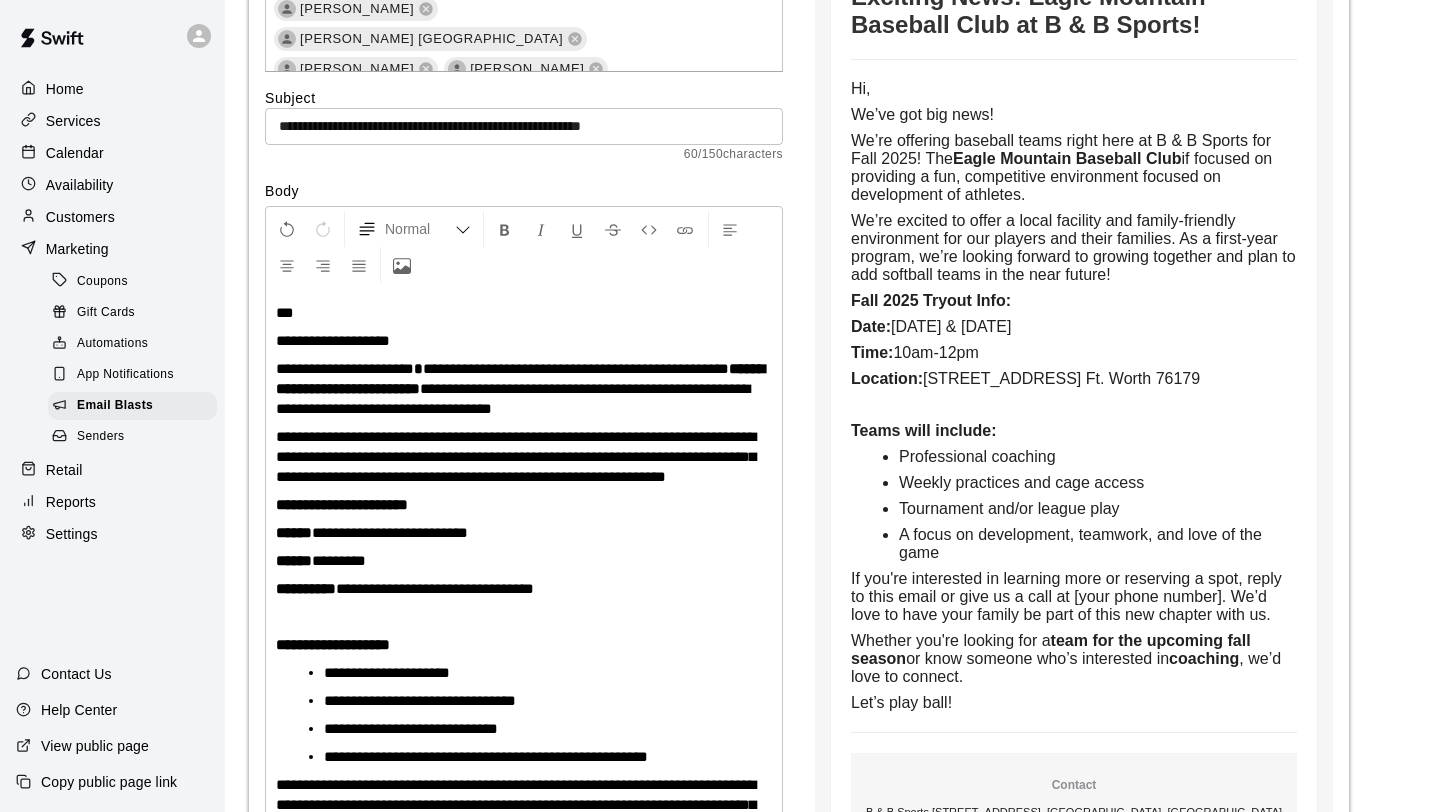 click on "**********" at bounding box center (333, 340) 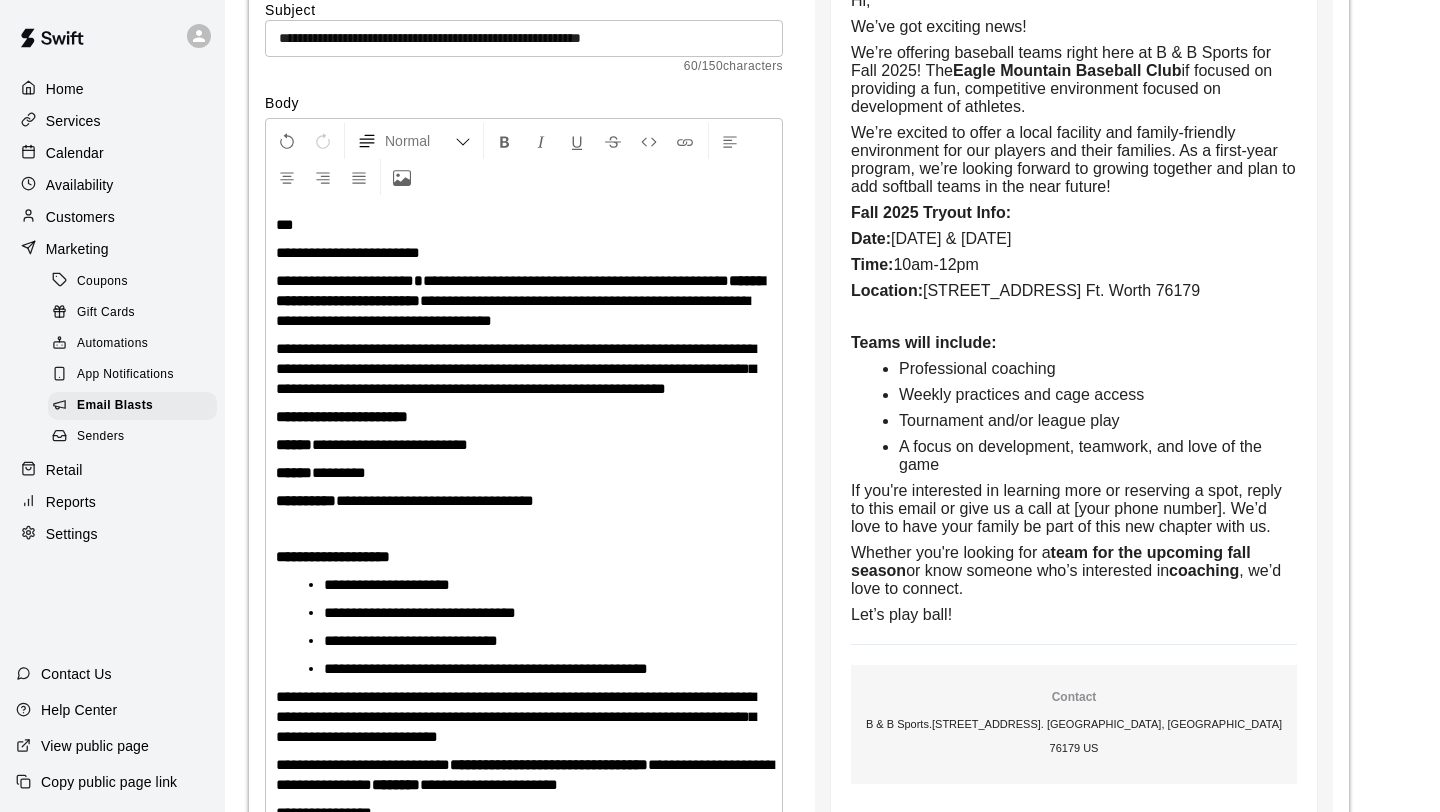 scroll, scrollTop: 364, scrollLeft: 0, axis: vertical 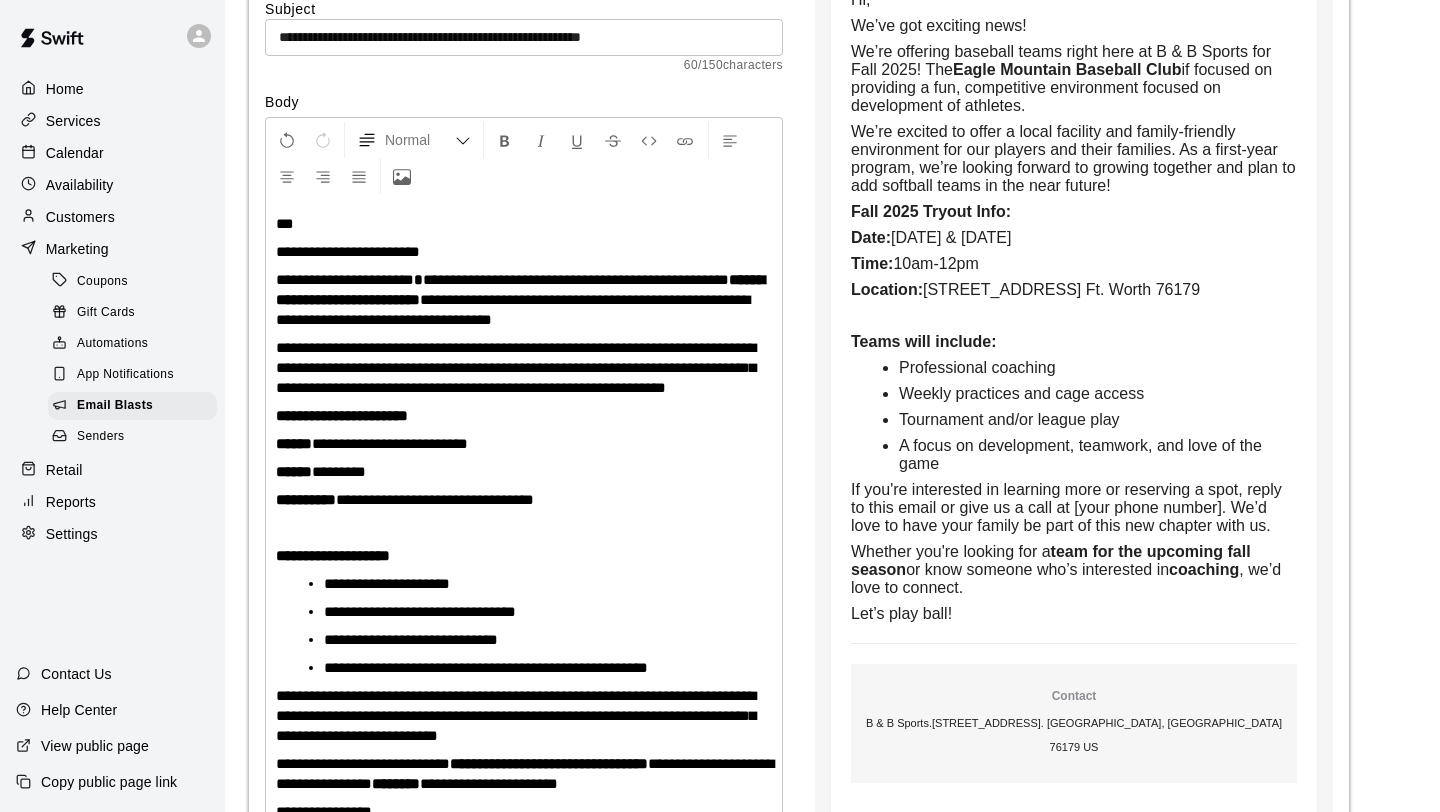 click on "**********" at bounding box center (524, 368) 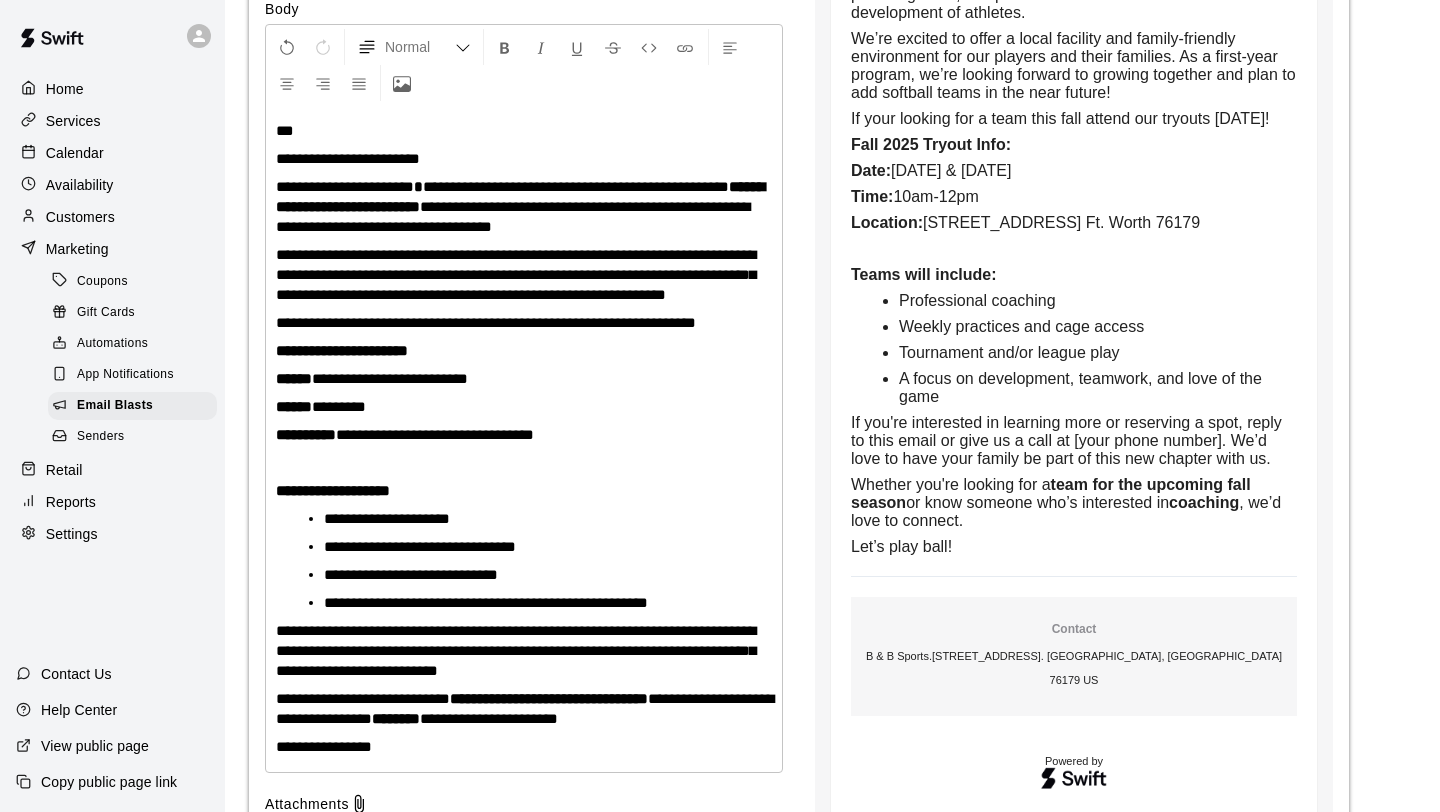 scroll, scrollTop: 458, scrollLeft: 0, axis: vertical 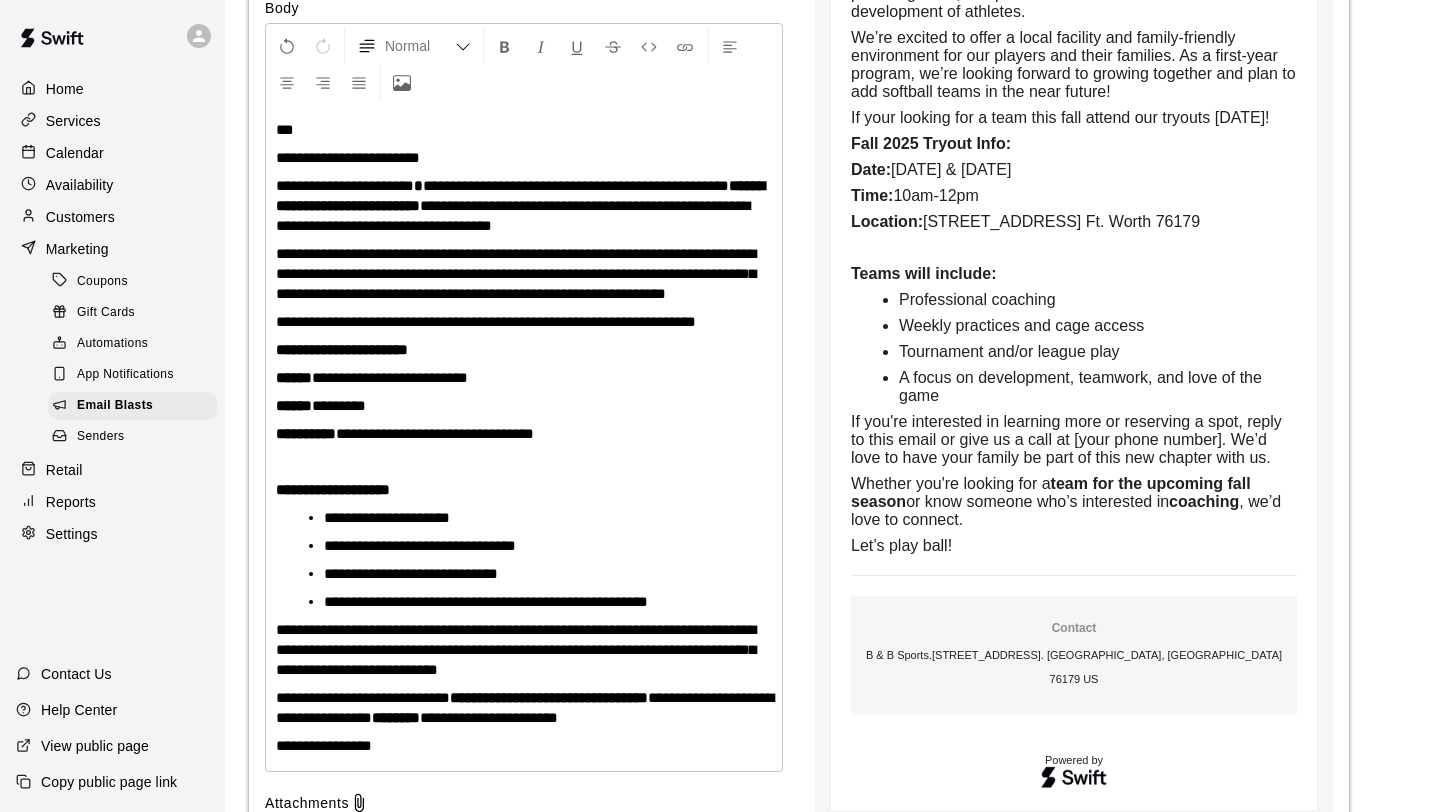 click on "**********" at bounding box center (524, 438) 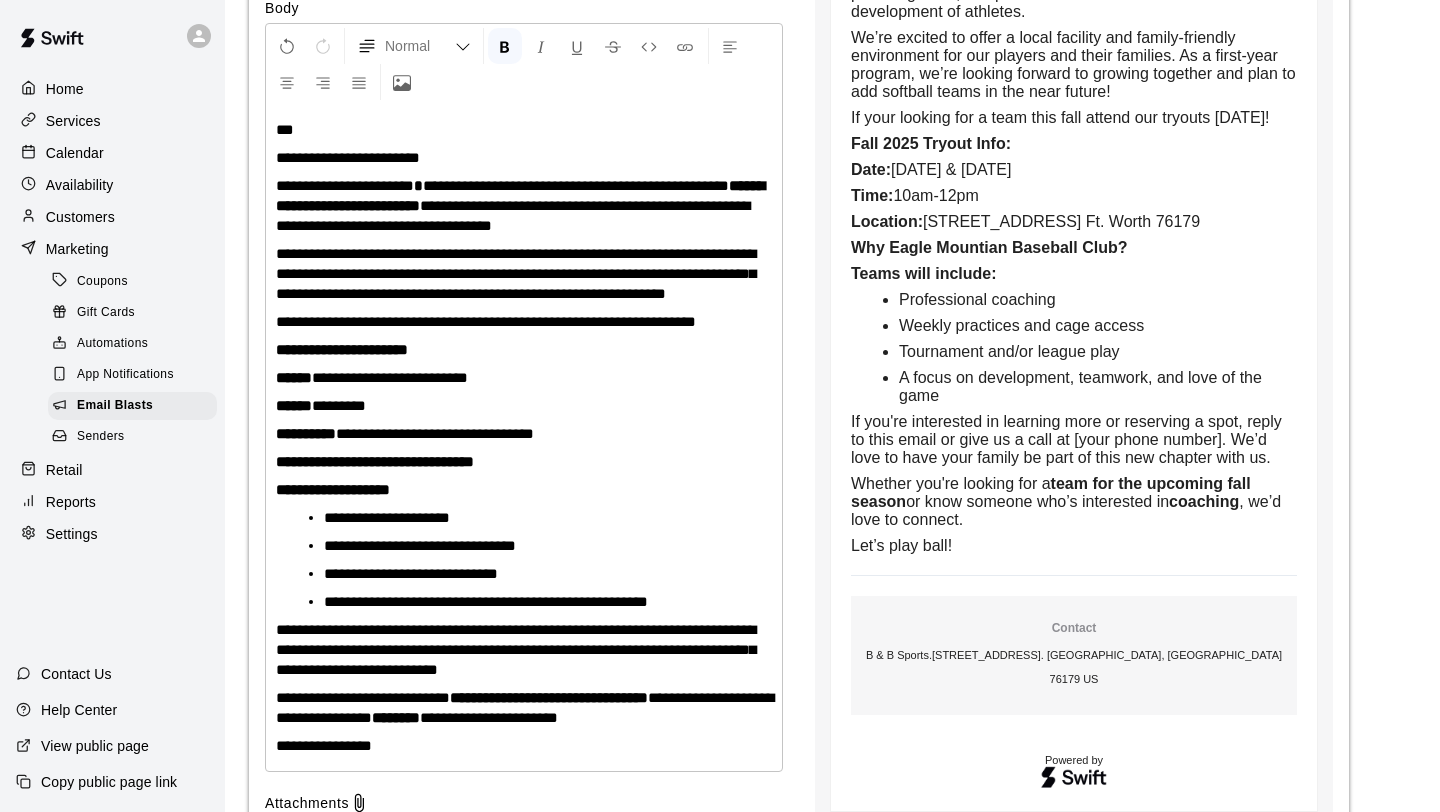click on "**********" at bounding box center (375, 461) 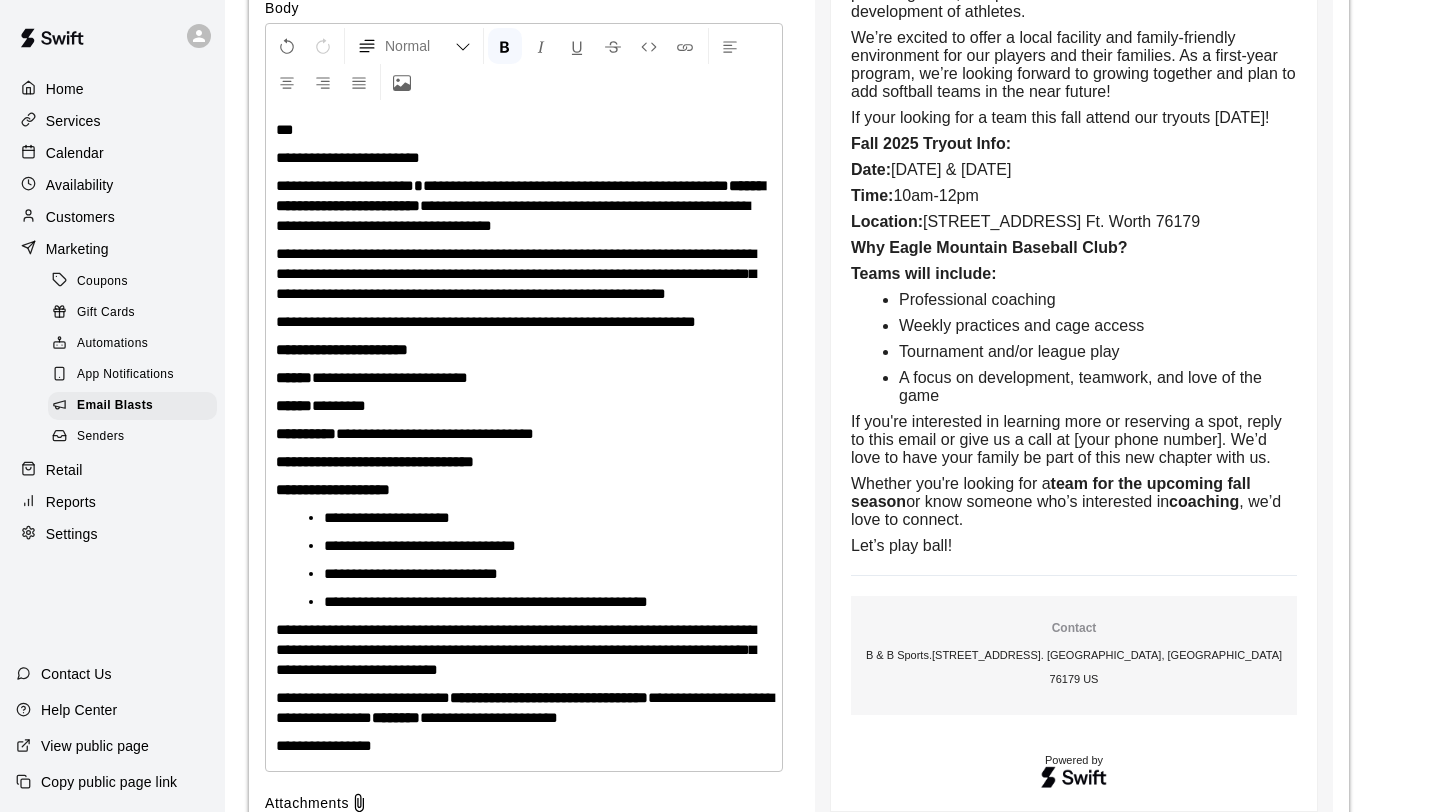 click on "**********" at bounding box center [524, 462] 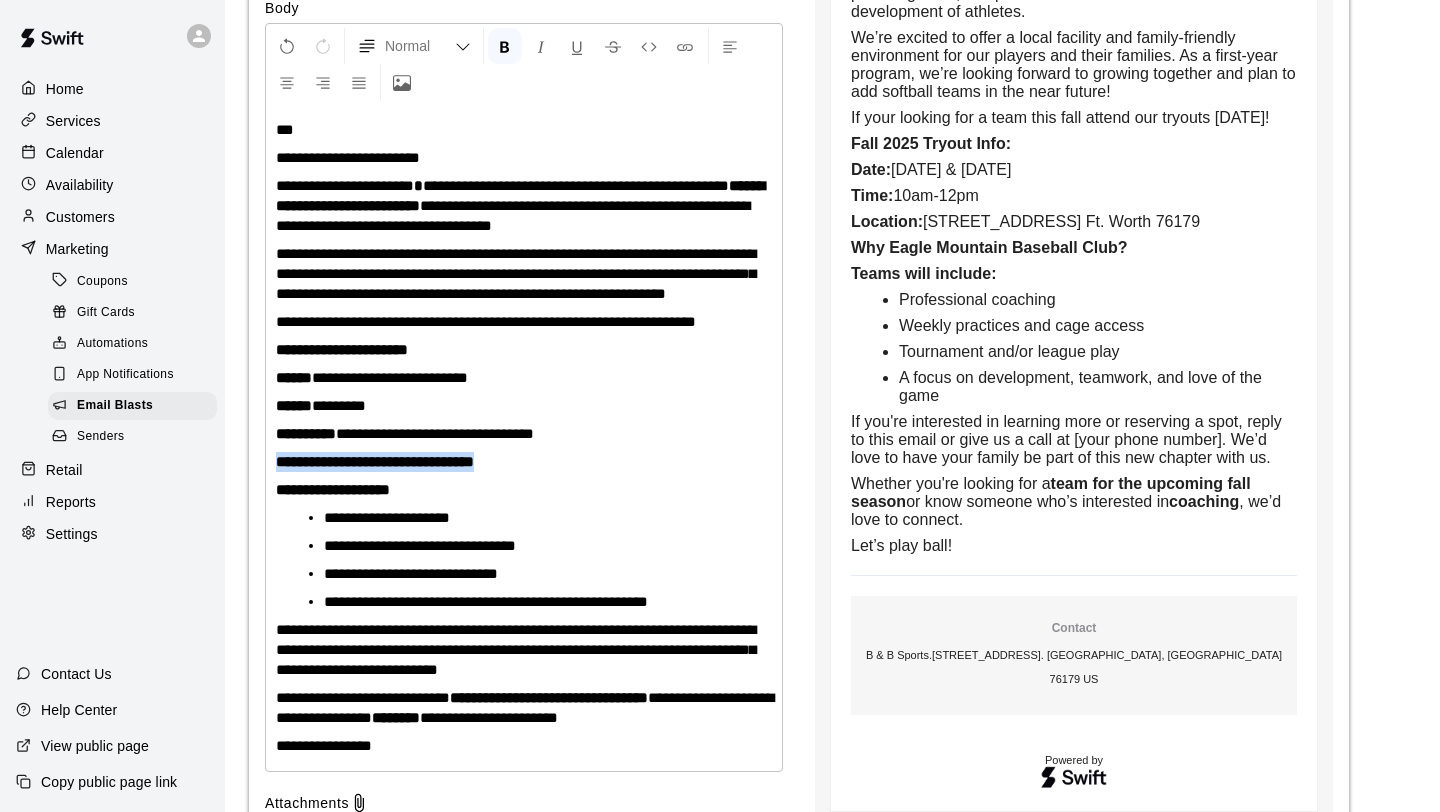 drag, startPoint x: 276, startPoint y: 488, endPoint x: 657, endPoint y: 474, distance: 381.25714 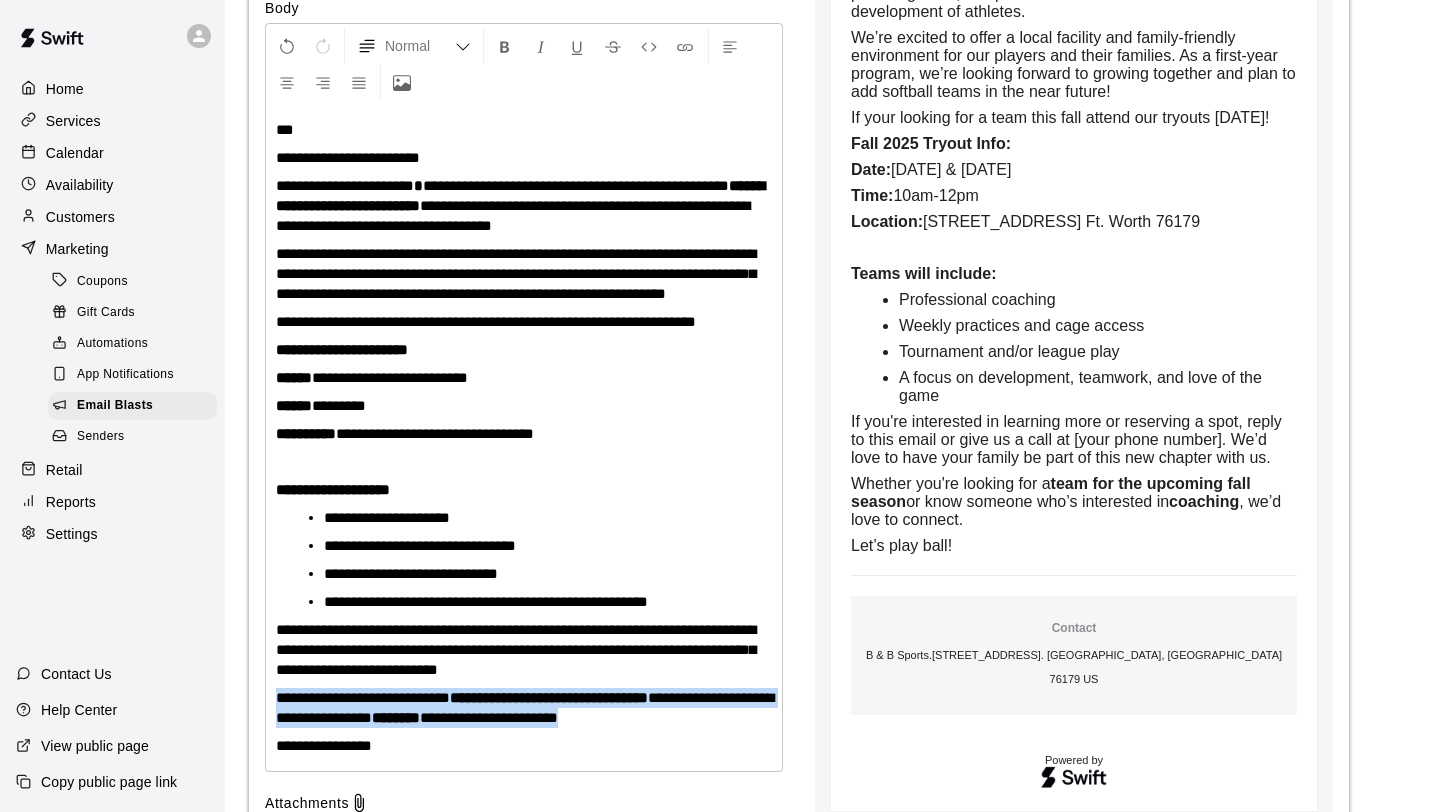 drag, startPoint x: 277, startPoint y: 718, endPoint x: 745, endPoint y: 740, distance: 468.5168 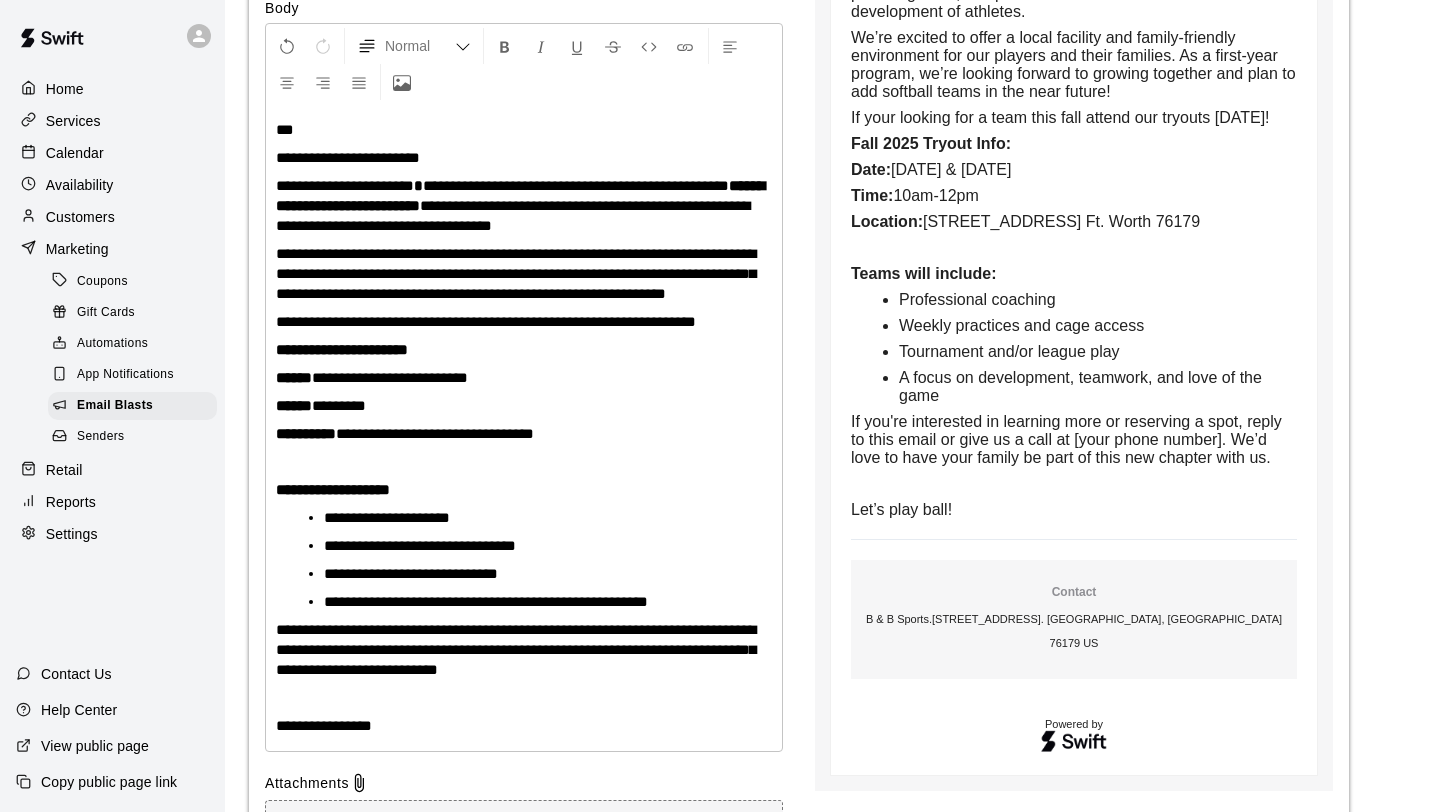 click on "**********" at bounding box center [486, 321] 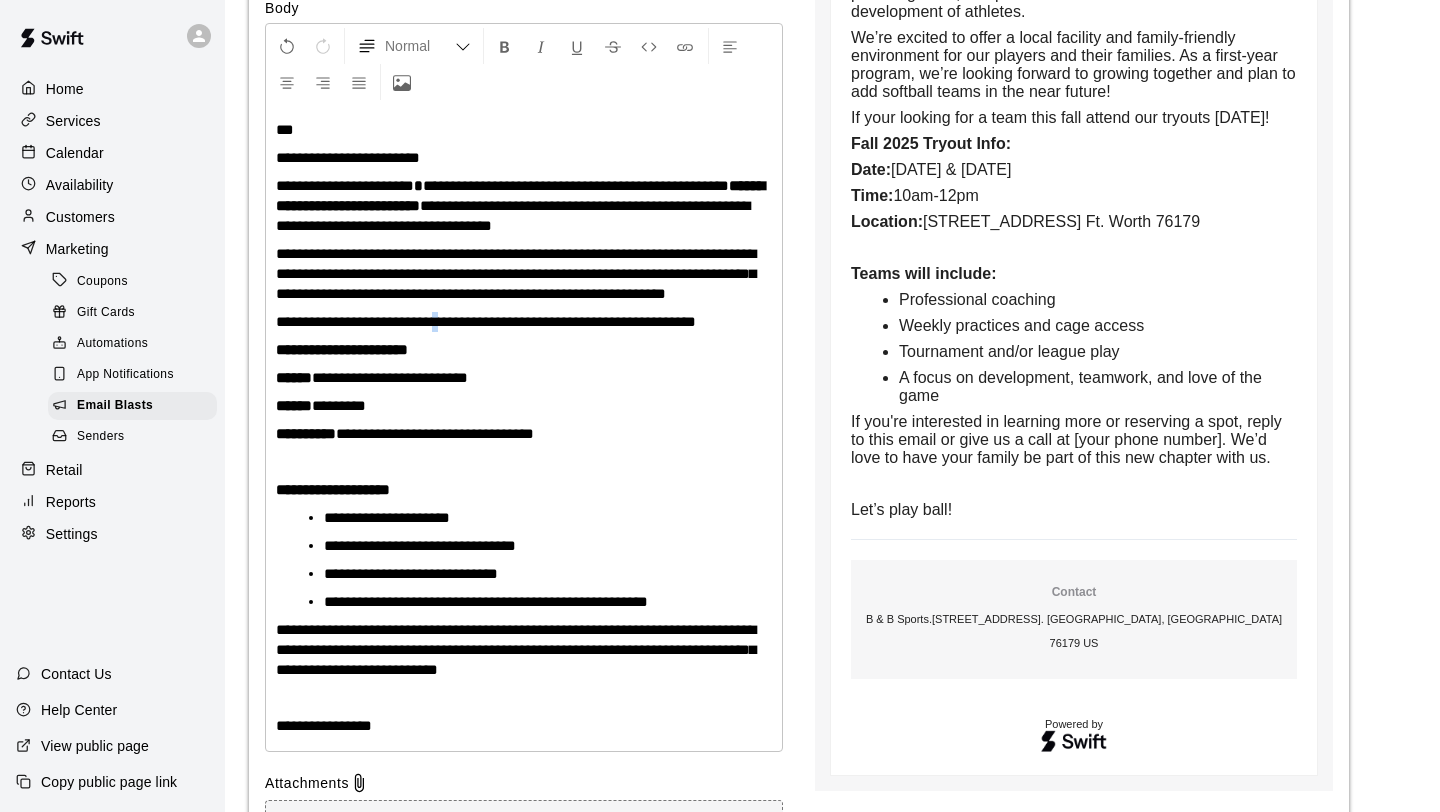 click on "**********" at bounding box center [486, 321] 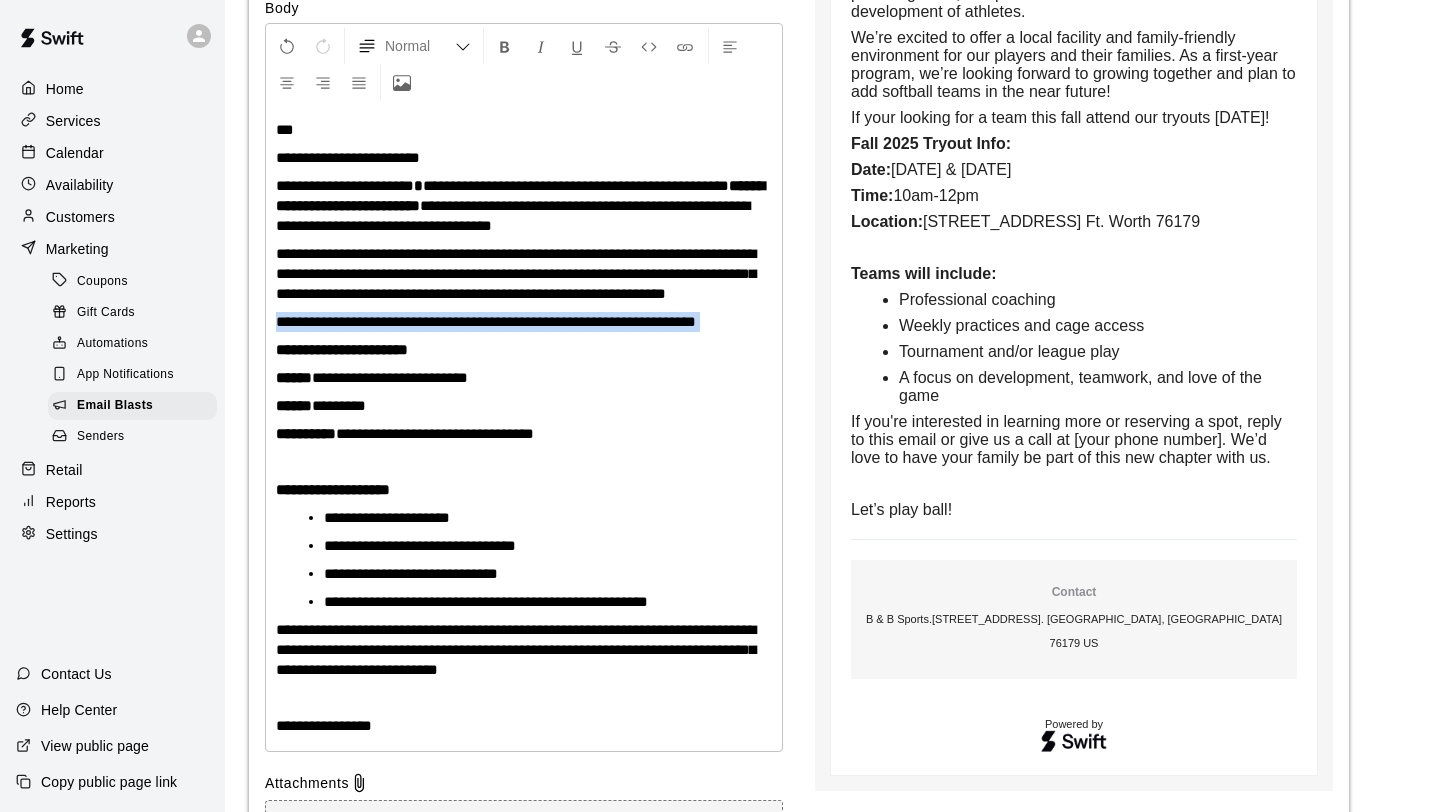 click on "**********" at bounding box center (486, 321) 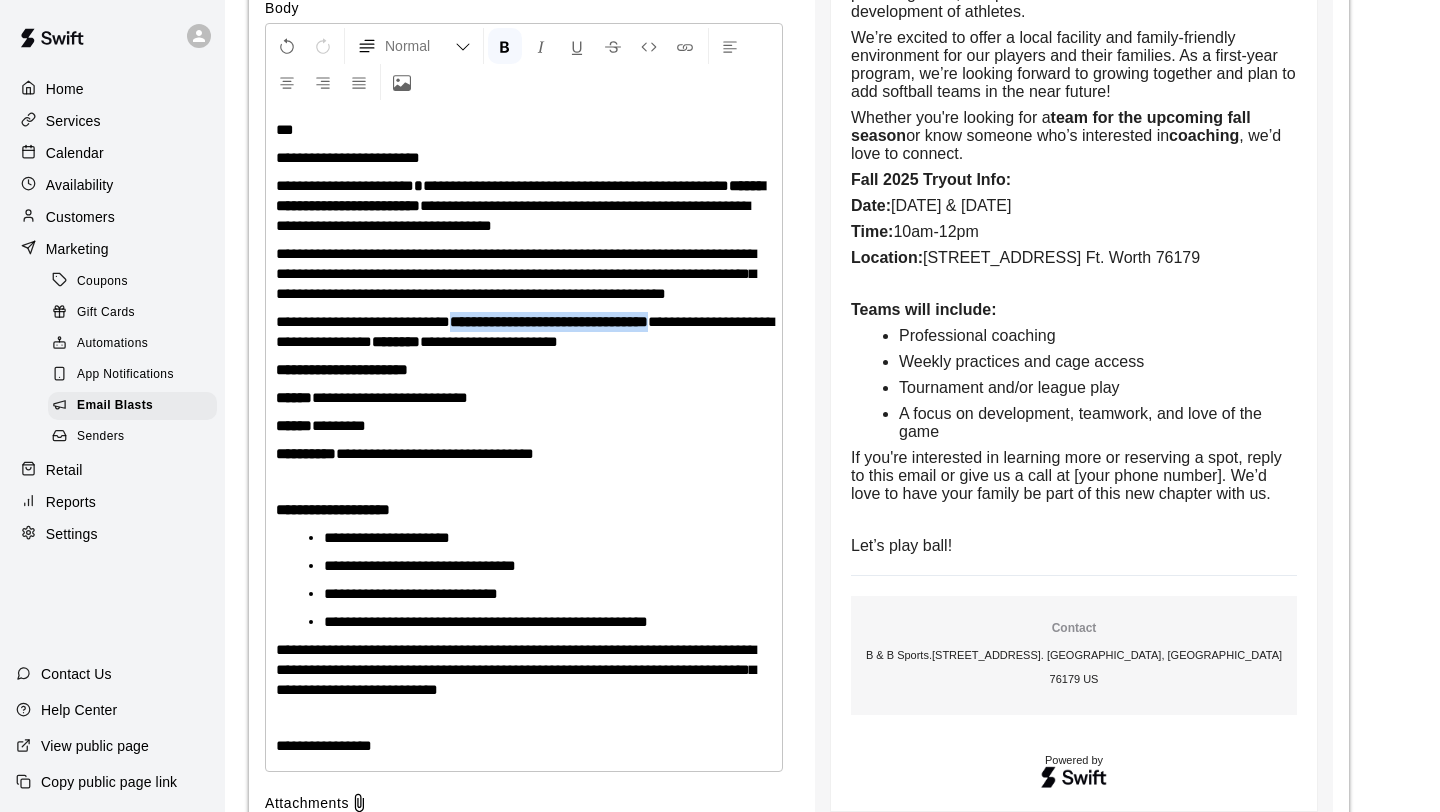 drag, startPoint x: 479, startPoint y: 344, endPoint x: 720, endPoint y: 347, distance: 241.01868 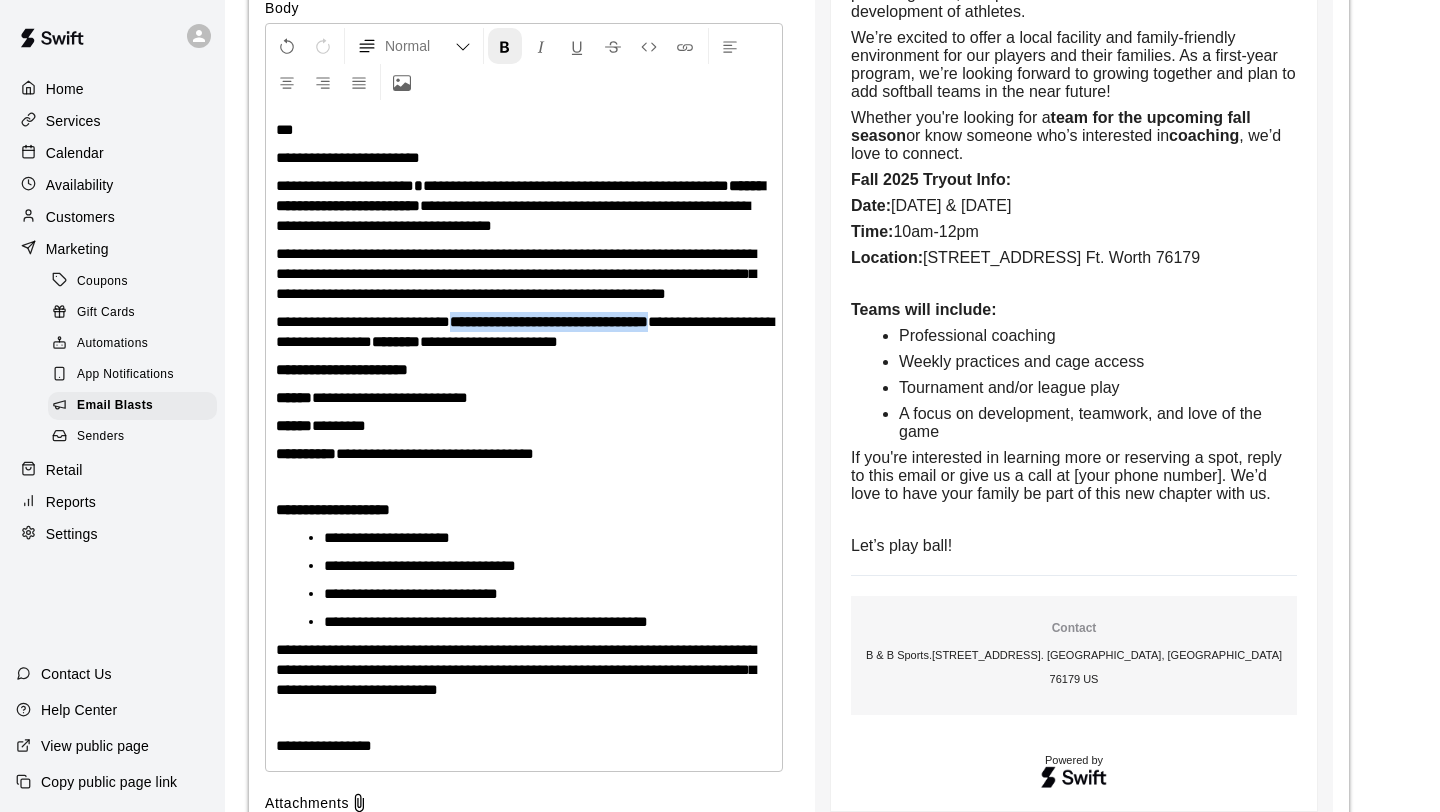 click at bounding box center [505, 47] 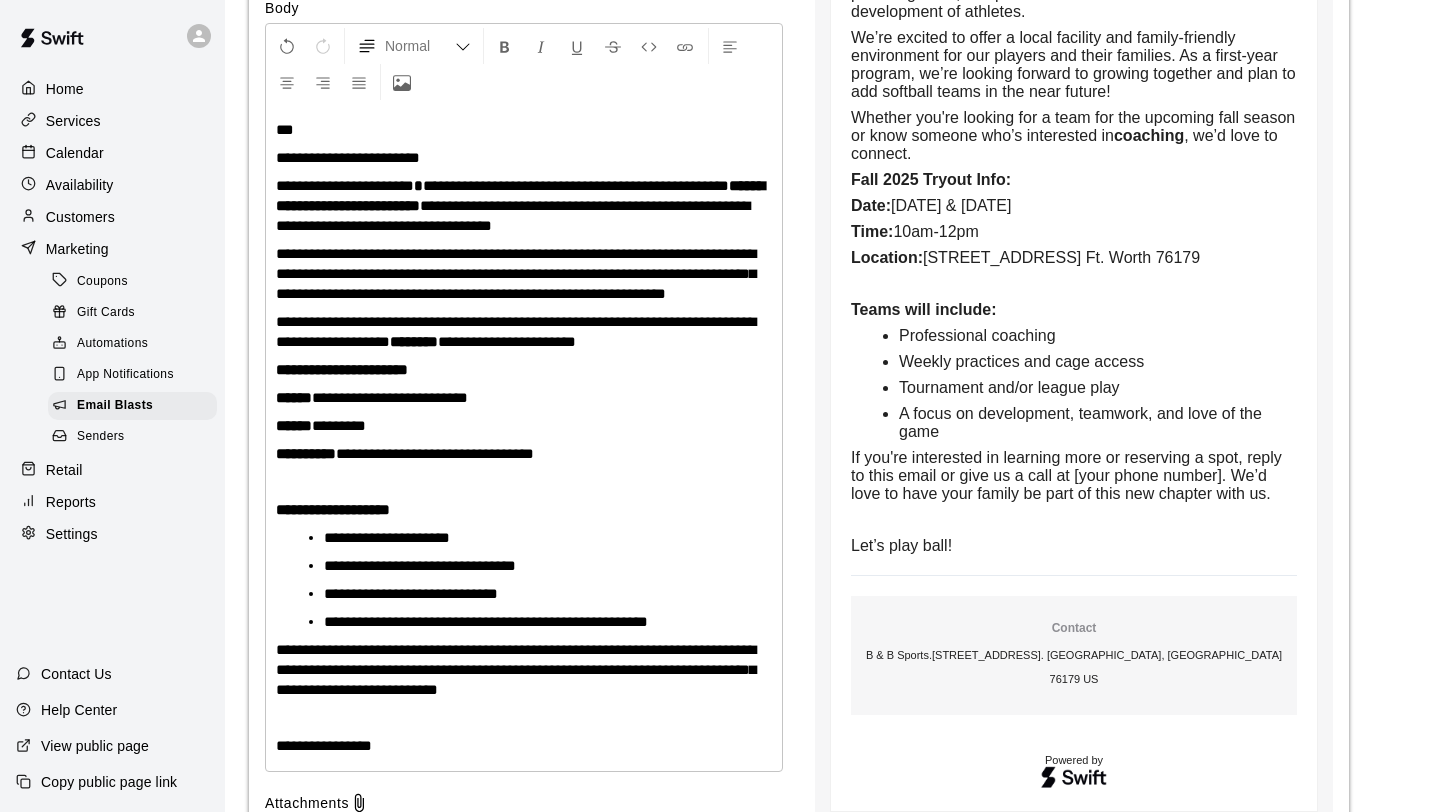click on "**********" at bounding box center [516, 331] 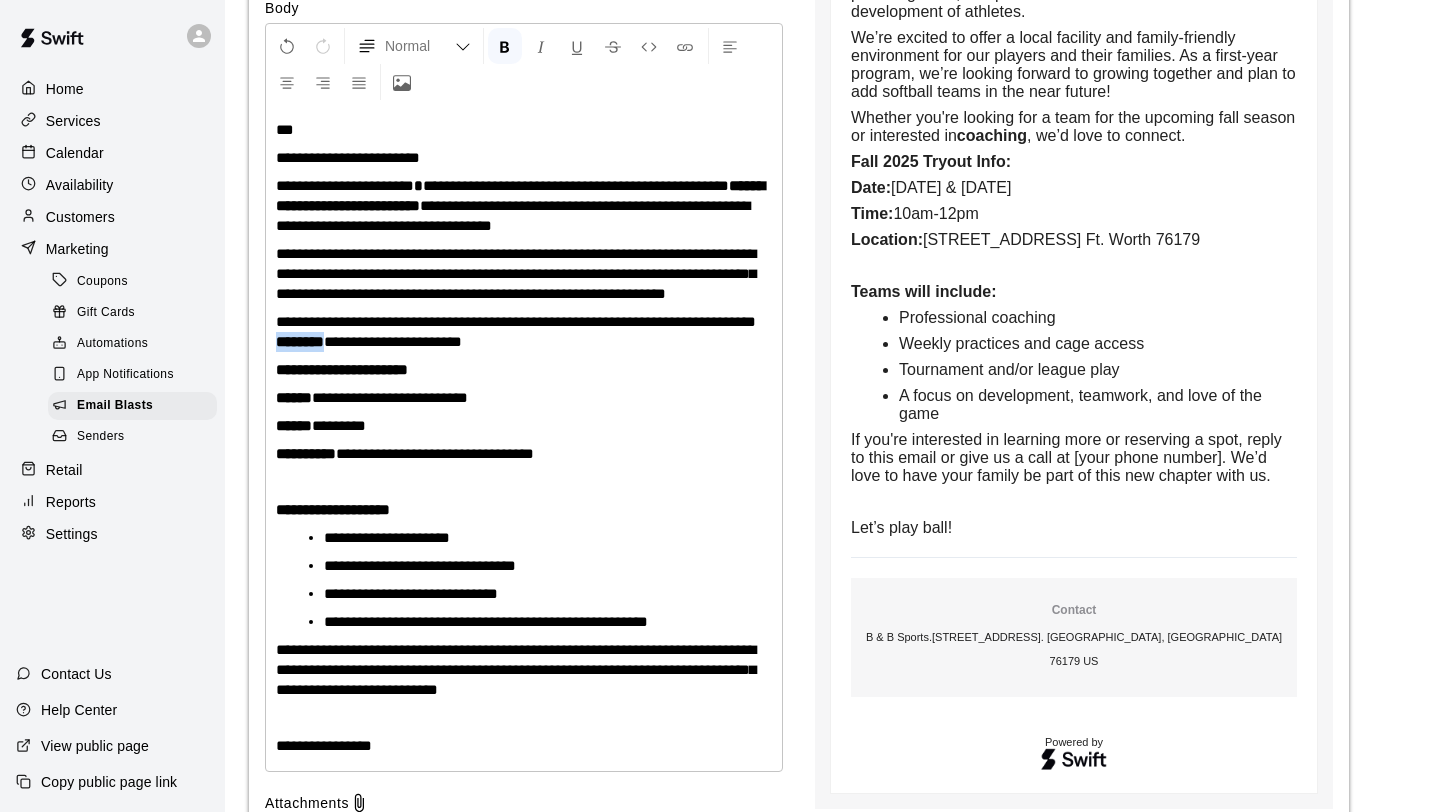 drag, startPoint x: 432, startPoint y: 364, endPoint x: 365, endPoint y: 365, distance: 67.00746 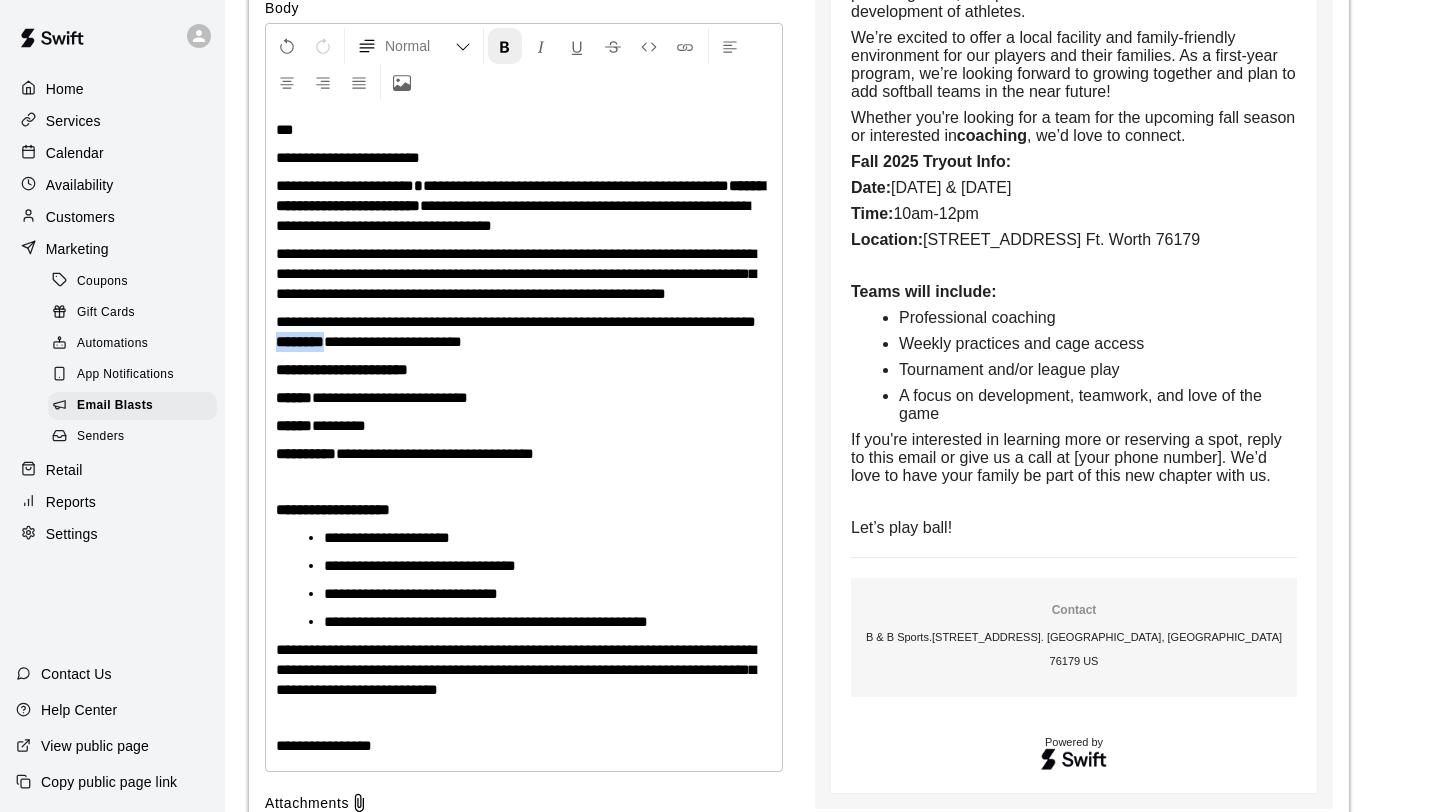 click at bounding box center (505, 46) 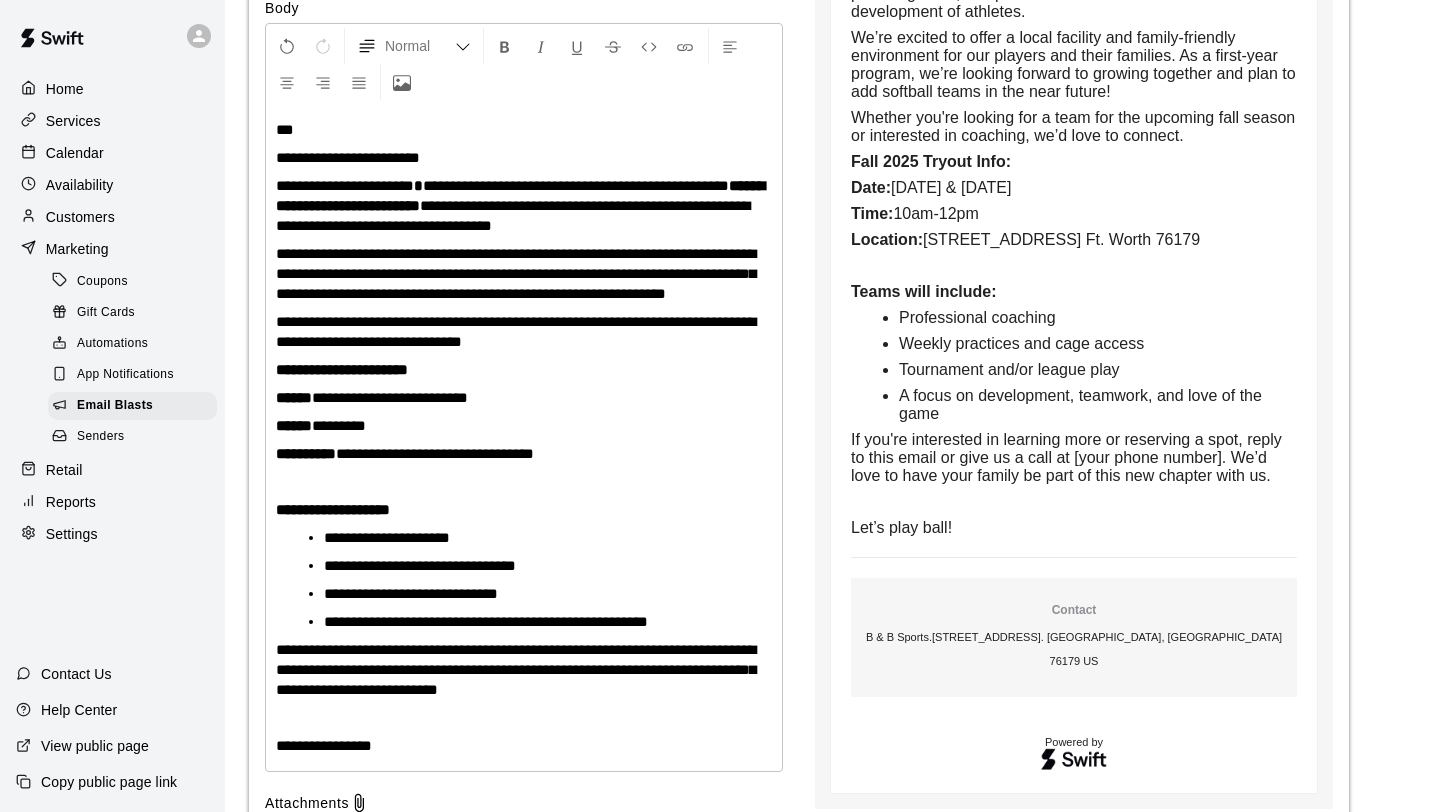 click on "**********" at bounding box center (524, 332) 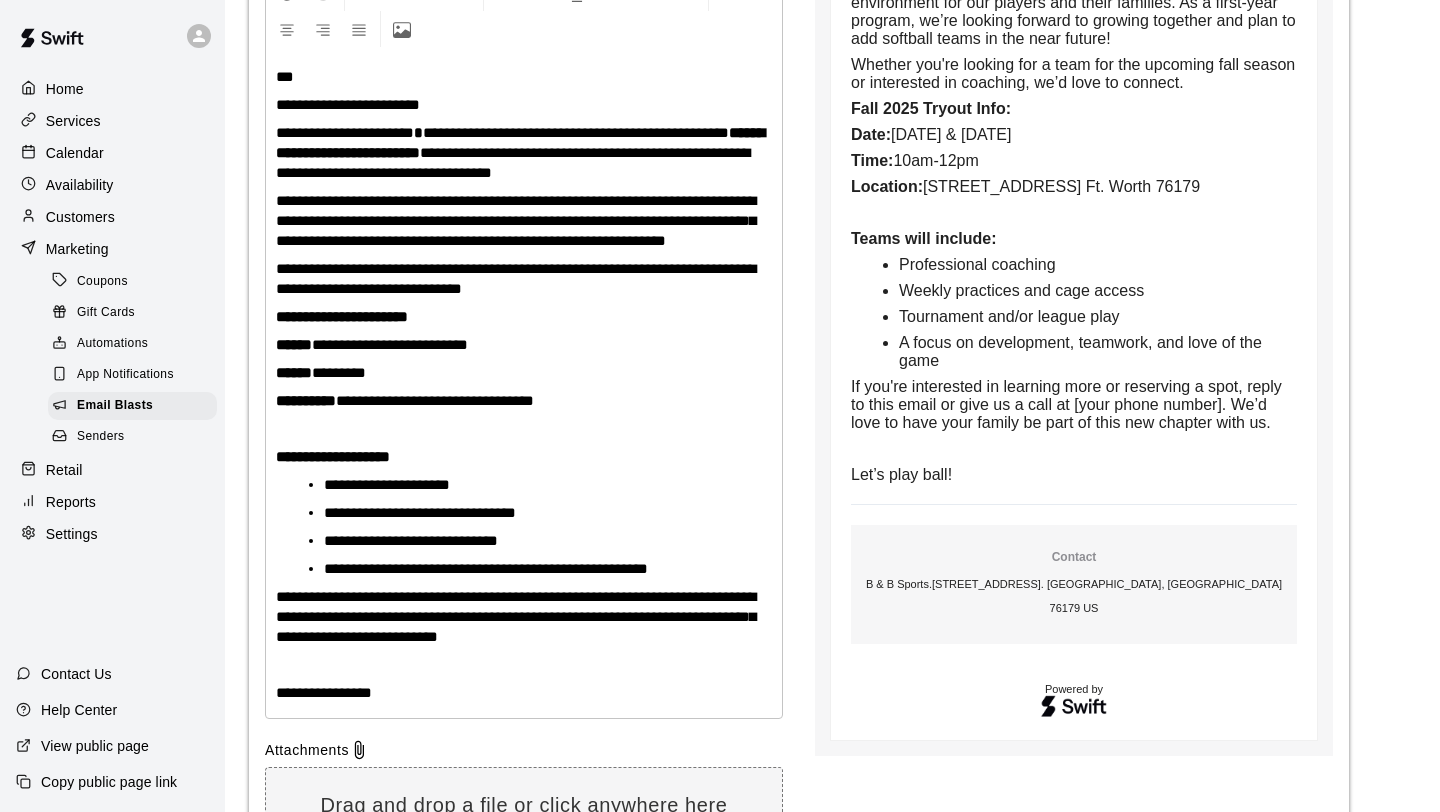 scroll, scrollTop: 519, scrollLeft: 0, axis: vertical 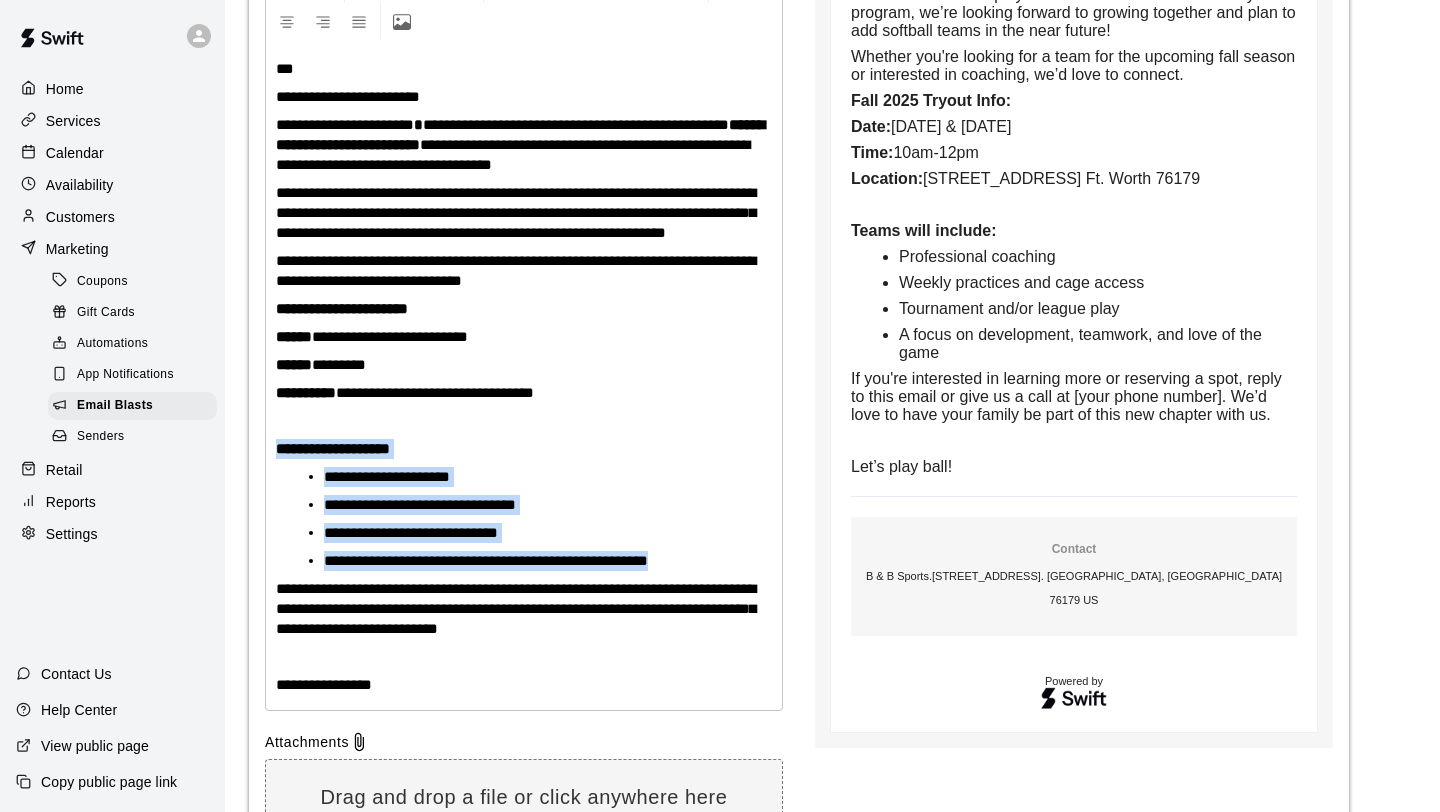 drag, startPoint x: 276, startPoint y: 470, endPoint x: 770, endPoint y: 585, distance: 507.209 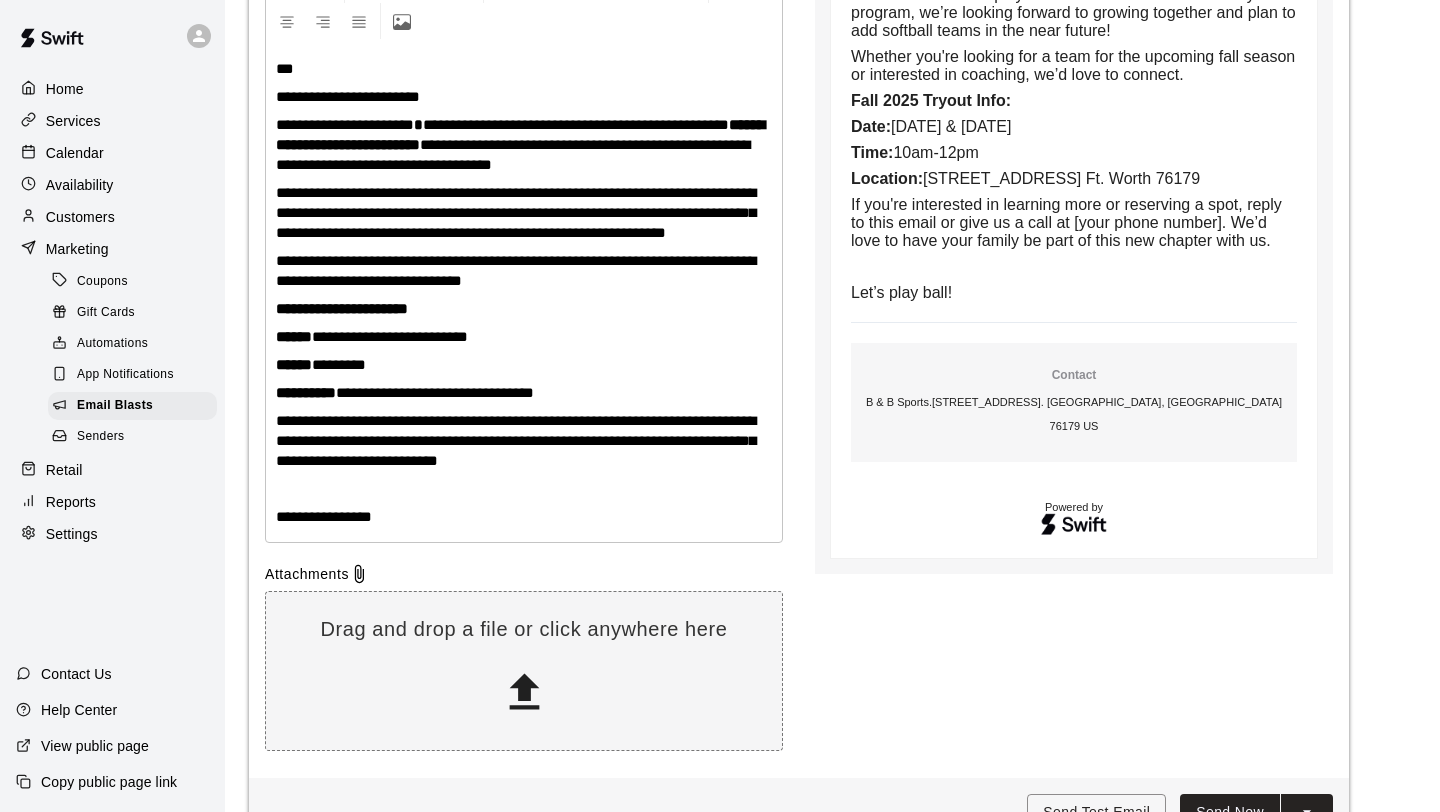 click on "**********" at bounding box center [516, 440] 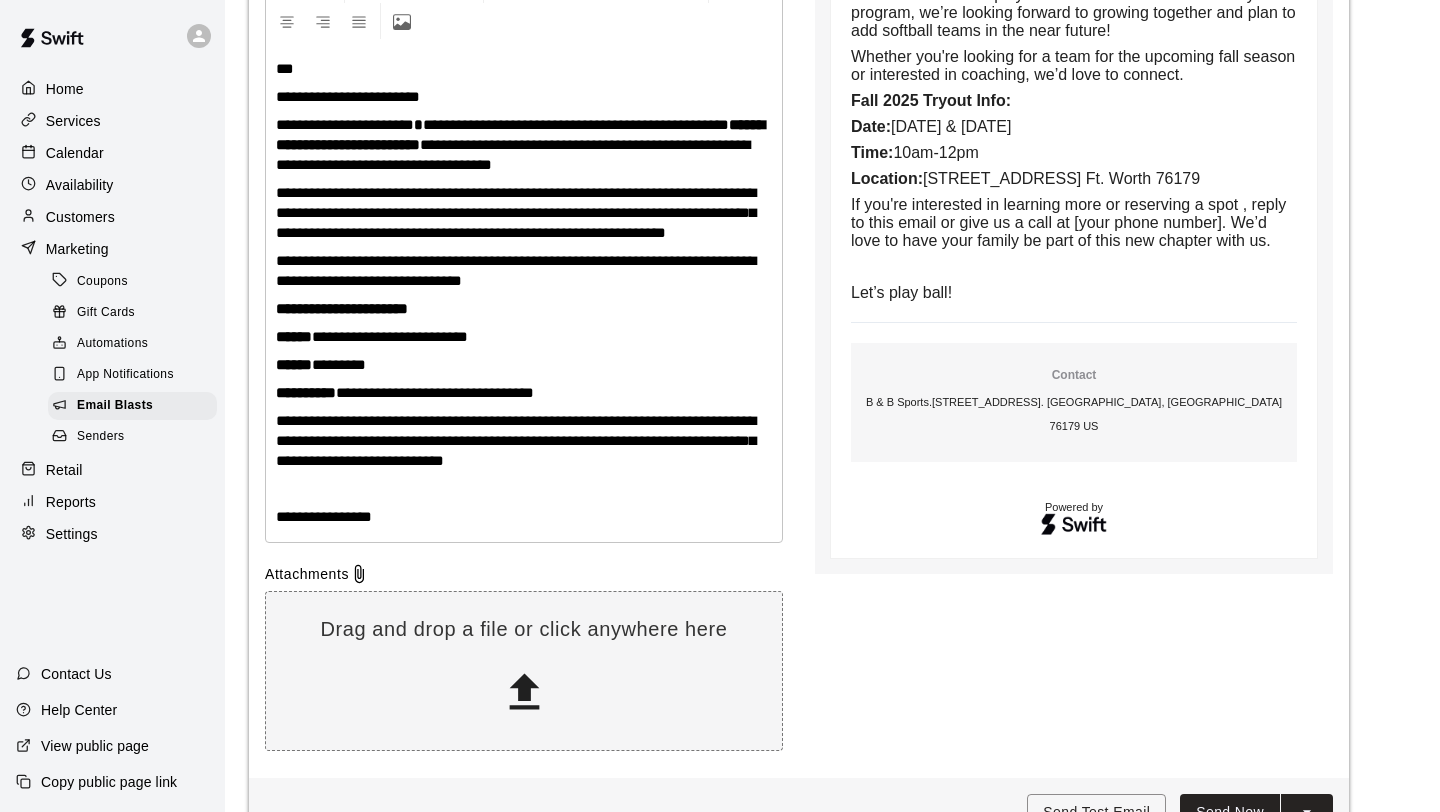 click on "**********" at bounding box center (516, 440) 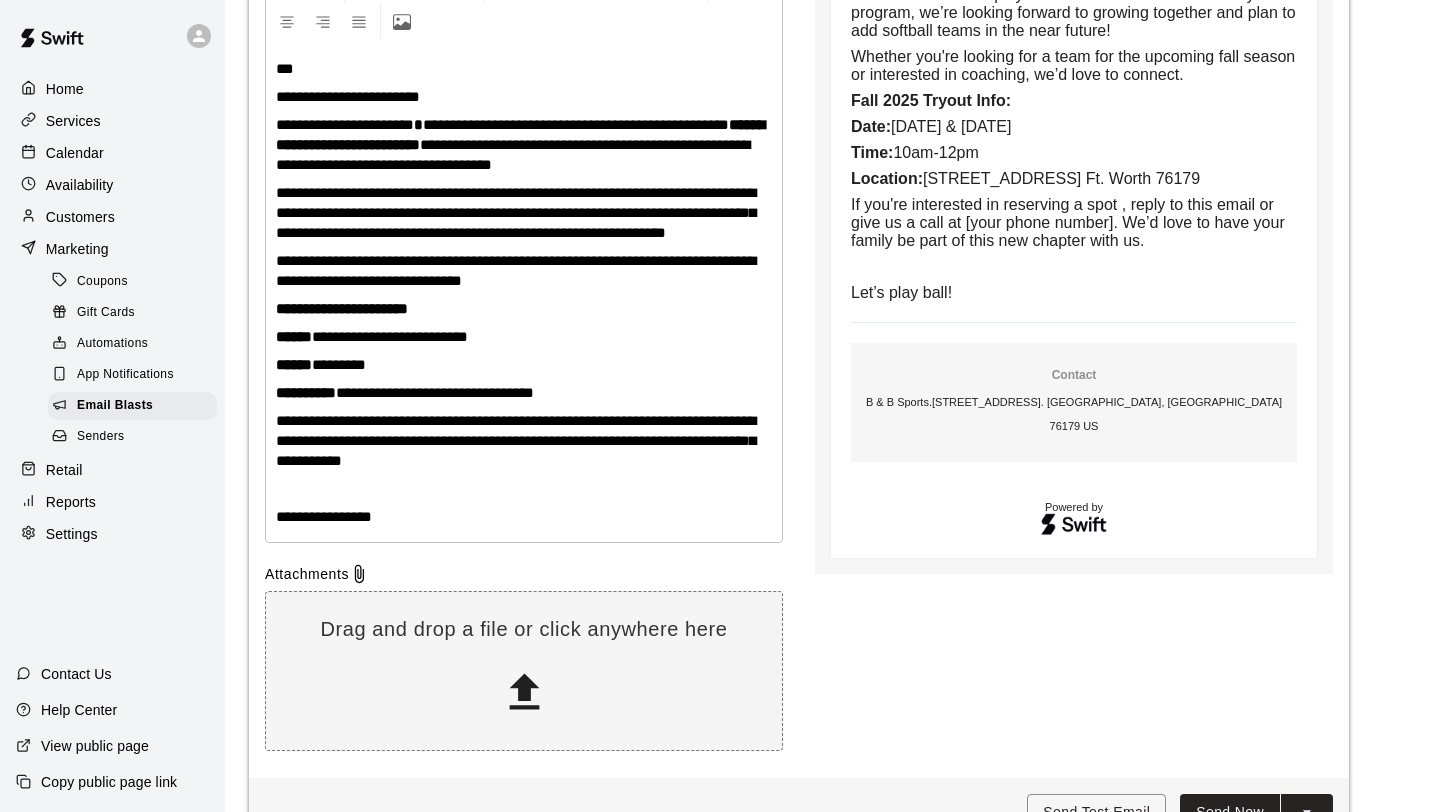 click on "**********" at bounding box center (516, 440) 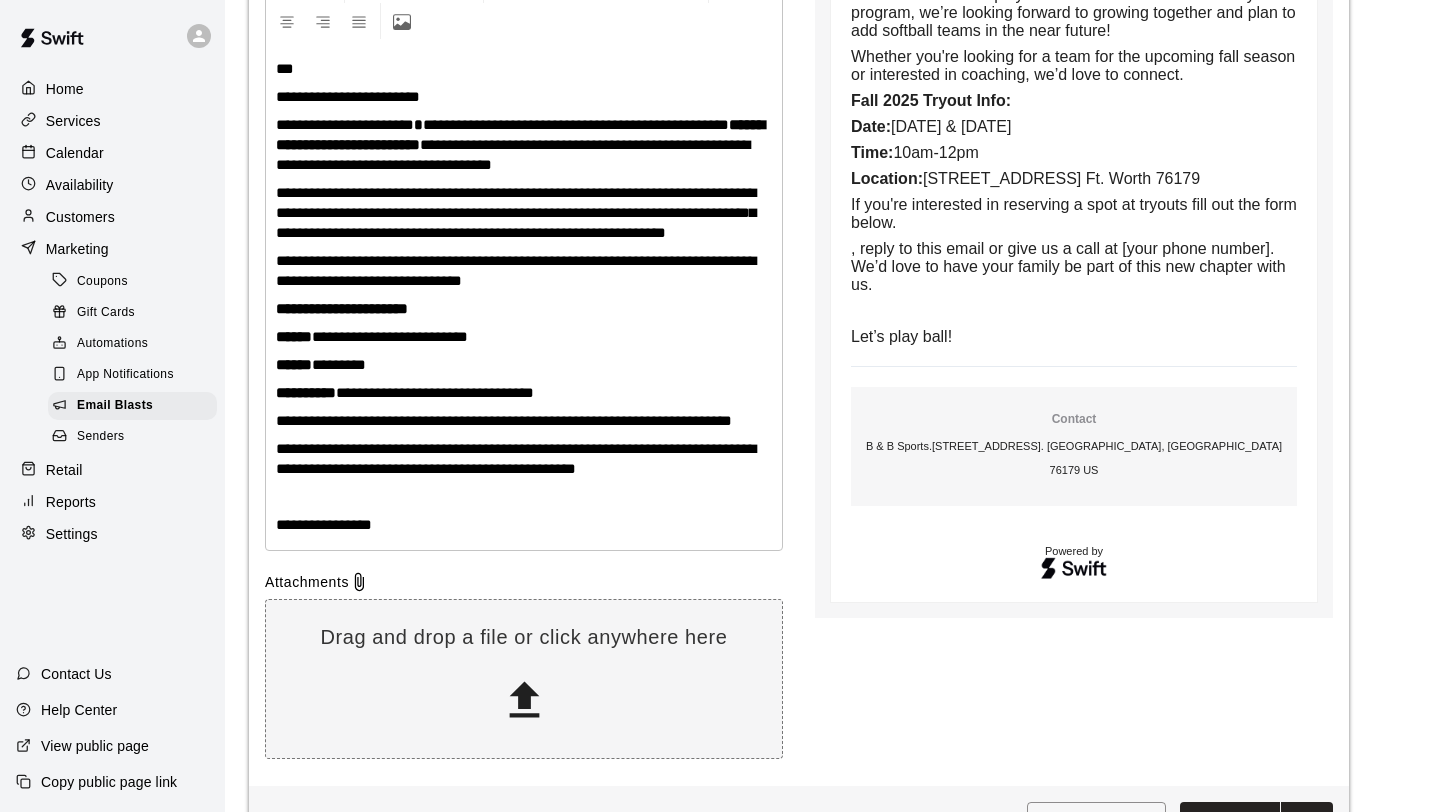 click on "**********" at bounding box center (516, 458) 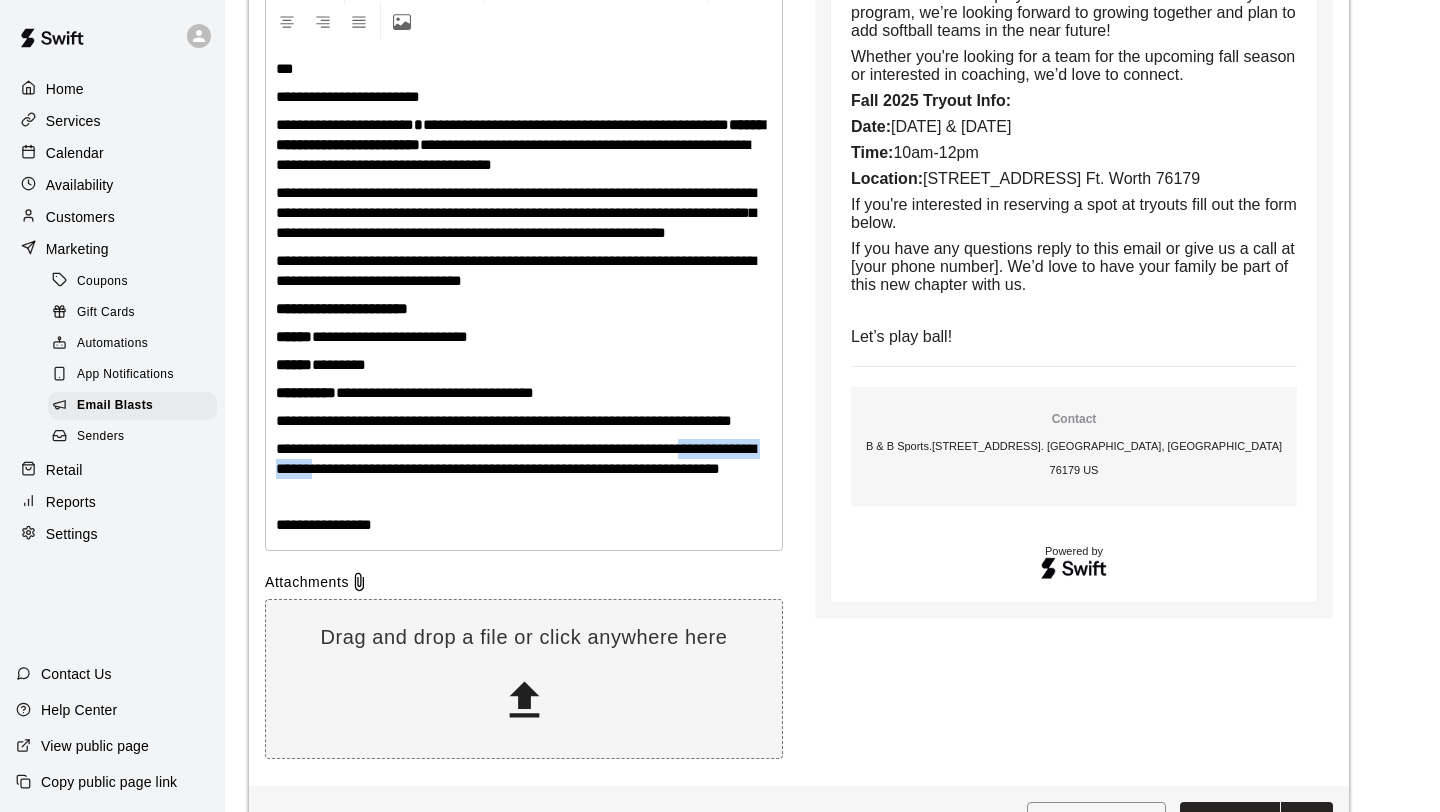 drag, startPoint x: 705, startPoint y: 473, endPoint x: 381, endPoint y: 485, distance: 324.22214 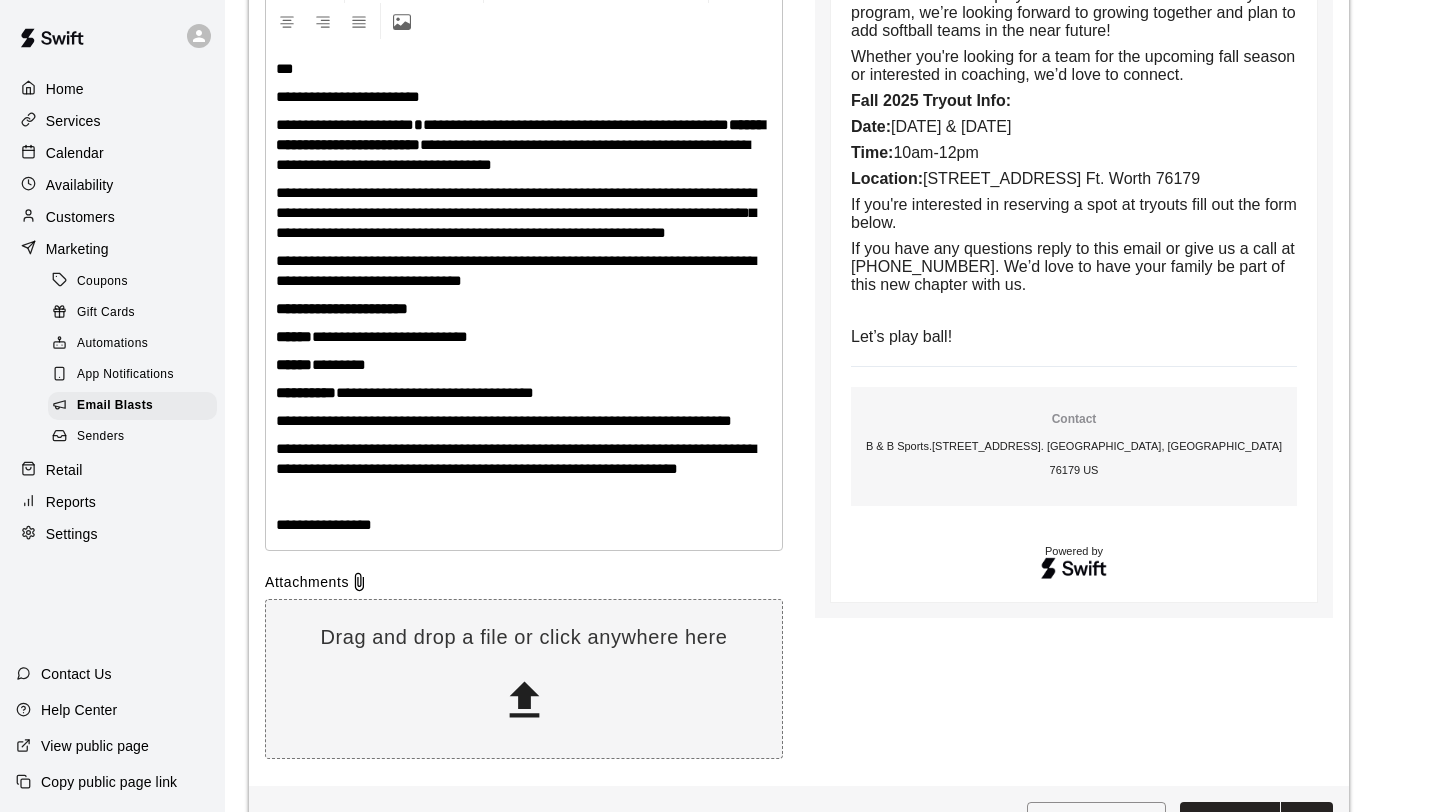 click on "**********" at bounding box center (524, 297) 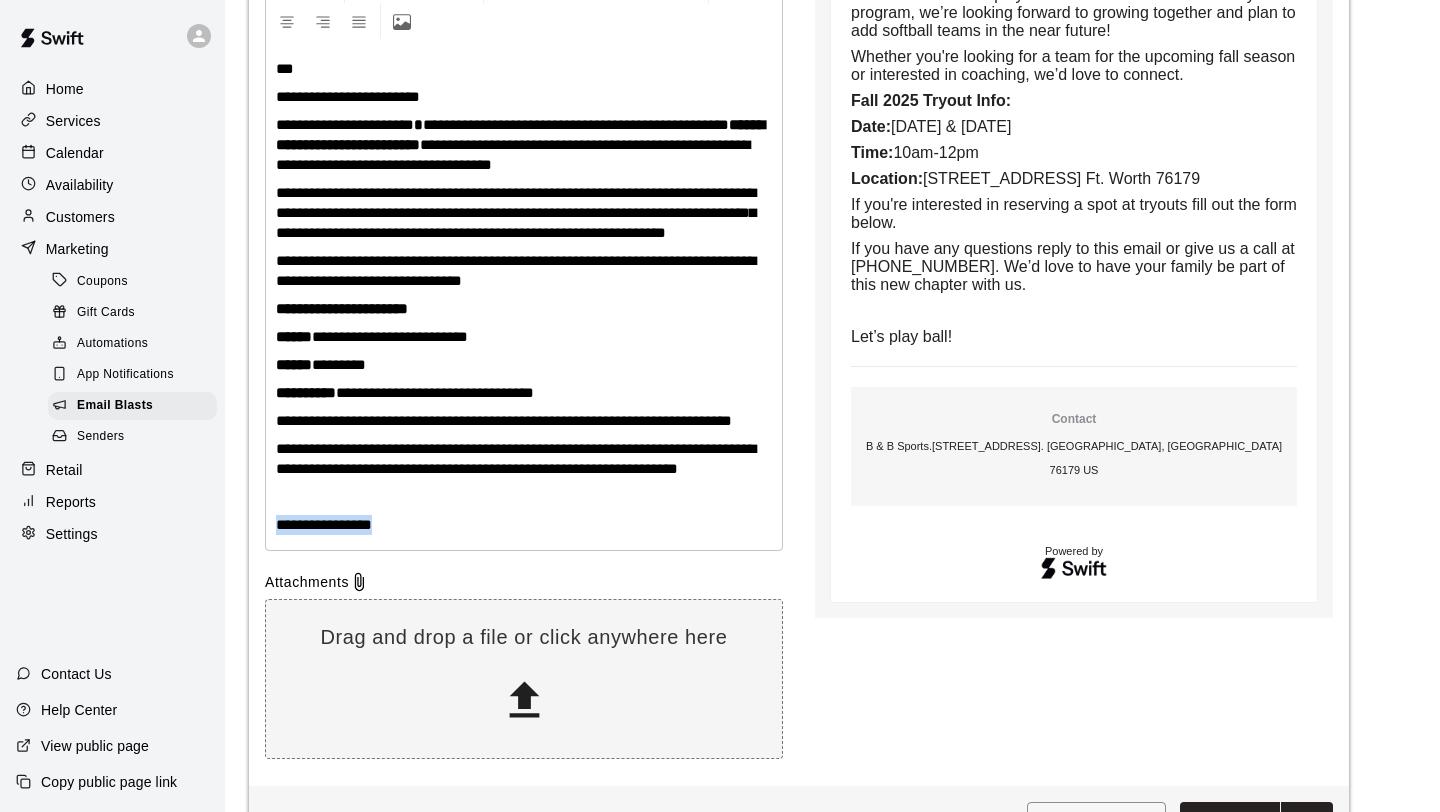 drag, startPoint x: 269, startPoint y: 569, endPoint x: 502, endPoint y: 554, distance: 233.48233 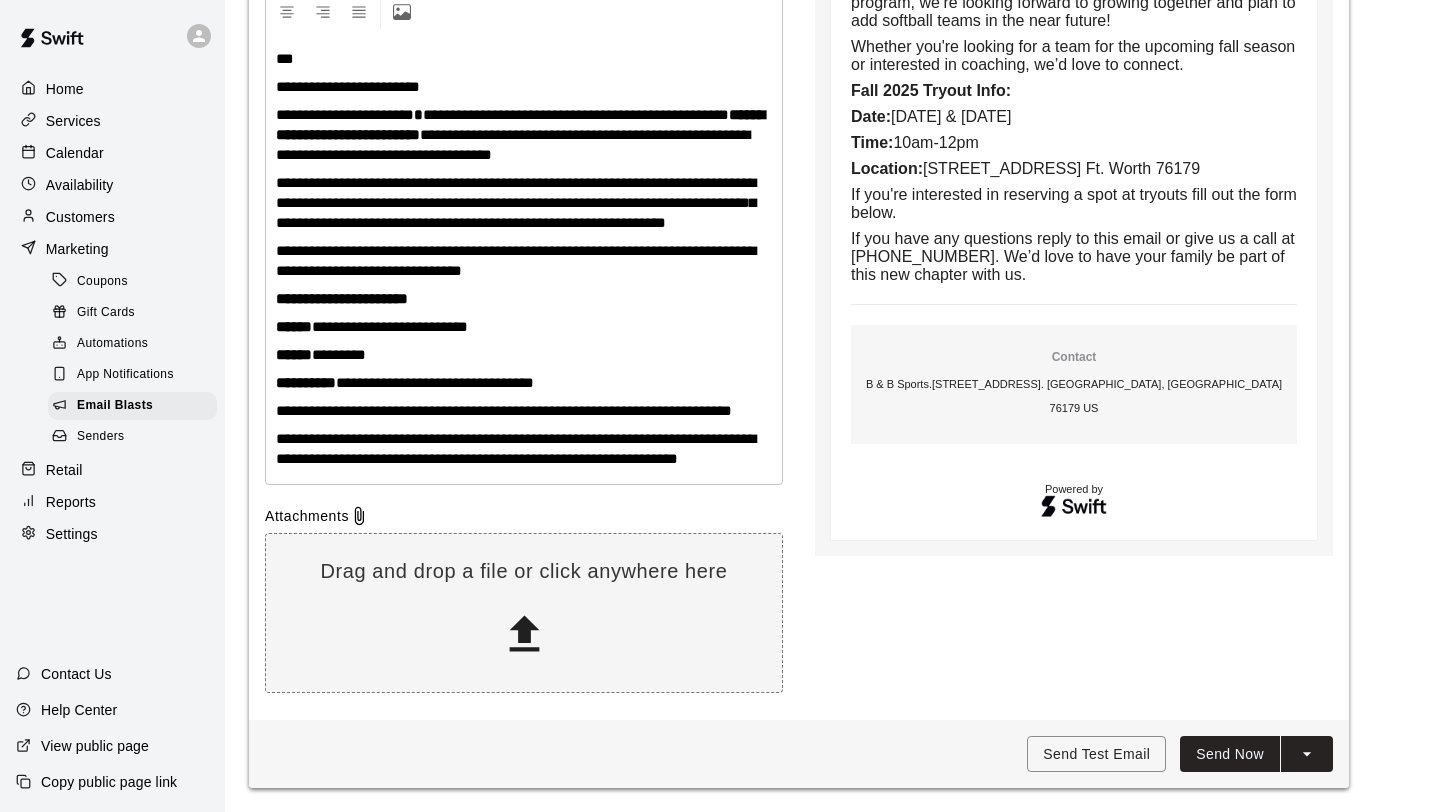 scroll, scrollTop: 548, scrollLeft: 0, axis: vertical 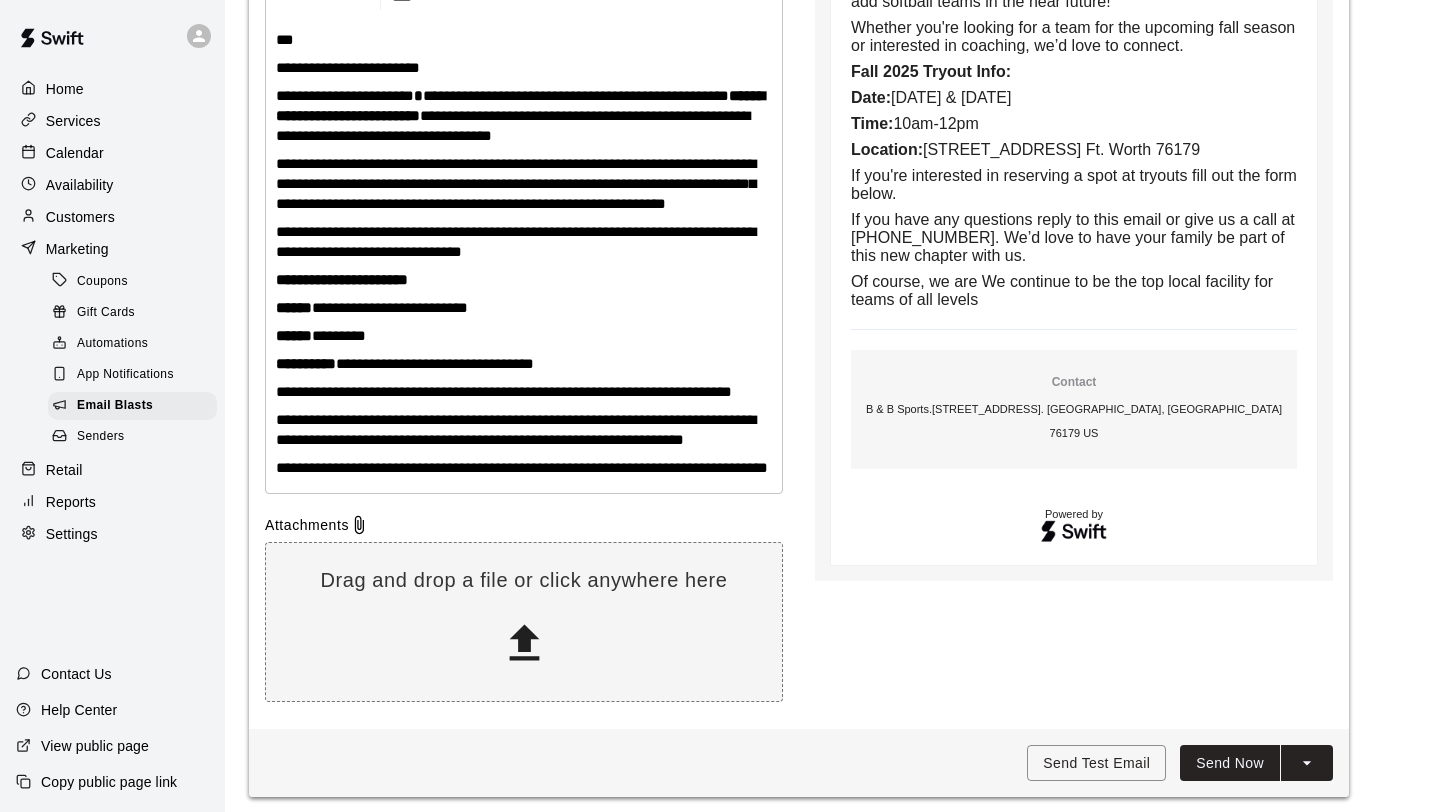 click on "**********" at bounding box center (522, 467) 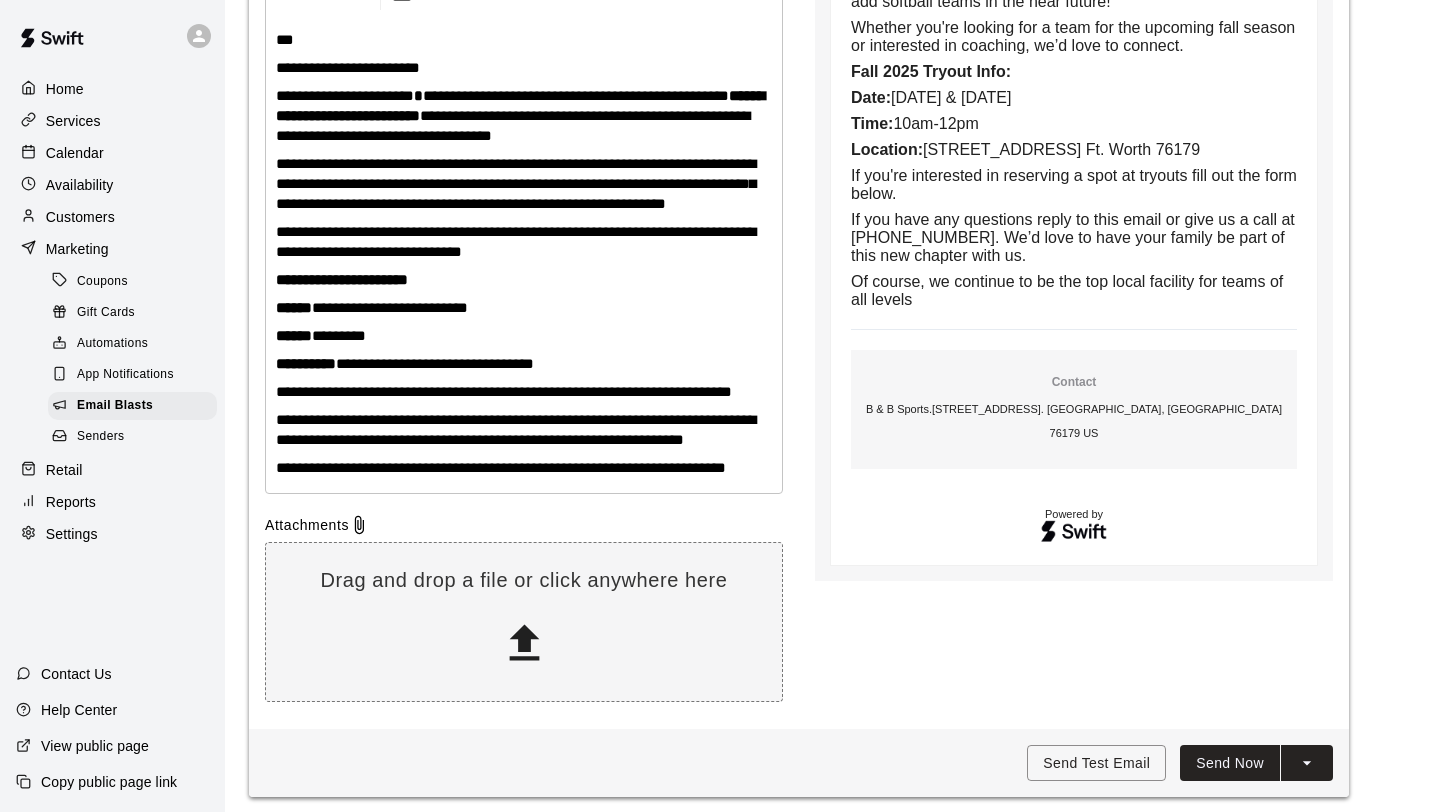 click on "**********" at bounding box center (501, 467) 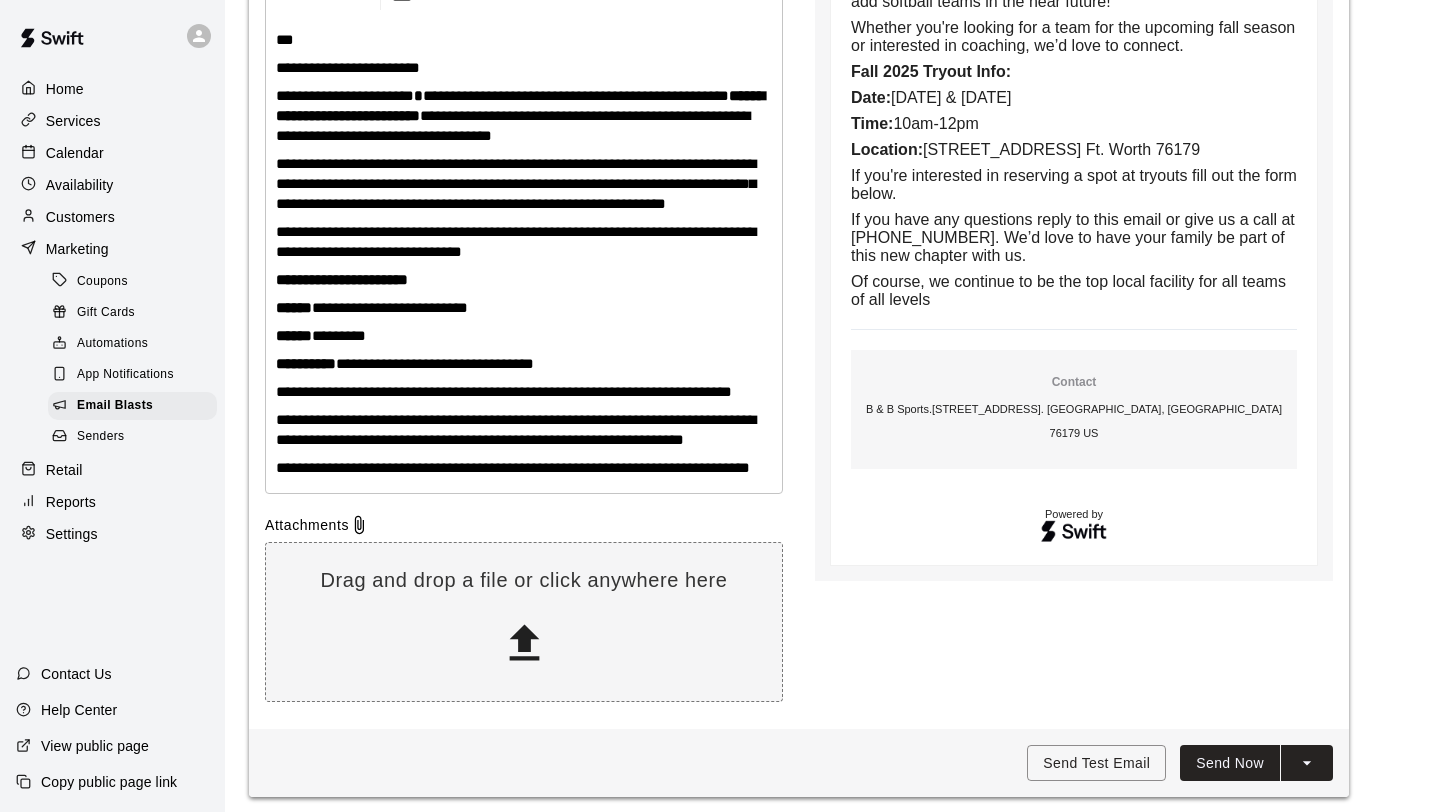 click on "**********" at bounding box center [524, 468] 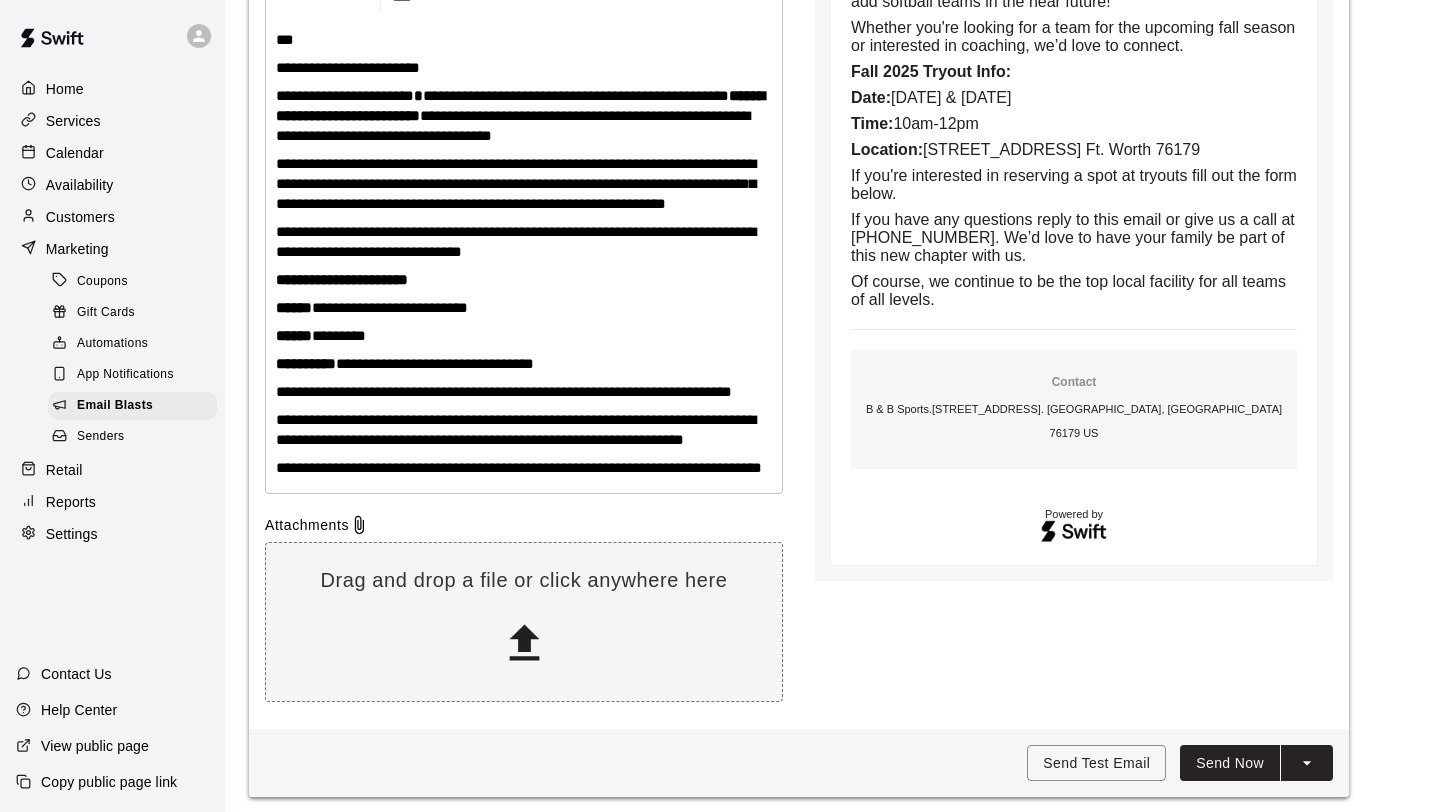 click on "**********" at bounding box center [524, 392] 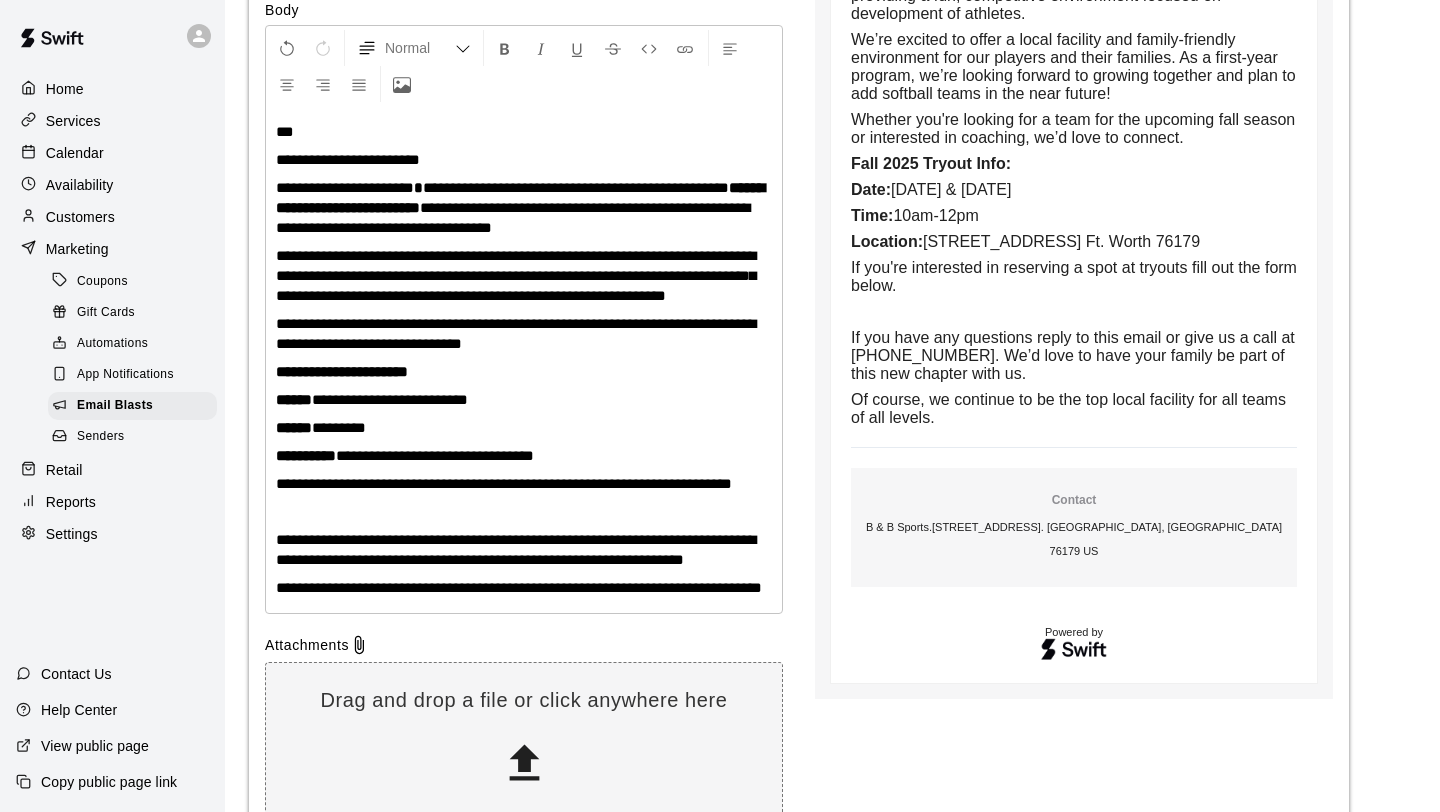 scroll, scrollTop: 454, scrollLeft: 0, axis: vertical 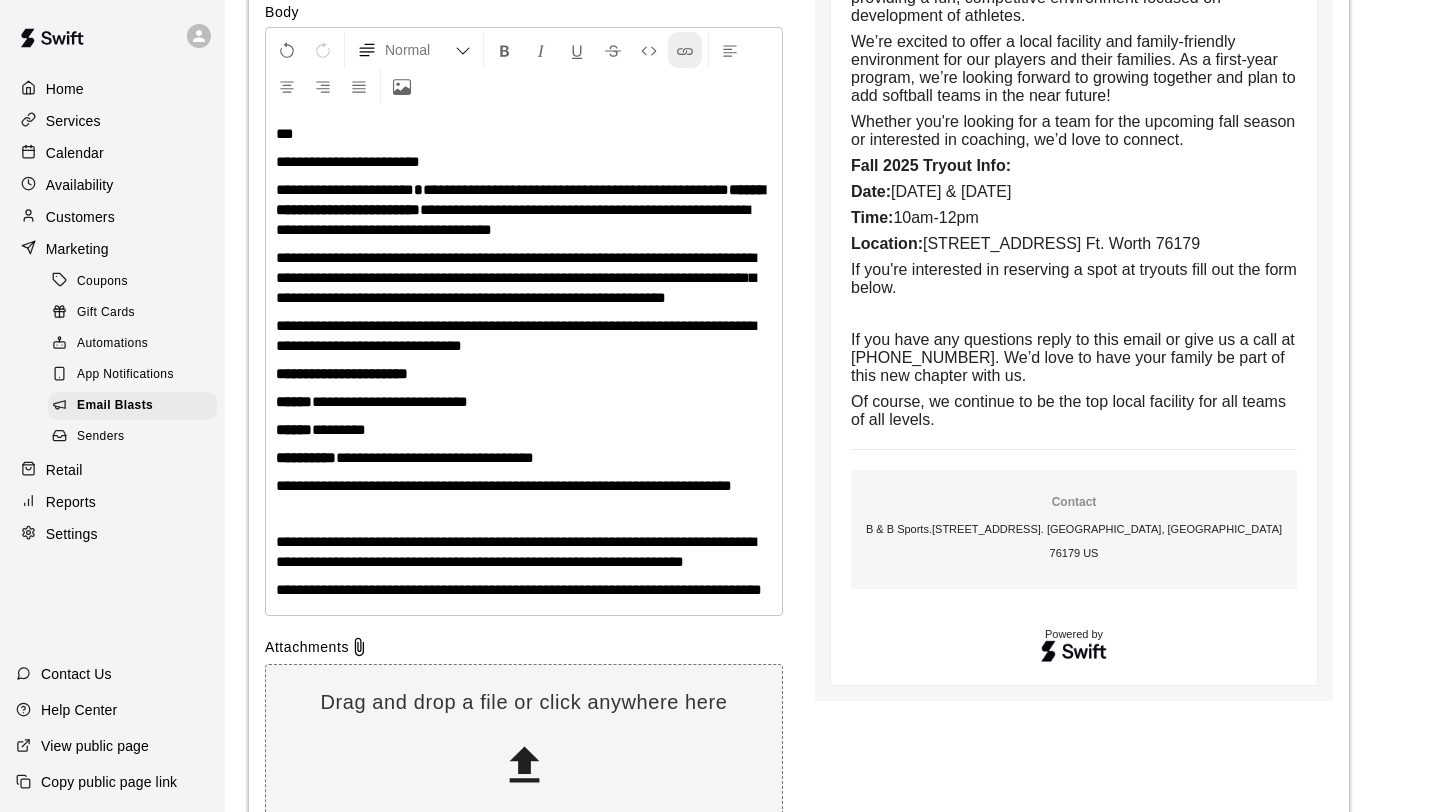 click at bounding box center (685, 51) 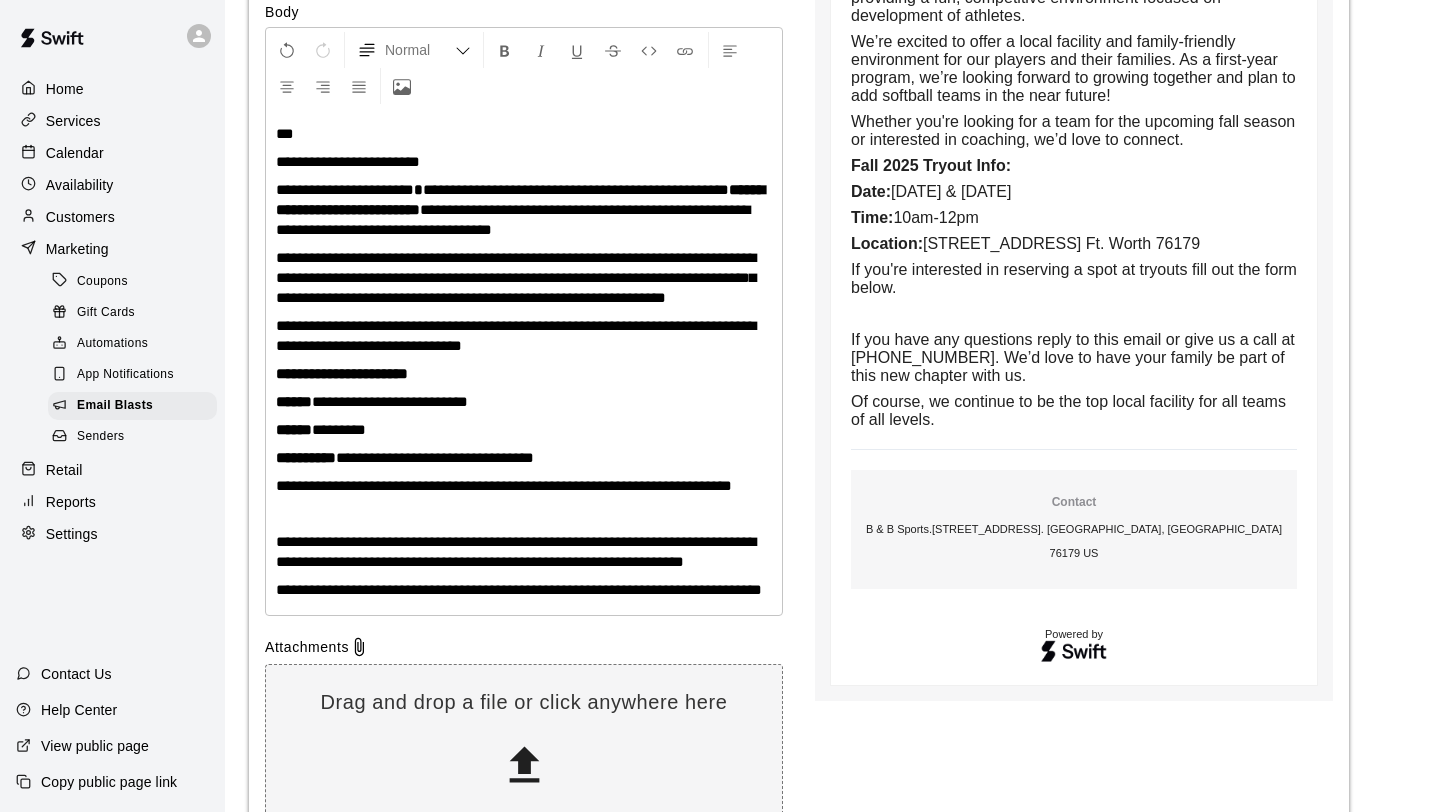 click at bounding box center [524, 514] 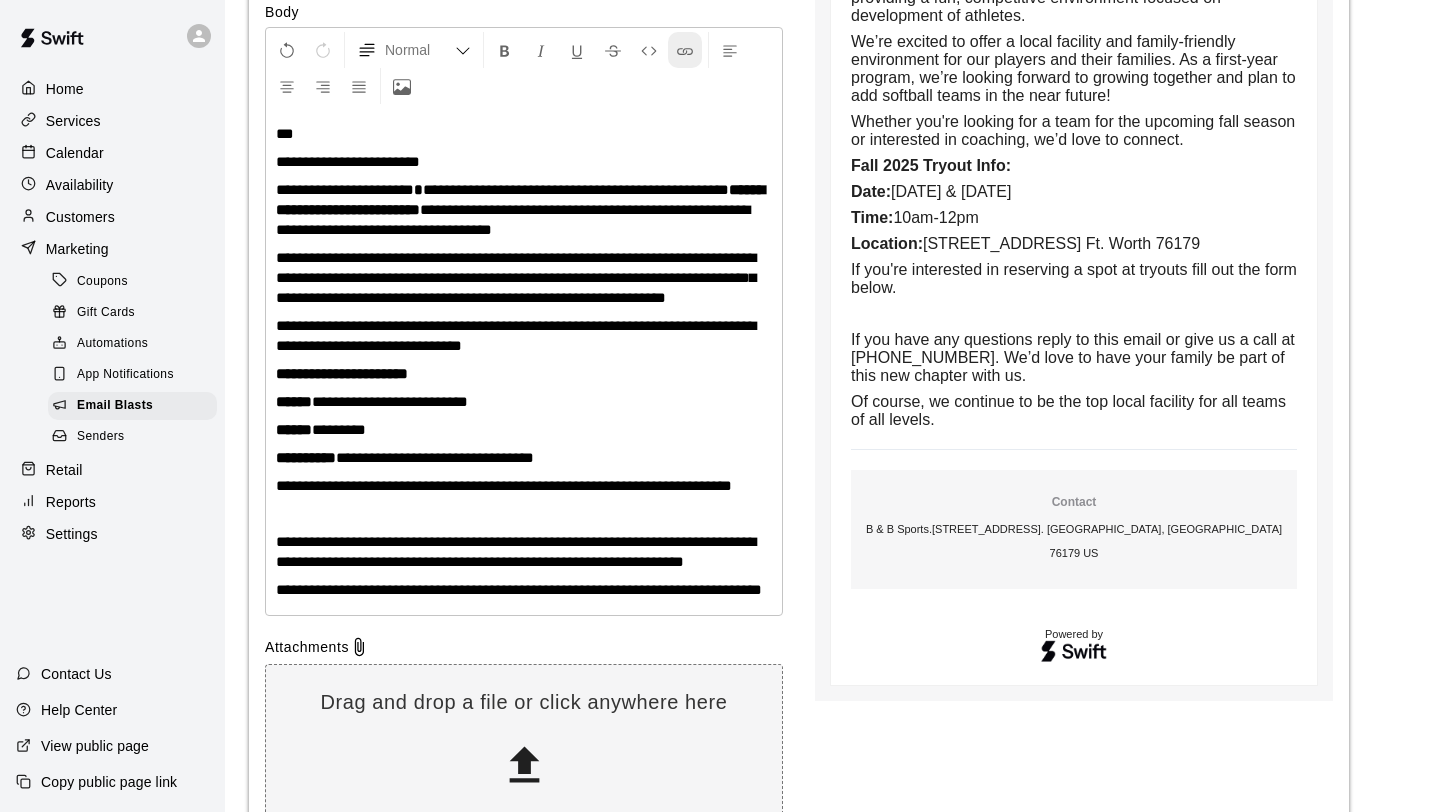 click at bounding box center (685, 51) 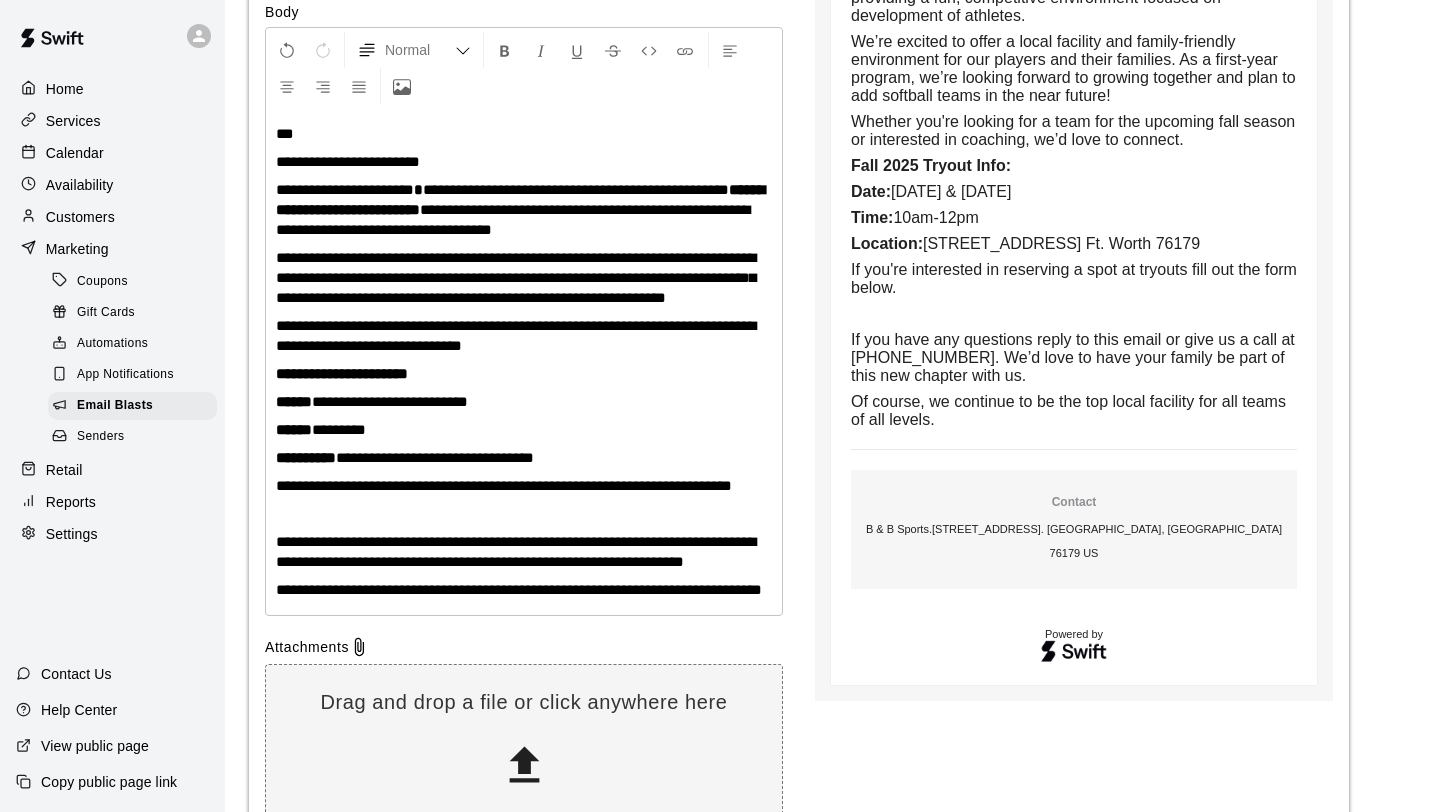 click at bounding box center (524, 514) 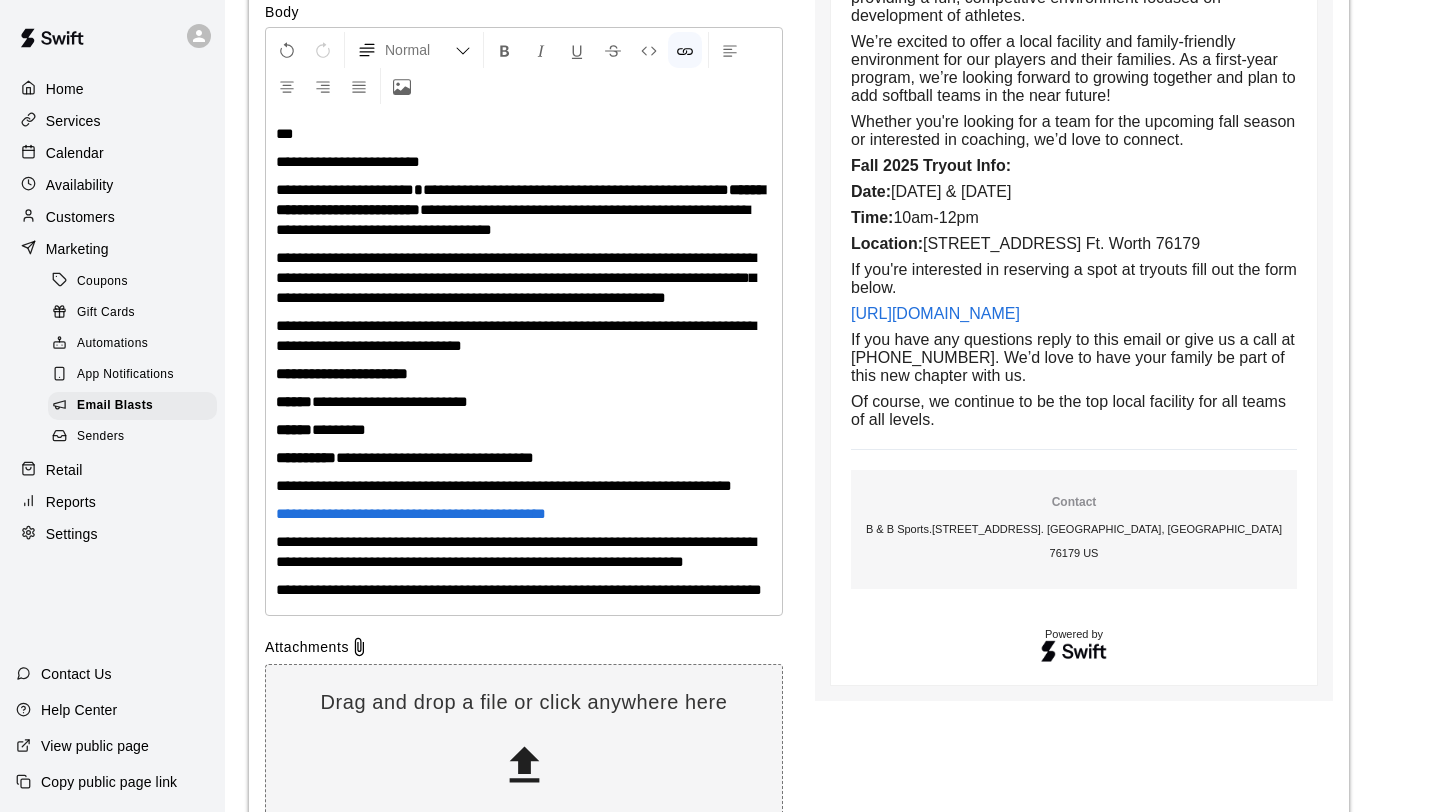 click on "**********" at bounding box center [524, 590] 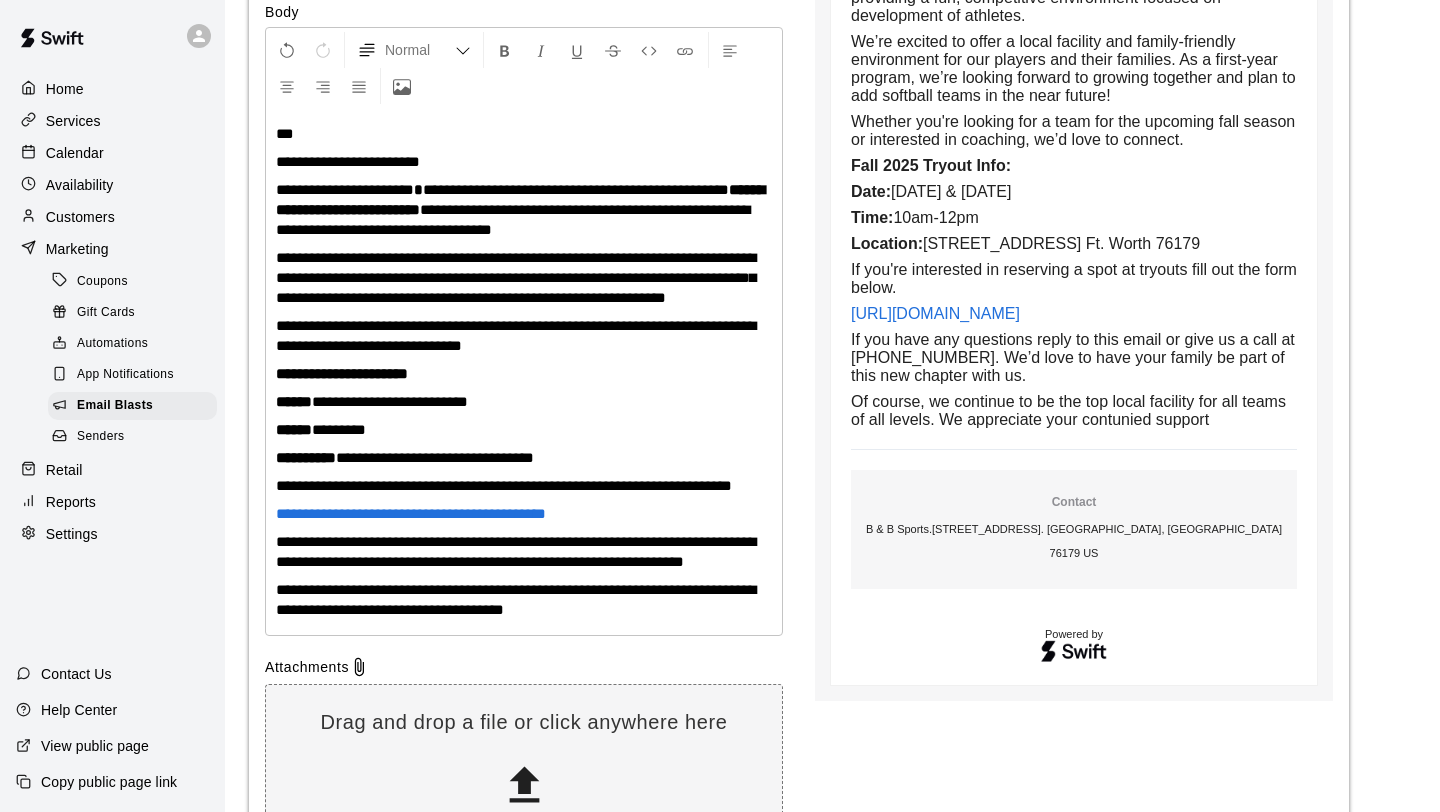 click on "**********" at bounding box center [516, 599] 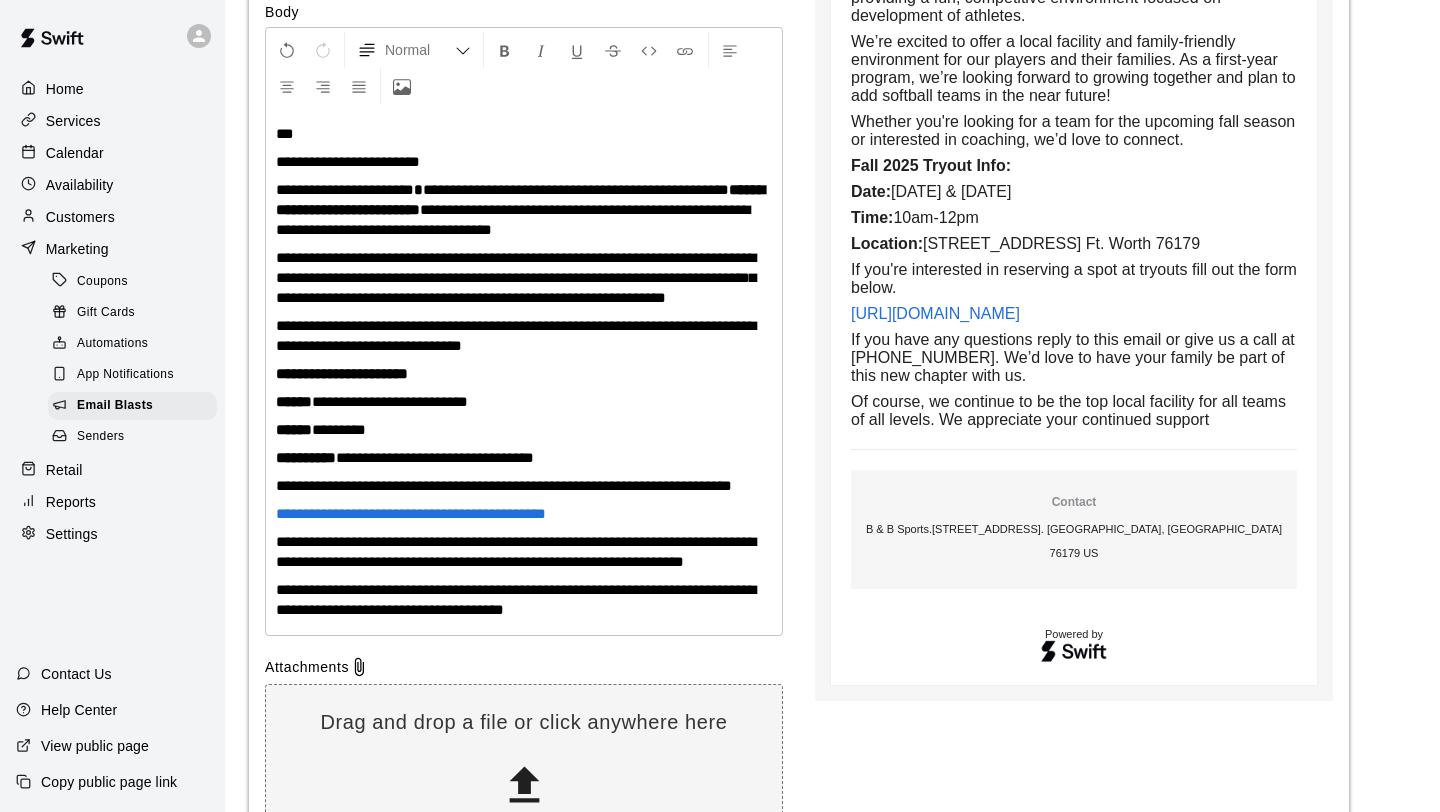 click on "**********" at bounding box center [524, 600] 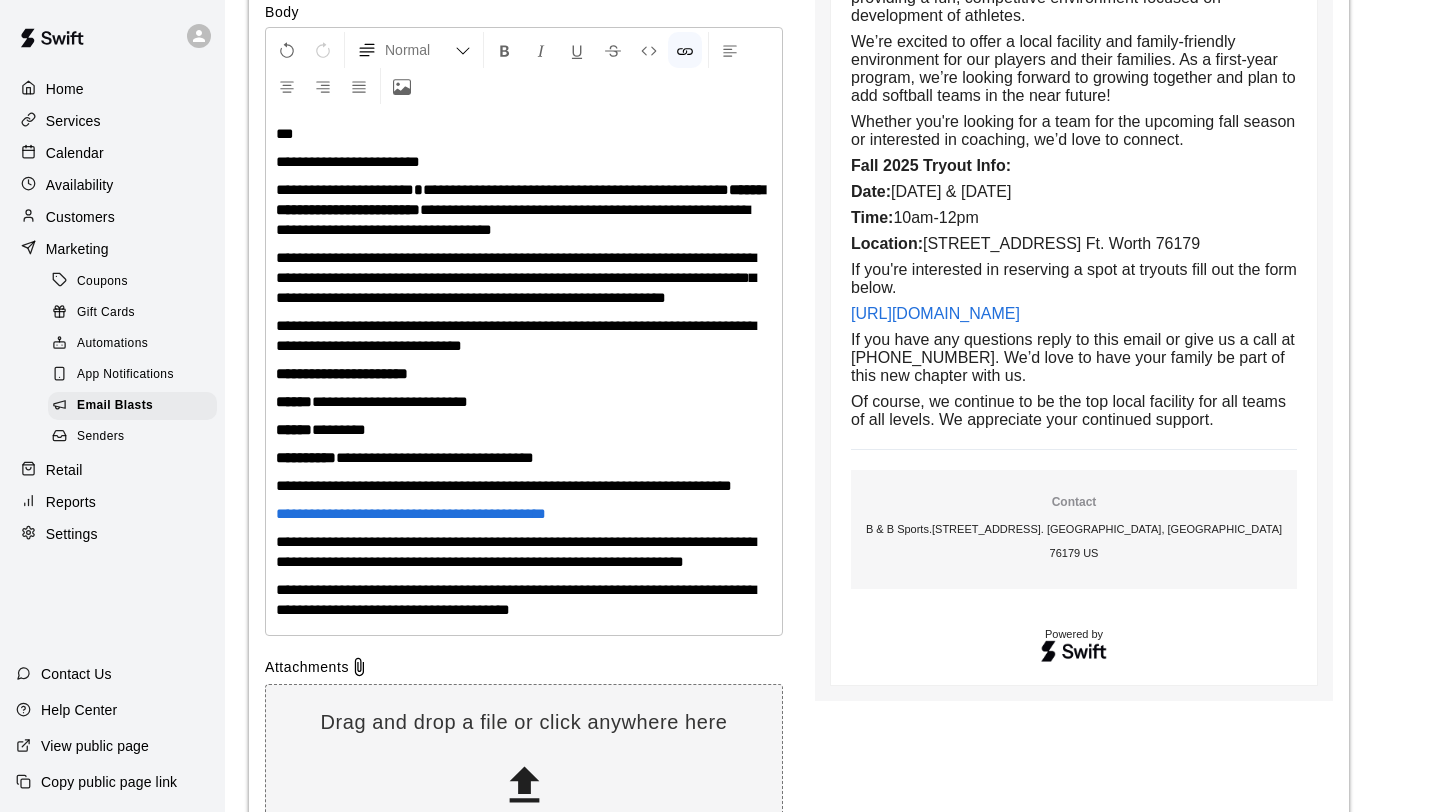click on "**********" at bounding box center (524, 514) 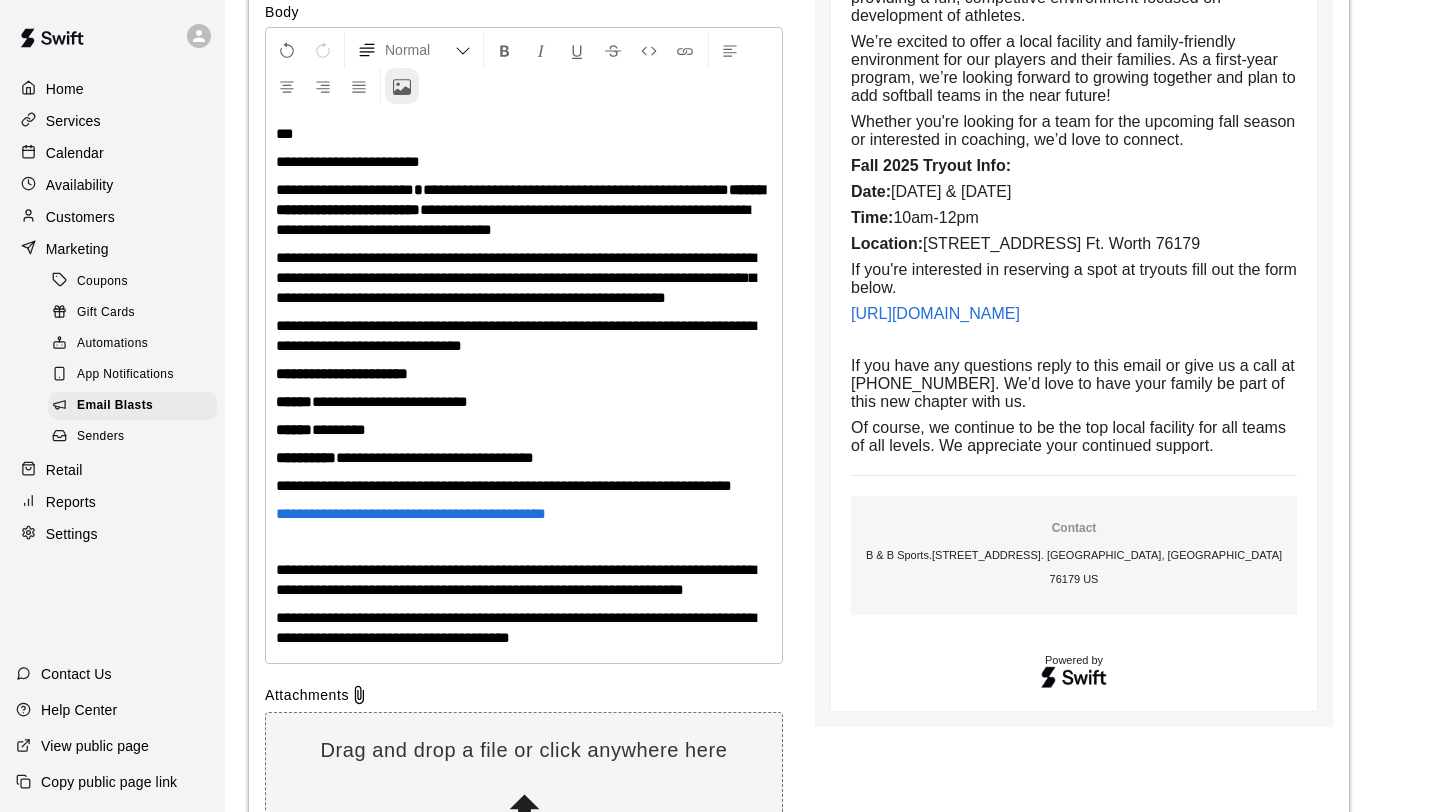 click at bounding box center (402, 87) 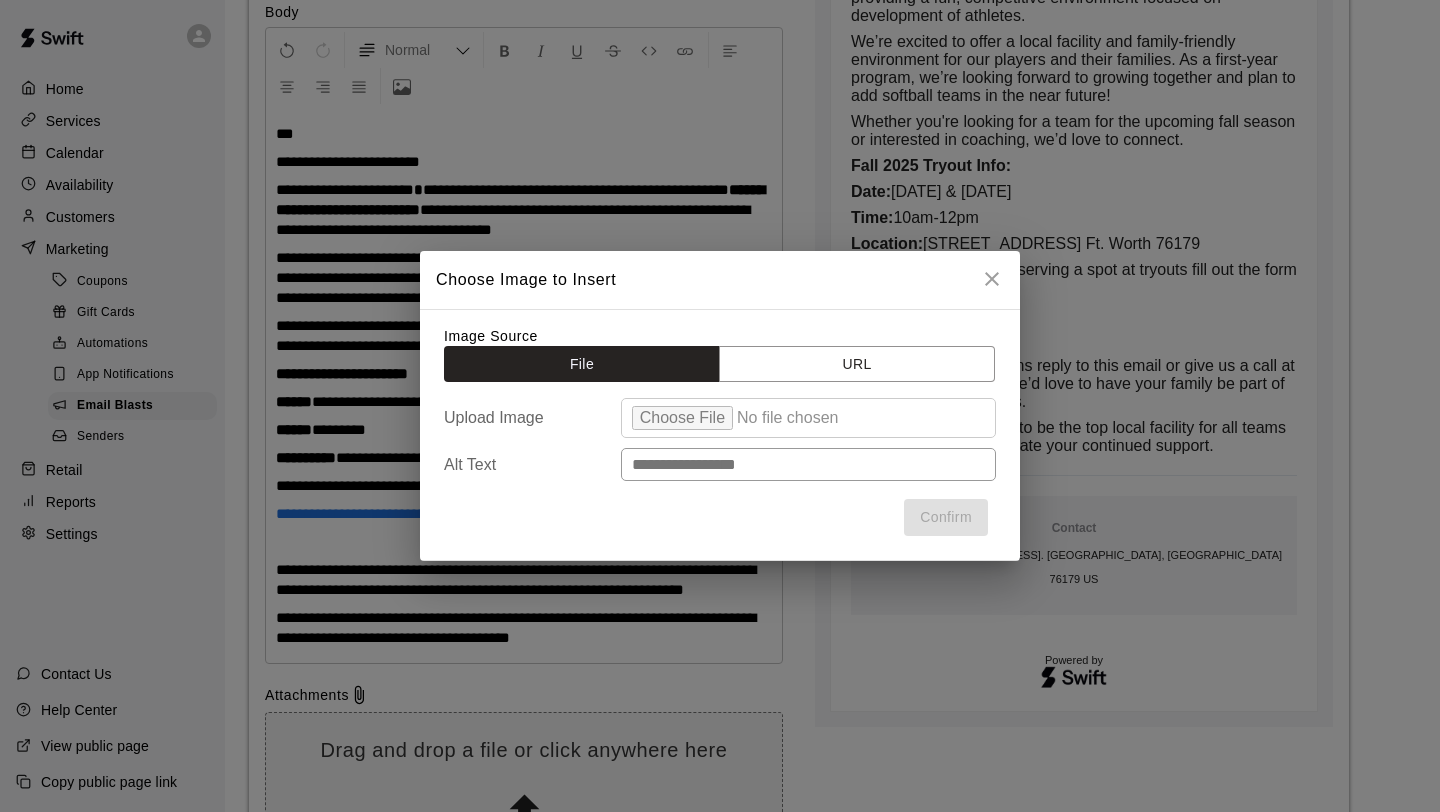 click at bounding box center (808, 418) 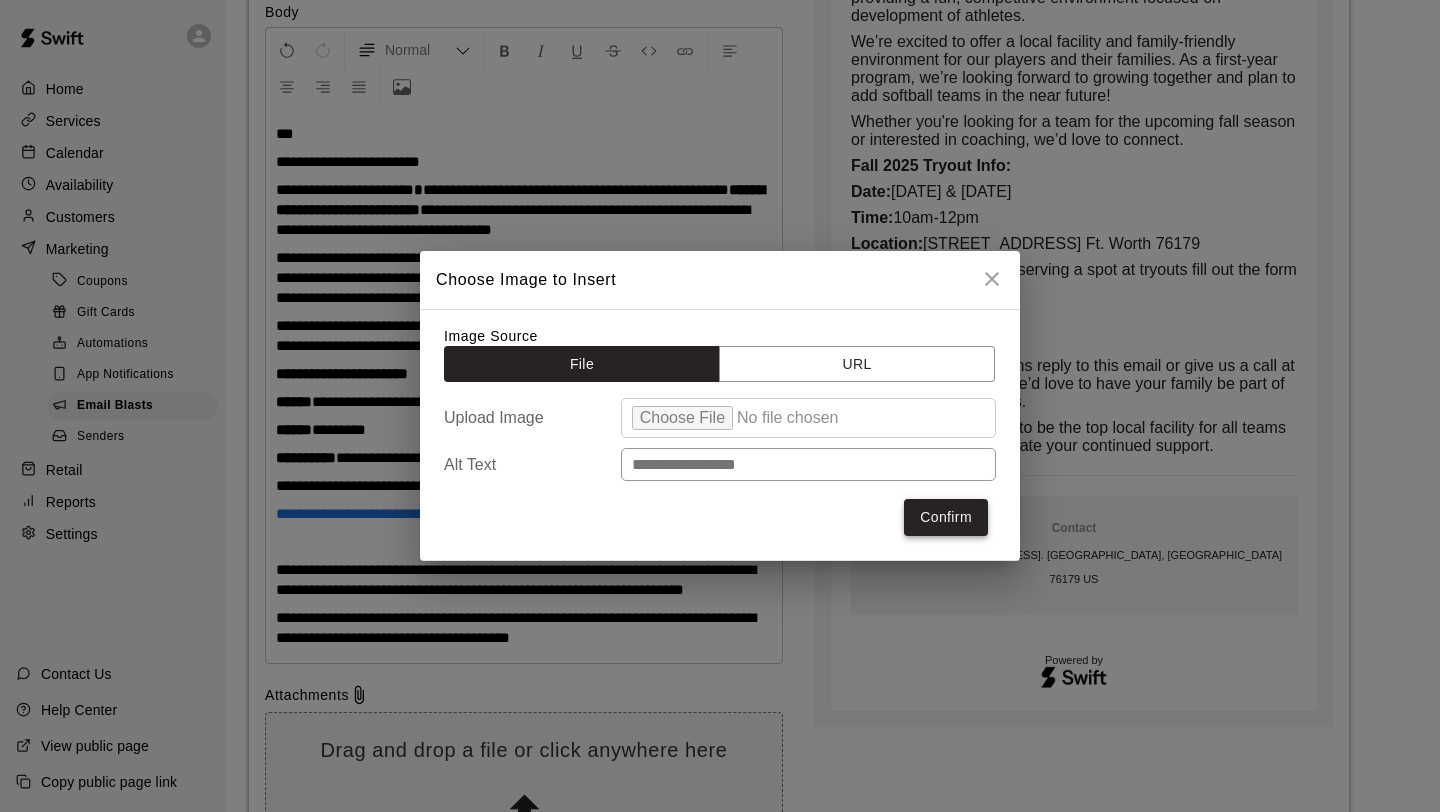 click on "Confirm" at bounding box center [946, 517] 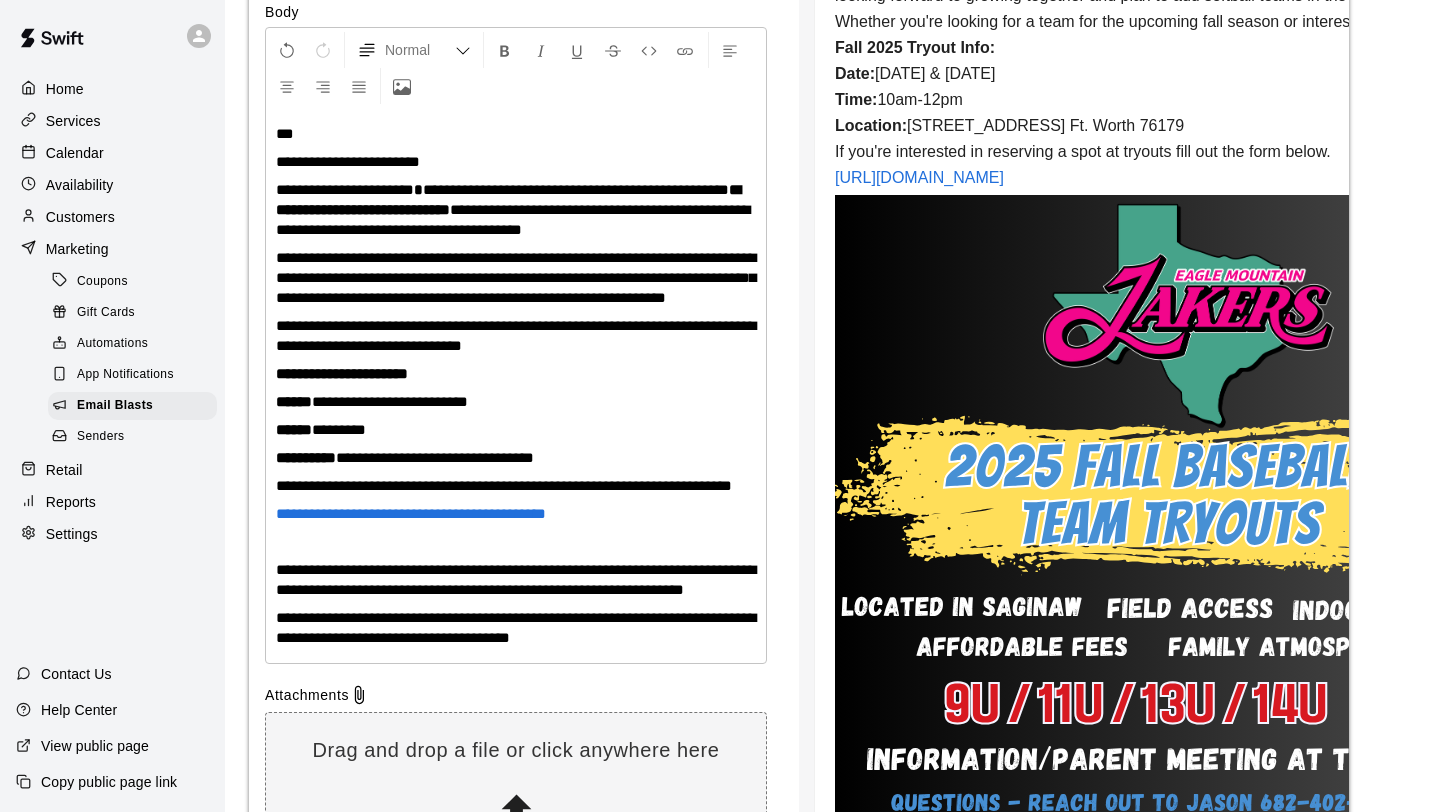 scroll, scrollTop: 1444, scrollLeft: 0, axis: vertical 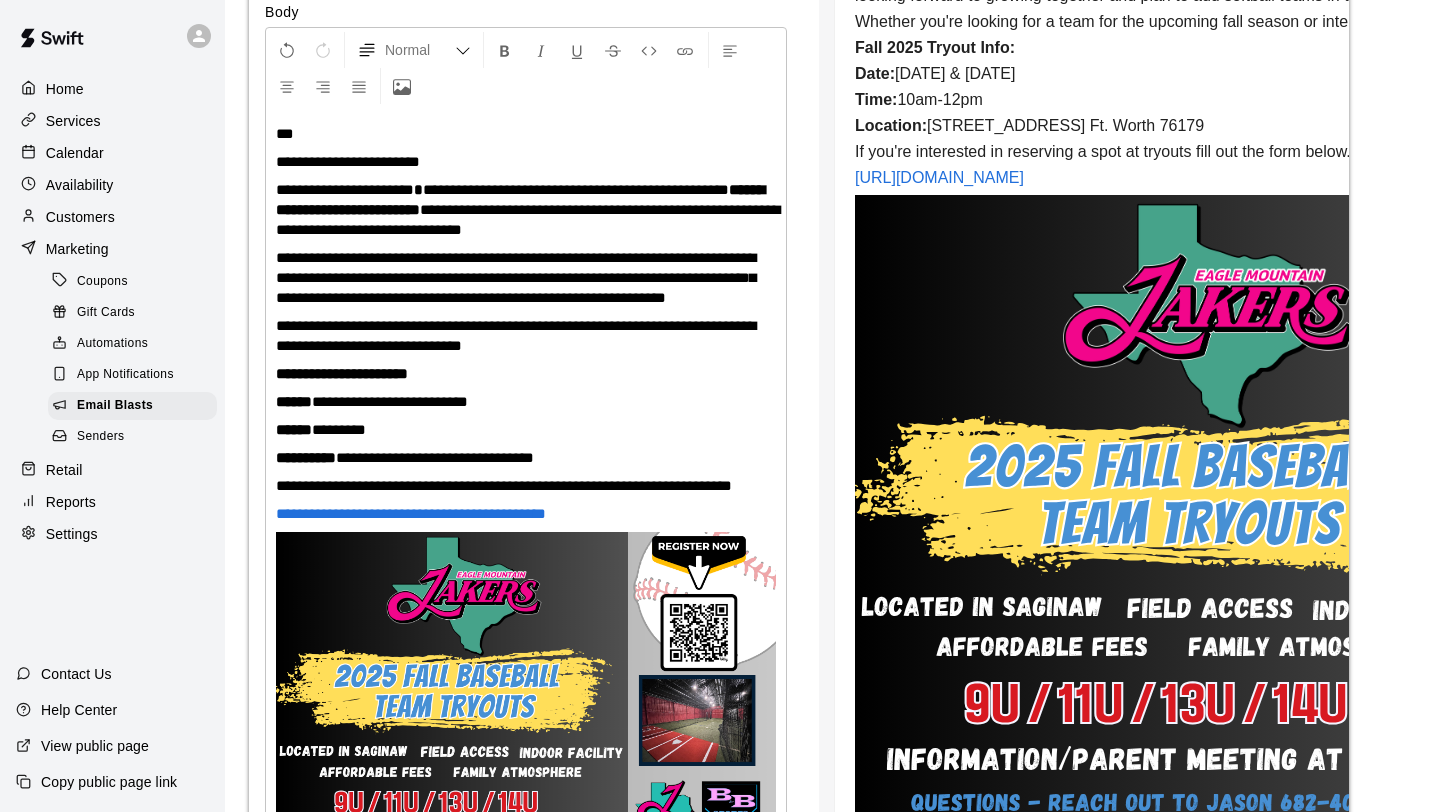click at bounding box center [526, 741] 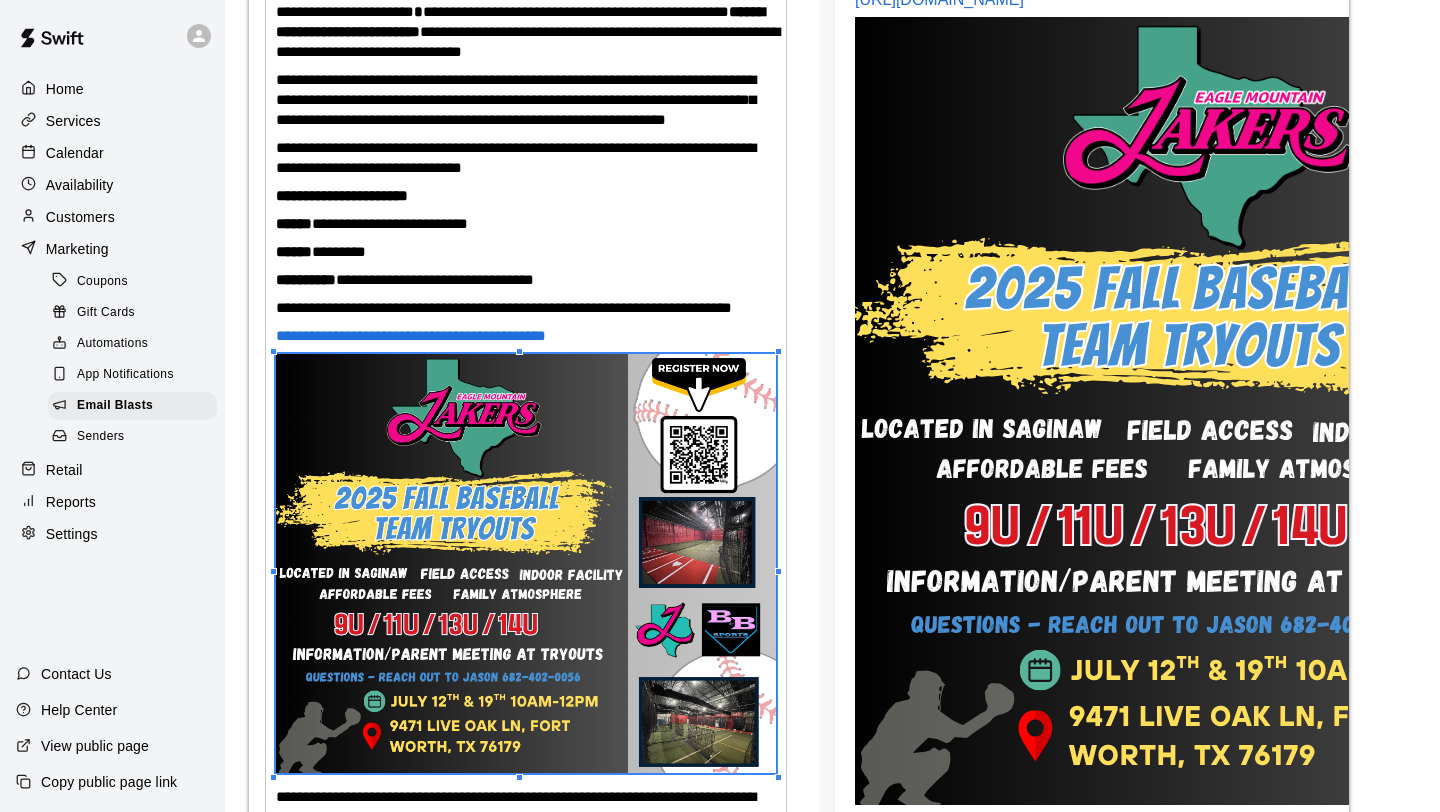 scroll, scrollTop: 733, scrollLeft: 0, axis: vertical 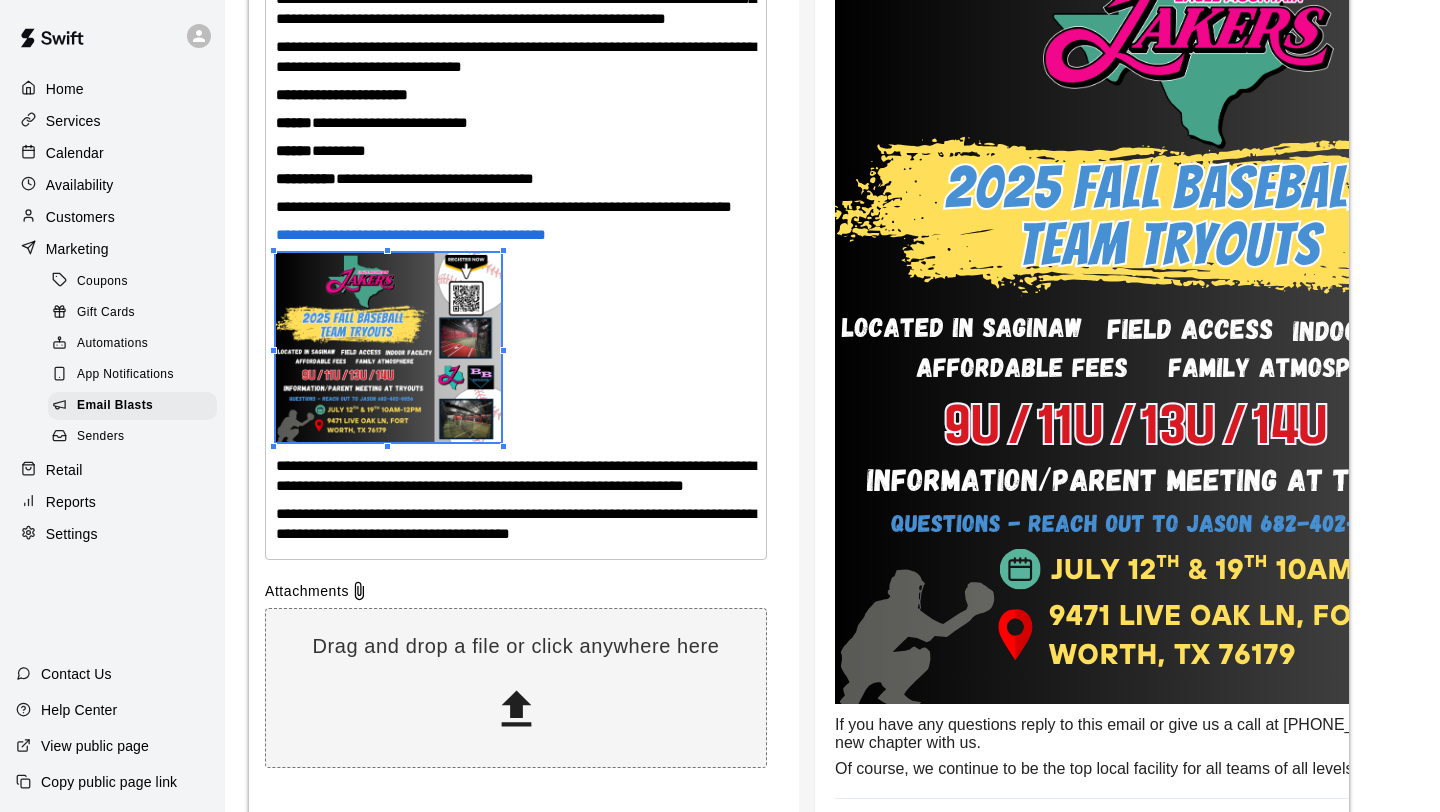click at bounding box center (516, 350) 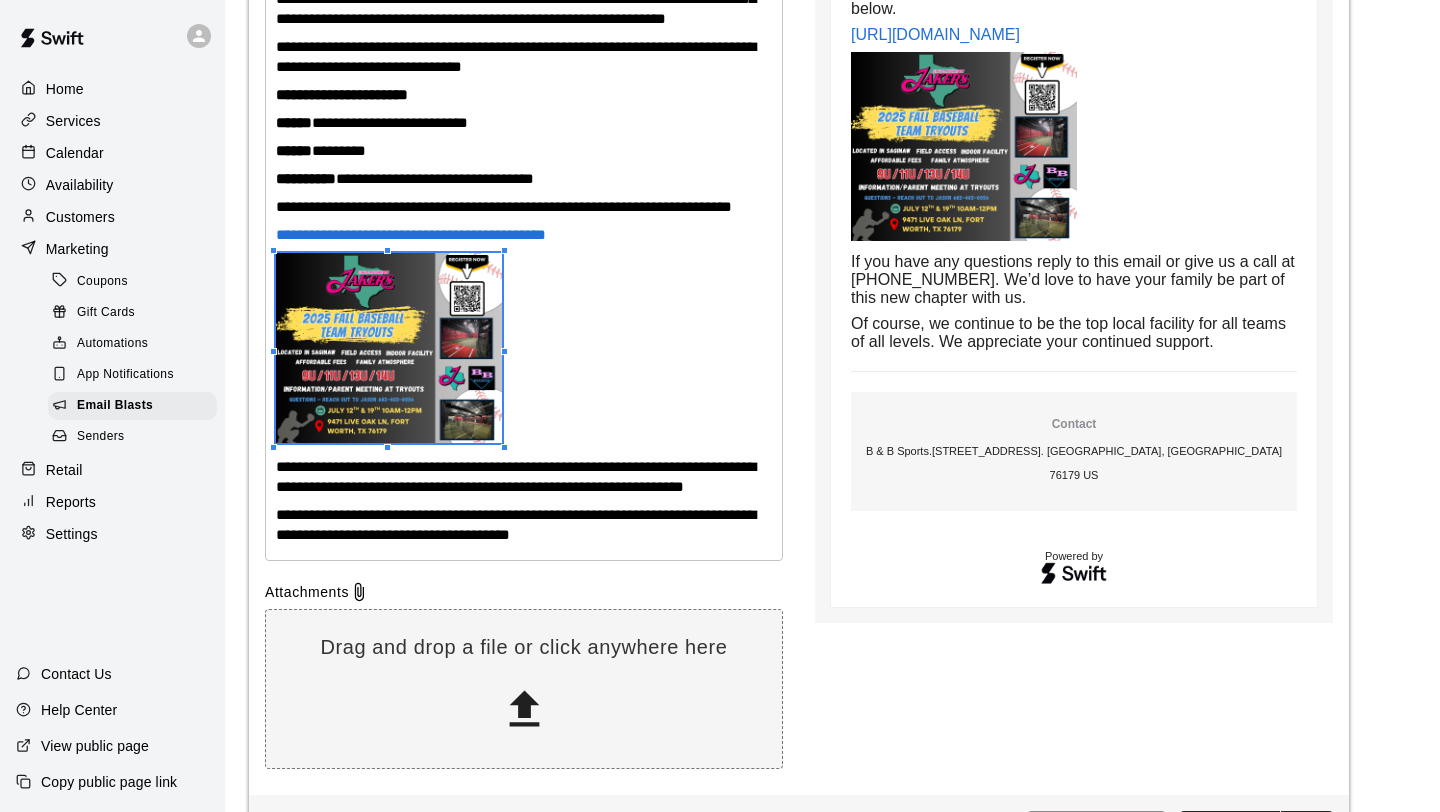 scroll, scrollTop: 1474, scrollLeft: 0, axis: vertical 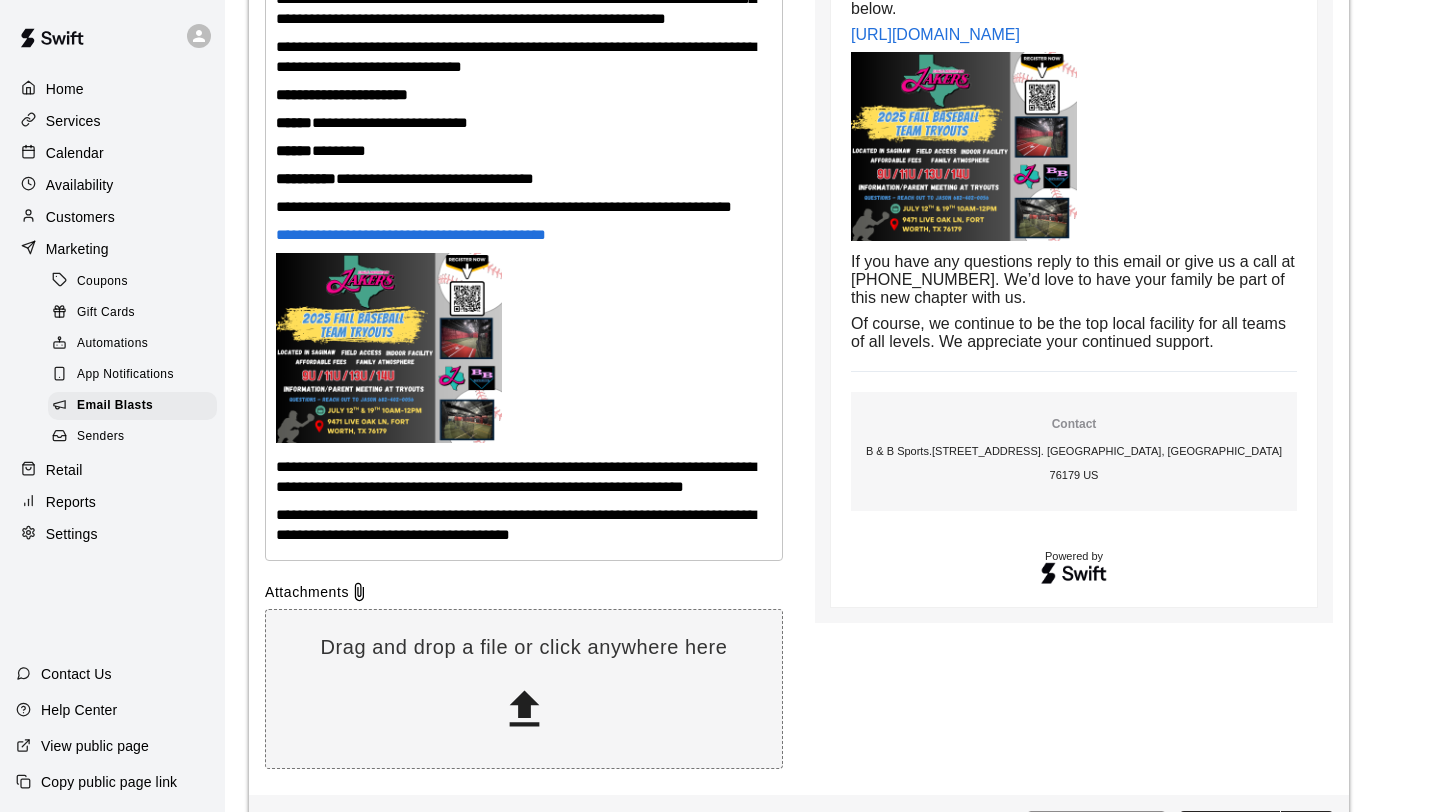 click at bounding box center (524, 350) 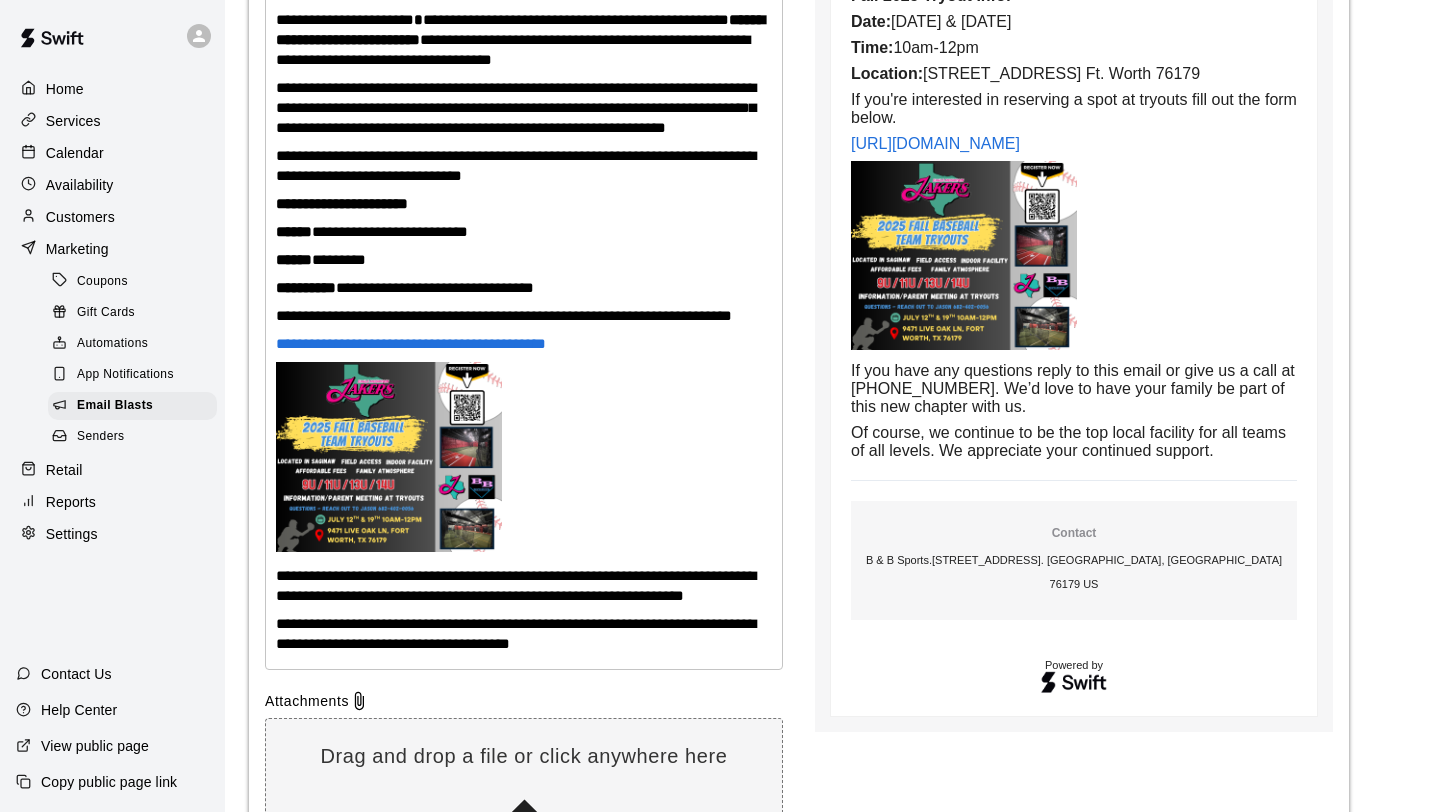 scroll, scrollTop: 625, scrollLeft: 0, axis: vertical 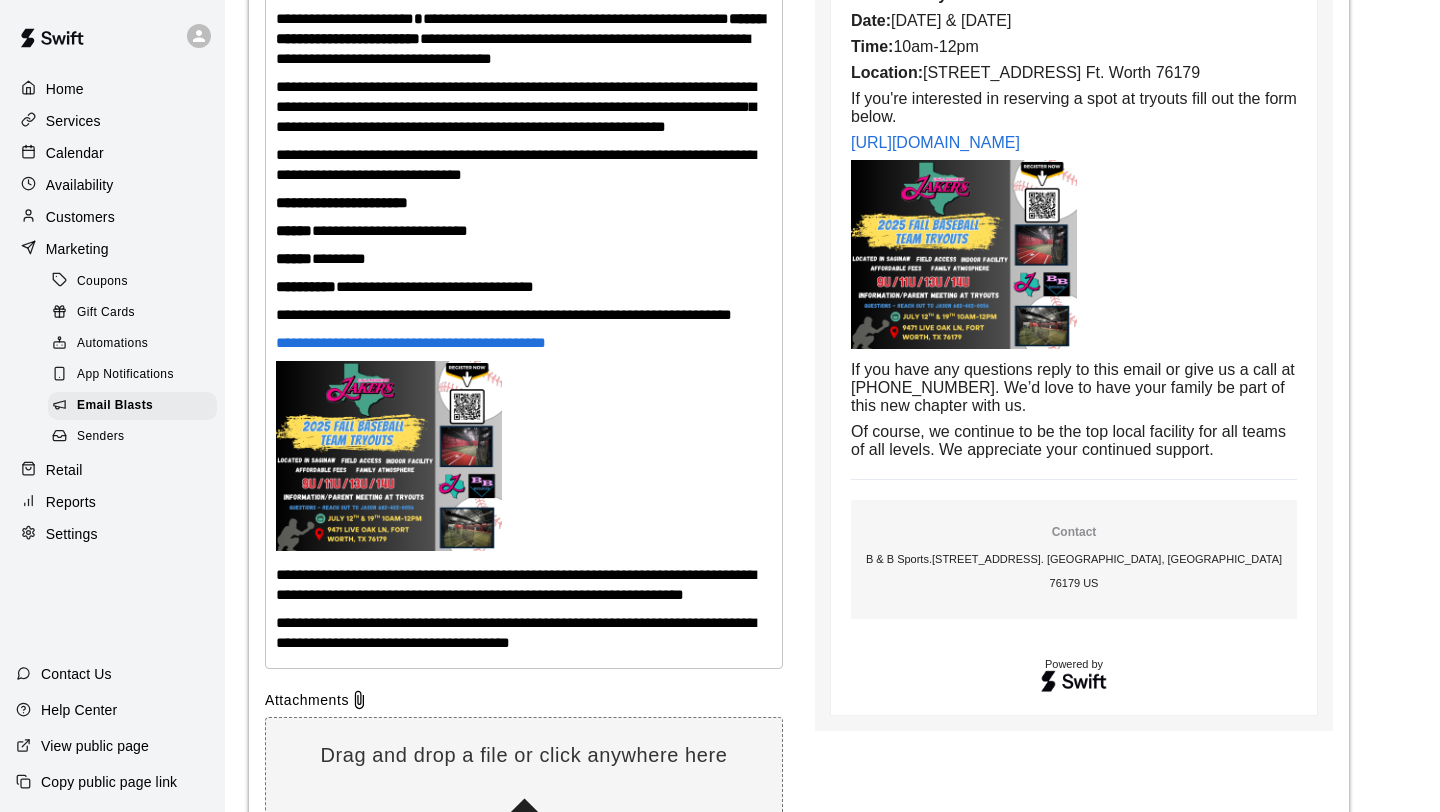 click on "**********" at bounding box center [504, 314] 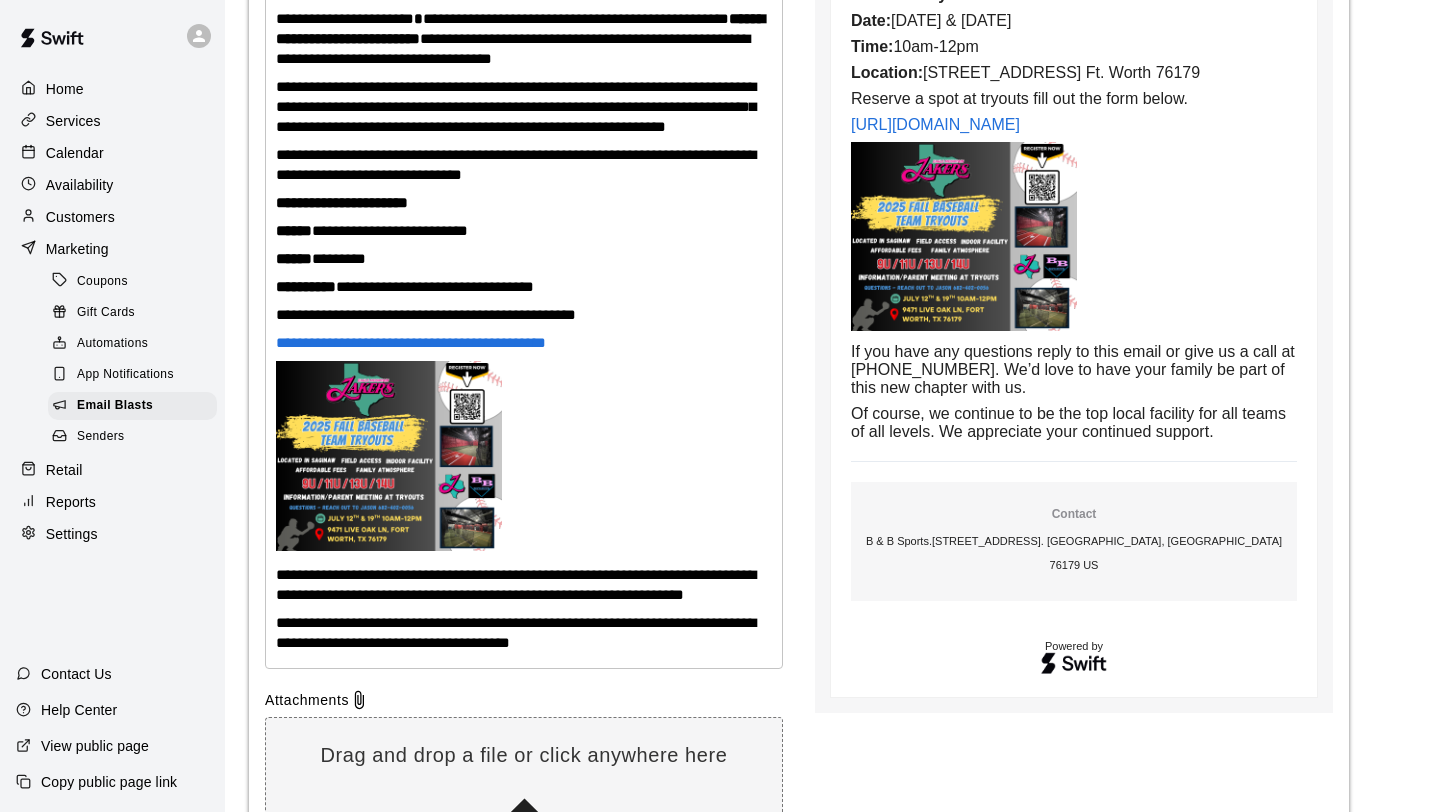 click on "**********" at bounding box center (426, 314) 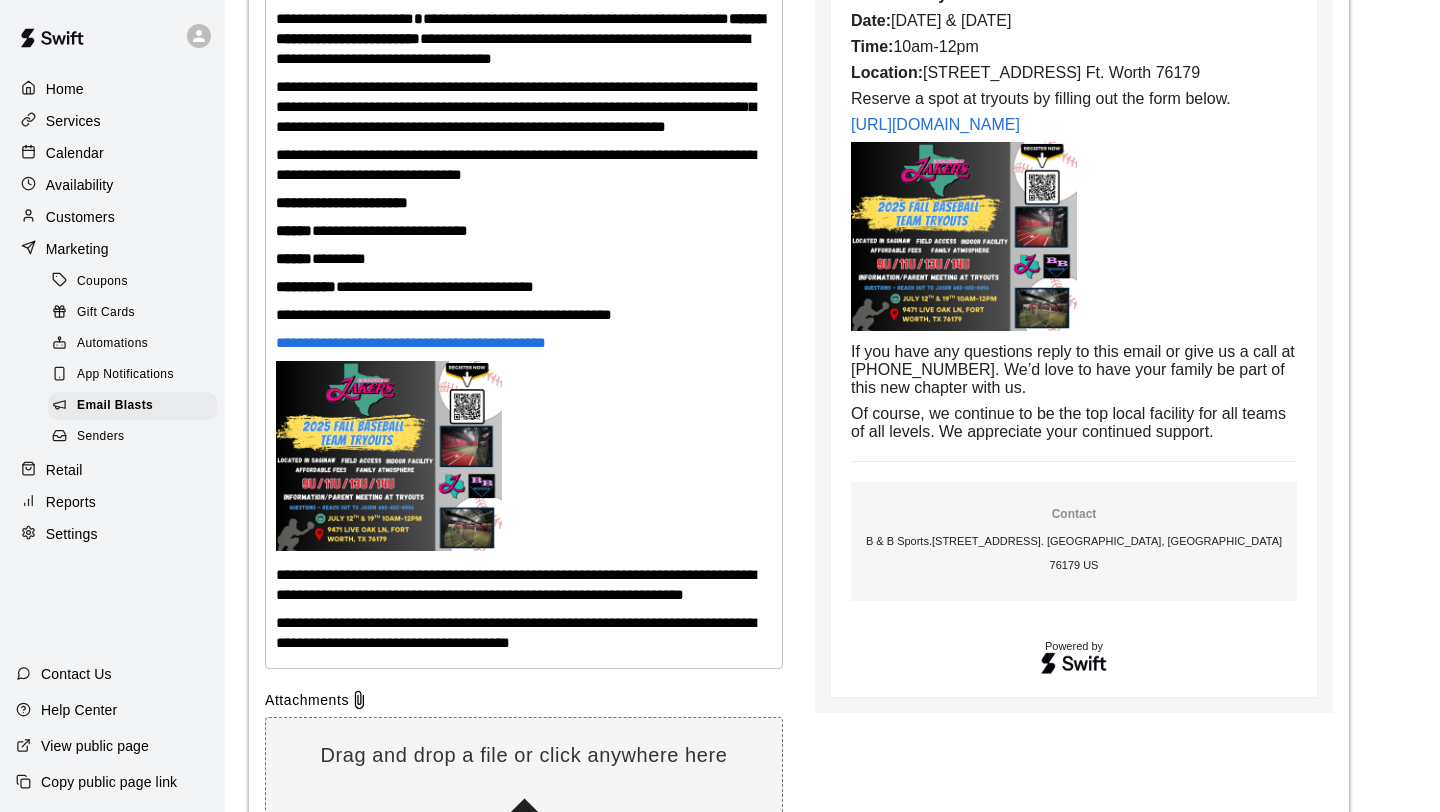 click on "**********" at bounding box center [524, 315] 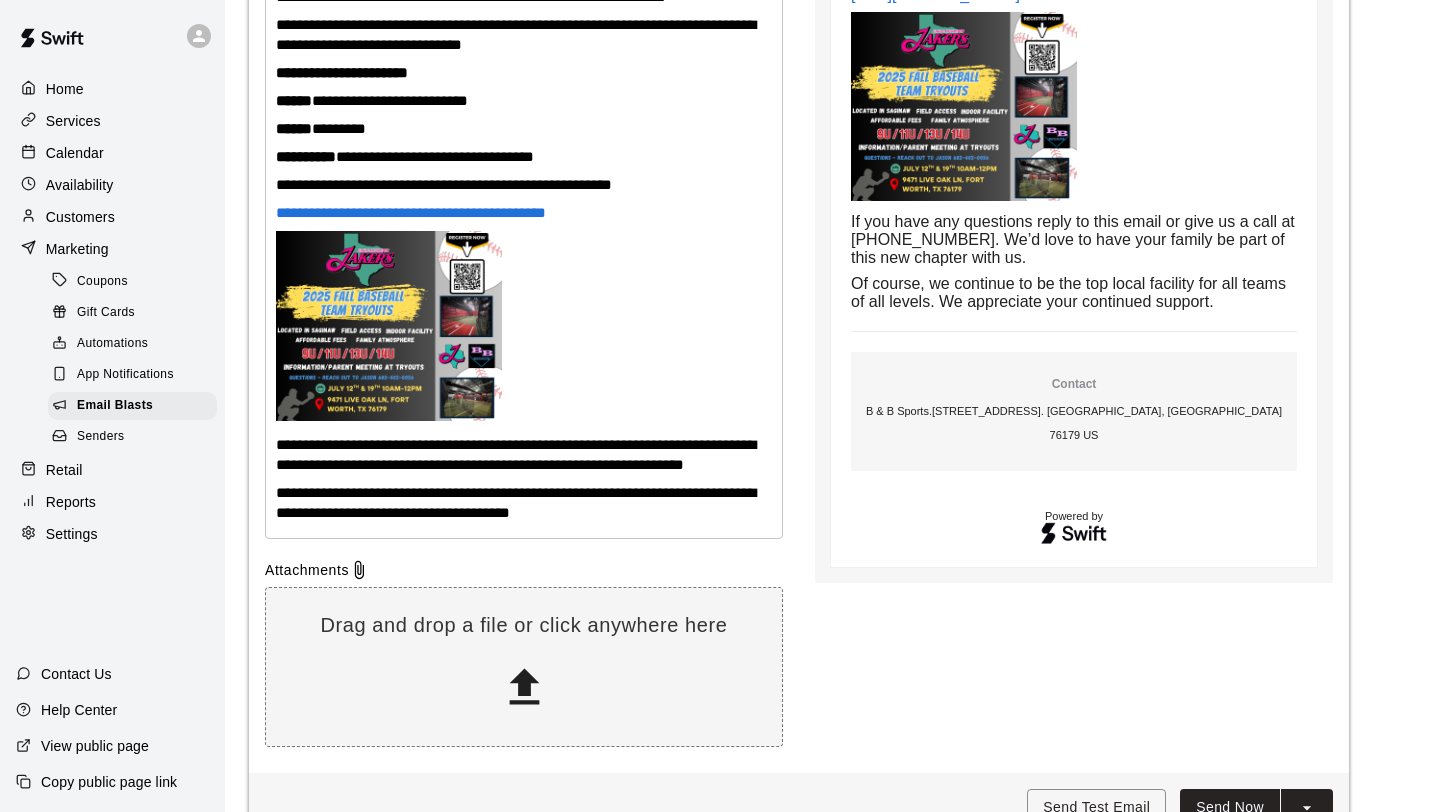 scroll, scrollTop: 794, scrollLeft: 0, axis: vertical 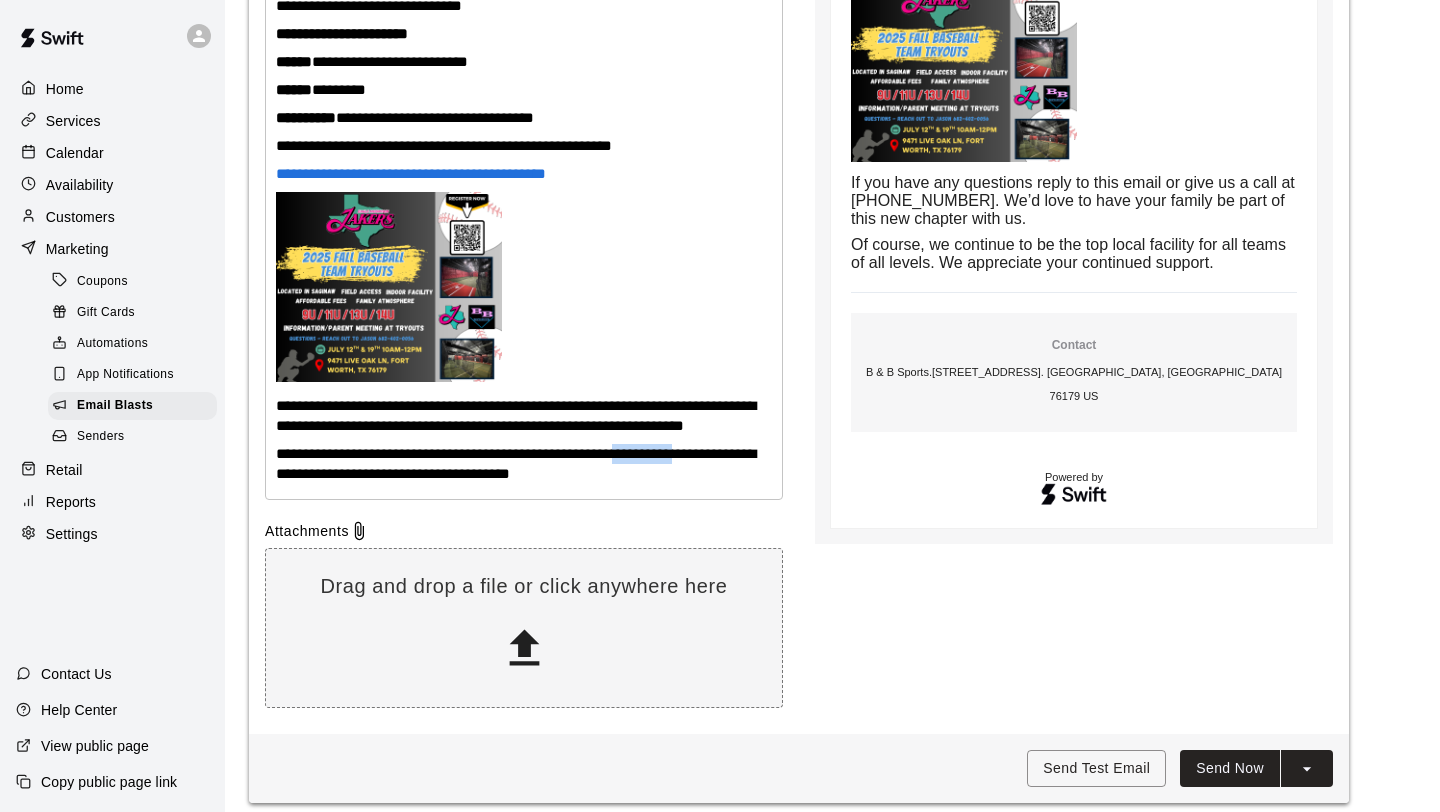 drag, startPoint x: 637, startPoint y: 490, endPoint x: 702, endPoint y: 495, distance: 65.192024 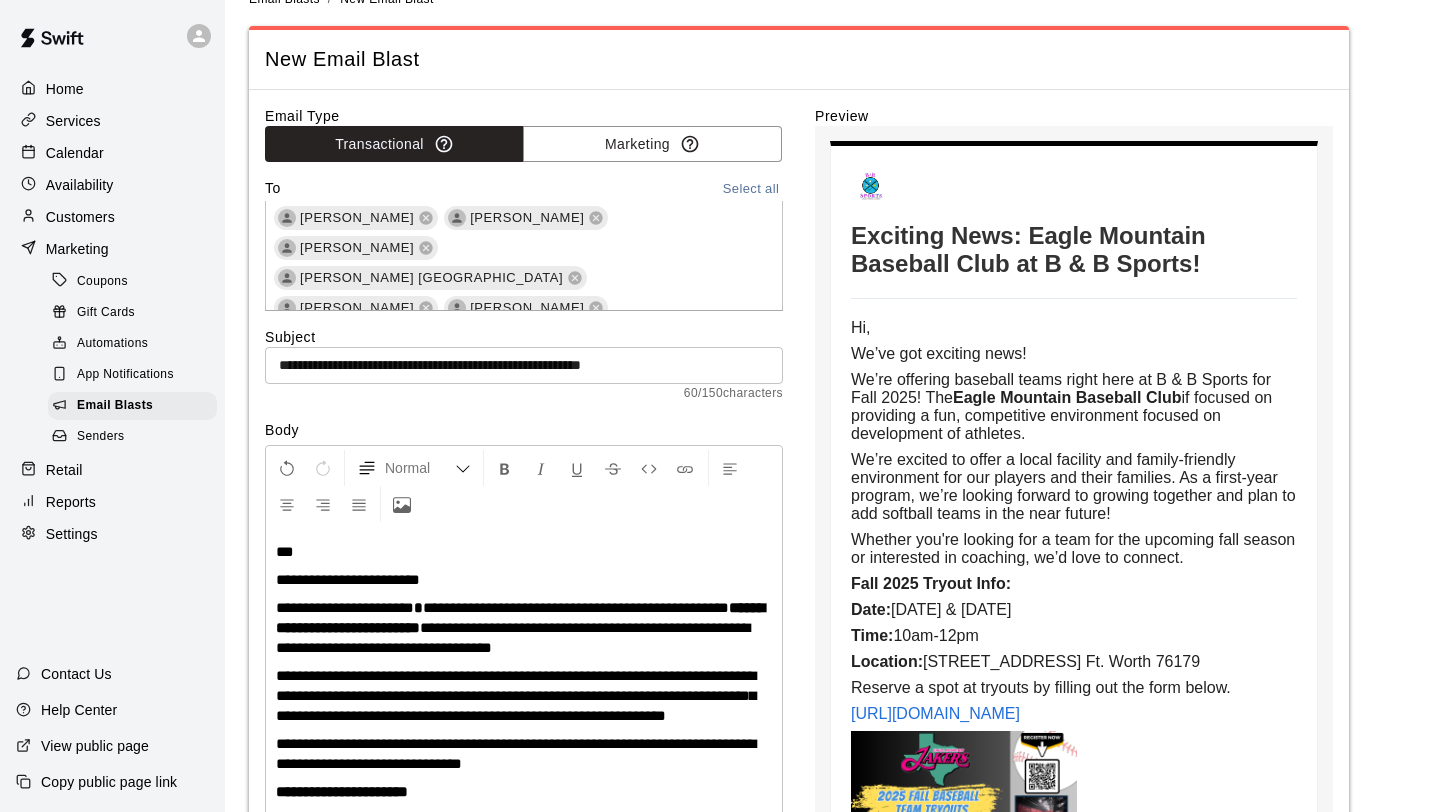 scroll, scrollTop: 29, scrollLeft: 0, axis: vertical 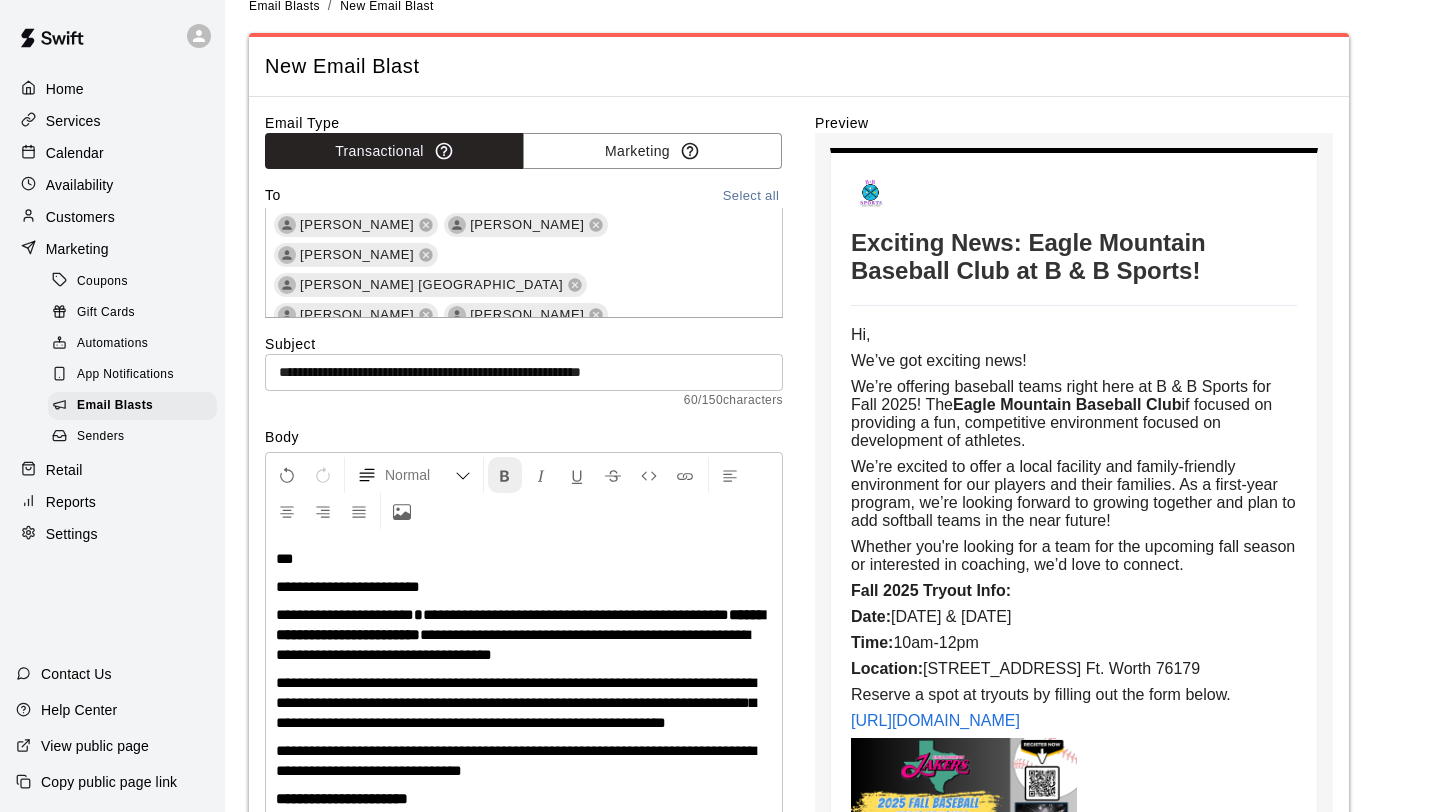 click at bounding box center [505, 476] 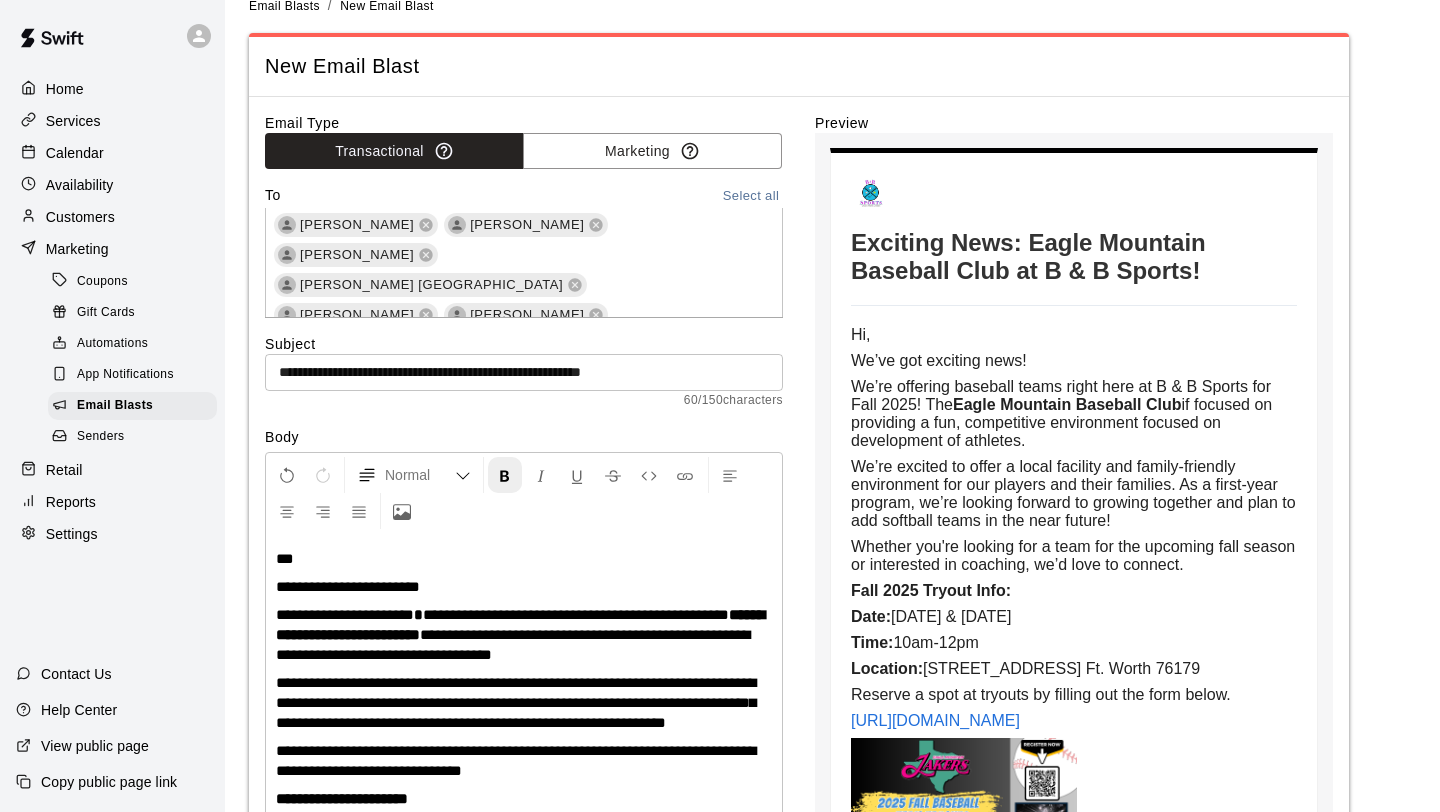 scroll, scrollTop: 847, scrollLeft: 0, axis: vertical 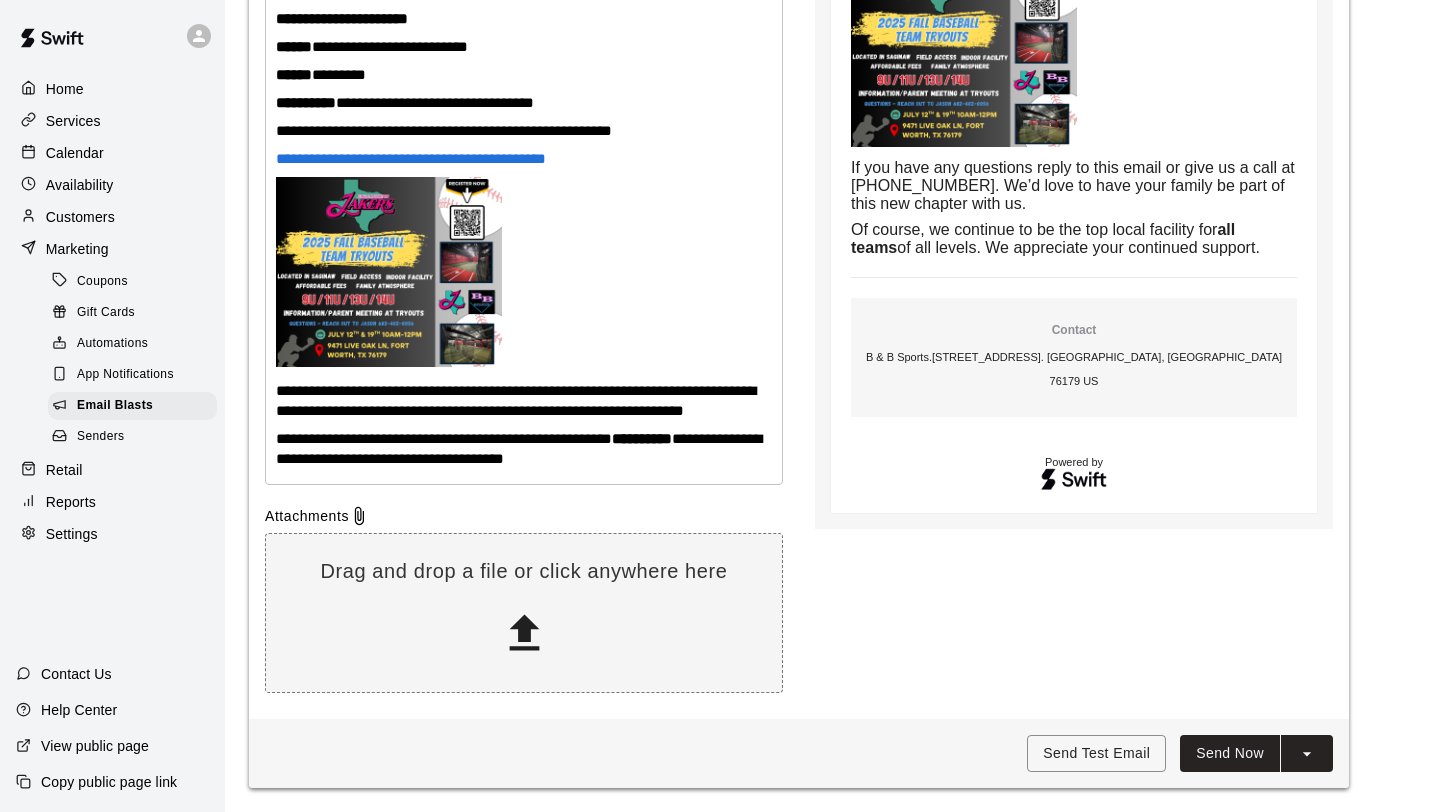 click on "**********" at bounding box center (524, 449) 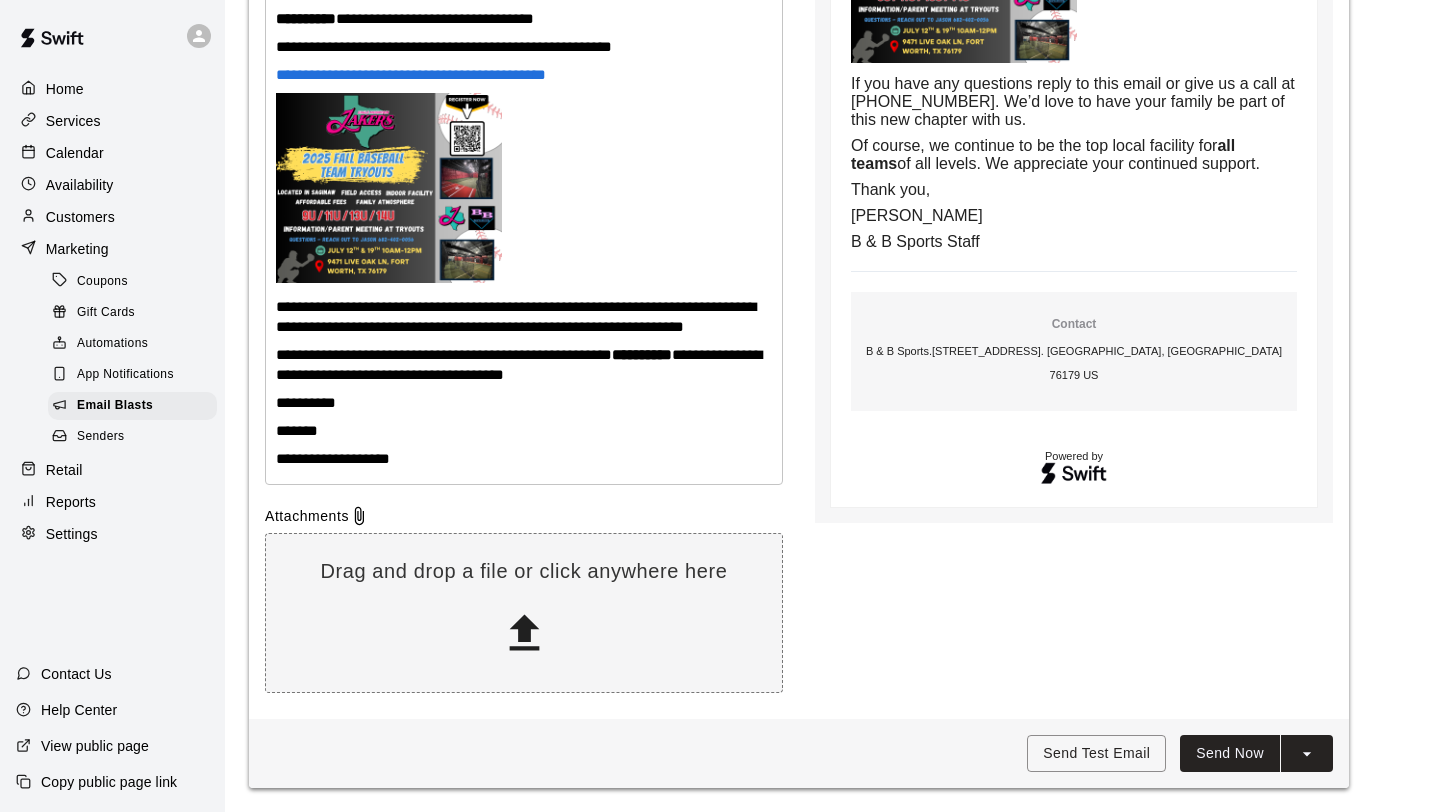 scroll, scrollTop: 931, scrollLeft: 0, axis: vertical 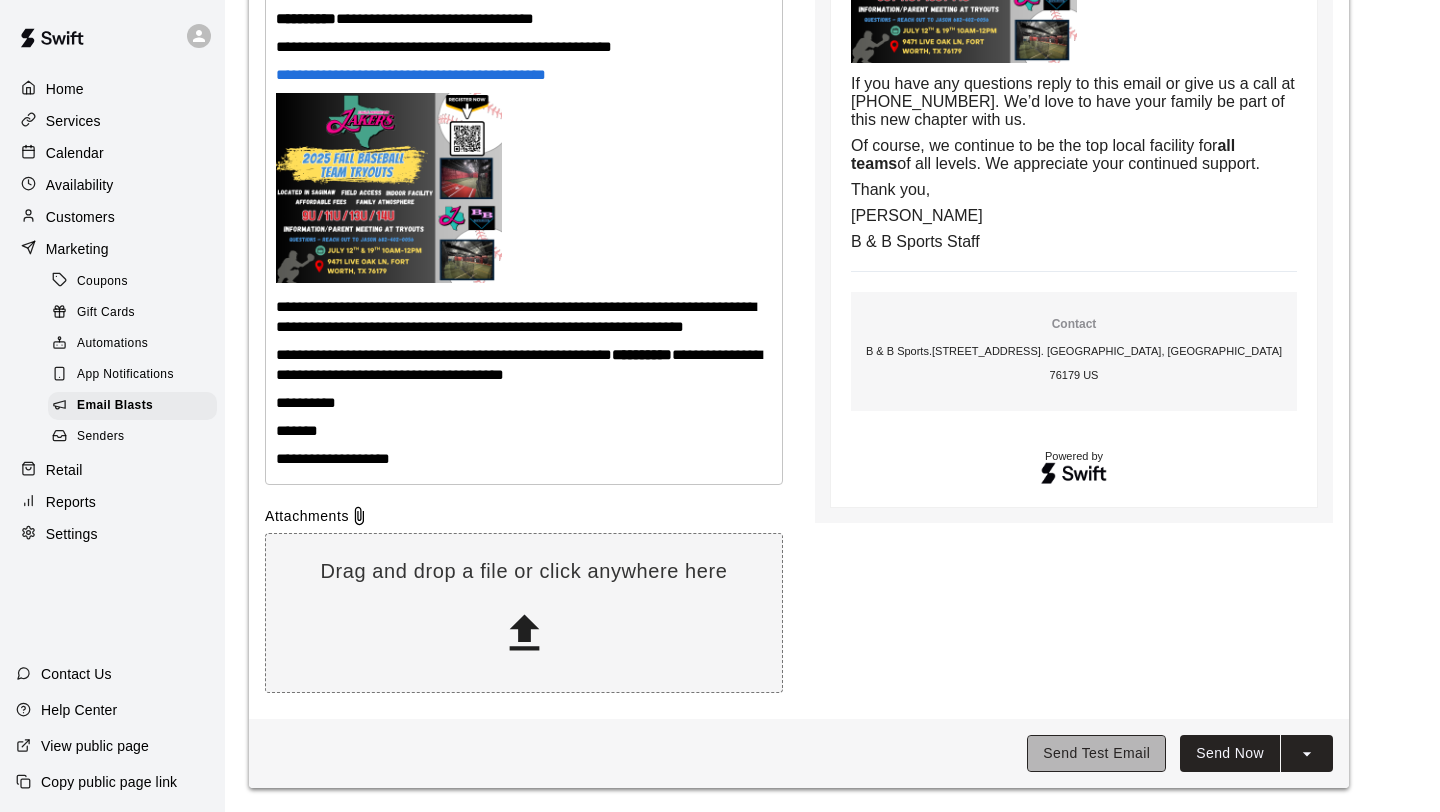 click on "Send Test Email" at bounding box center (1096, 753) 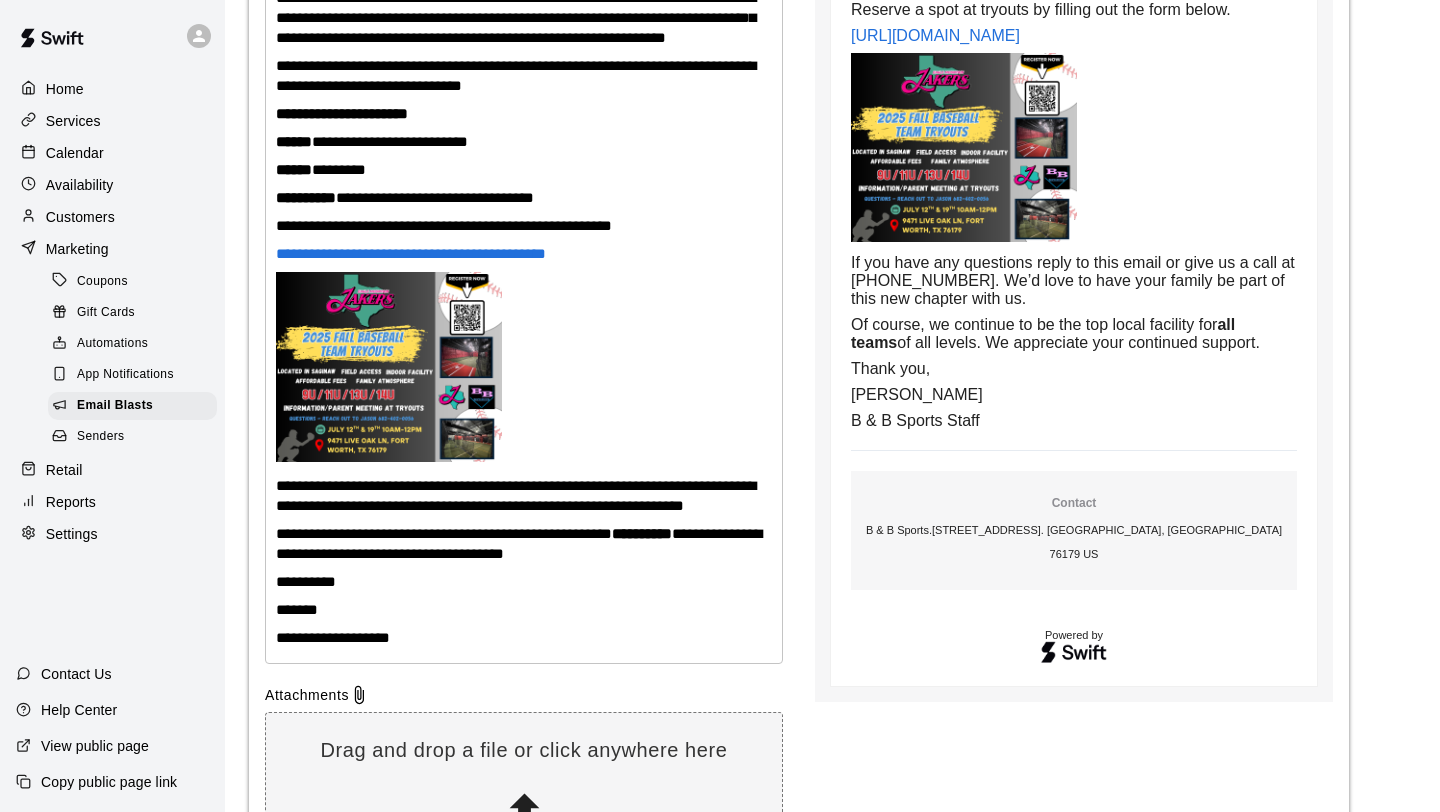 scroll, scrollTop: 636, scrollLeft: 0, axis: vertical 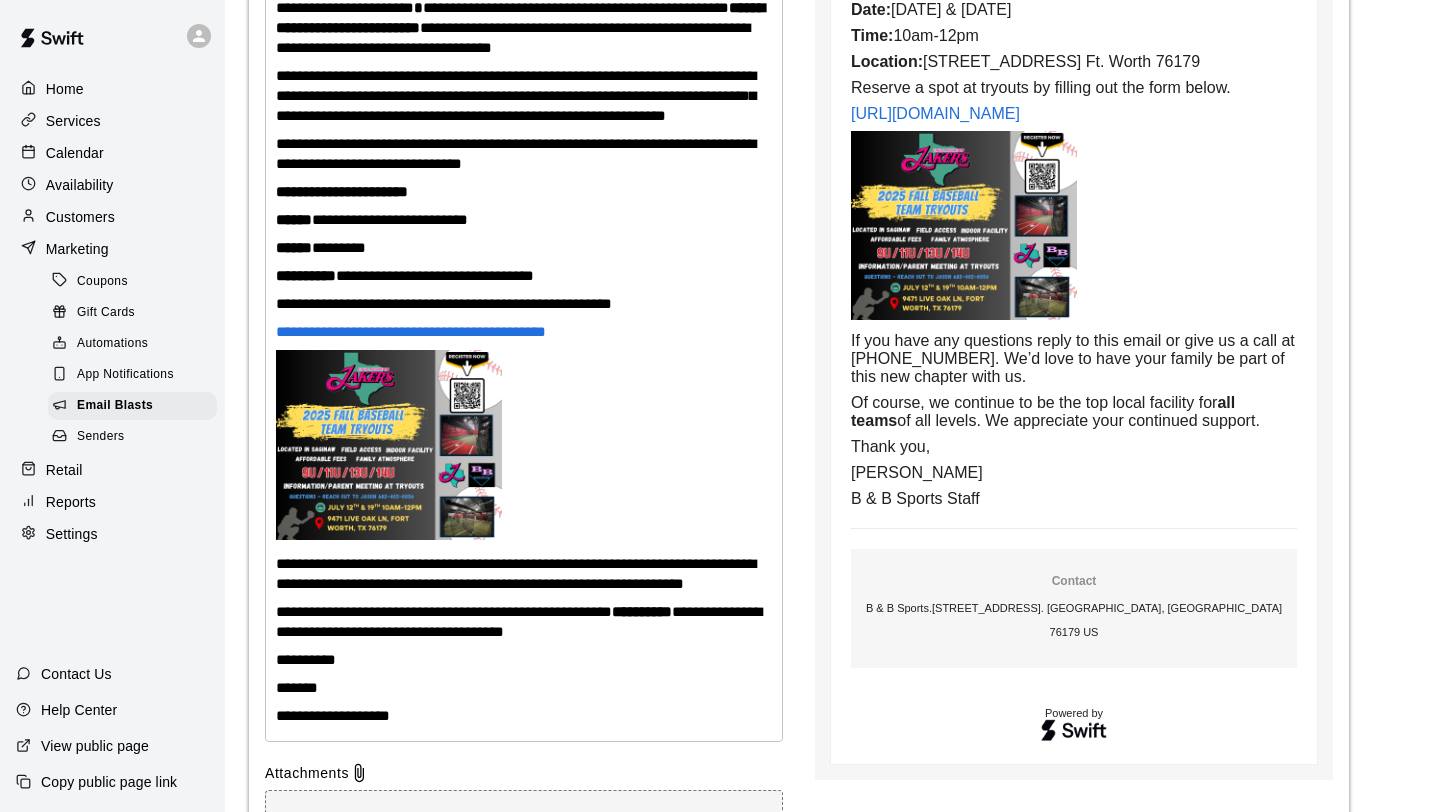 click on "**********" at bounding box center [516, 153] 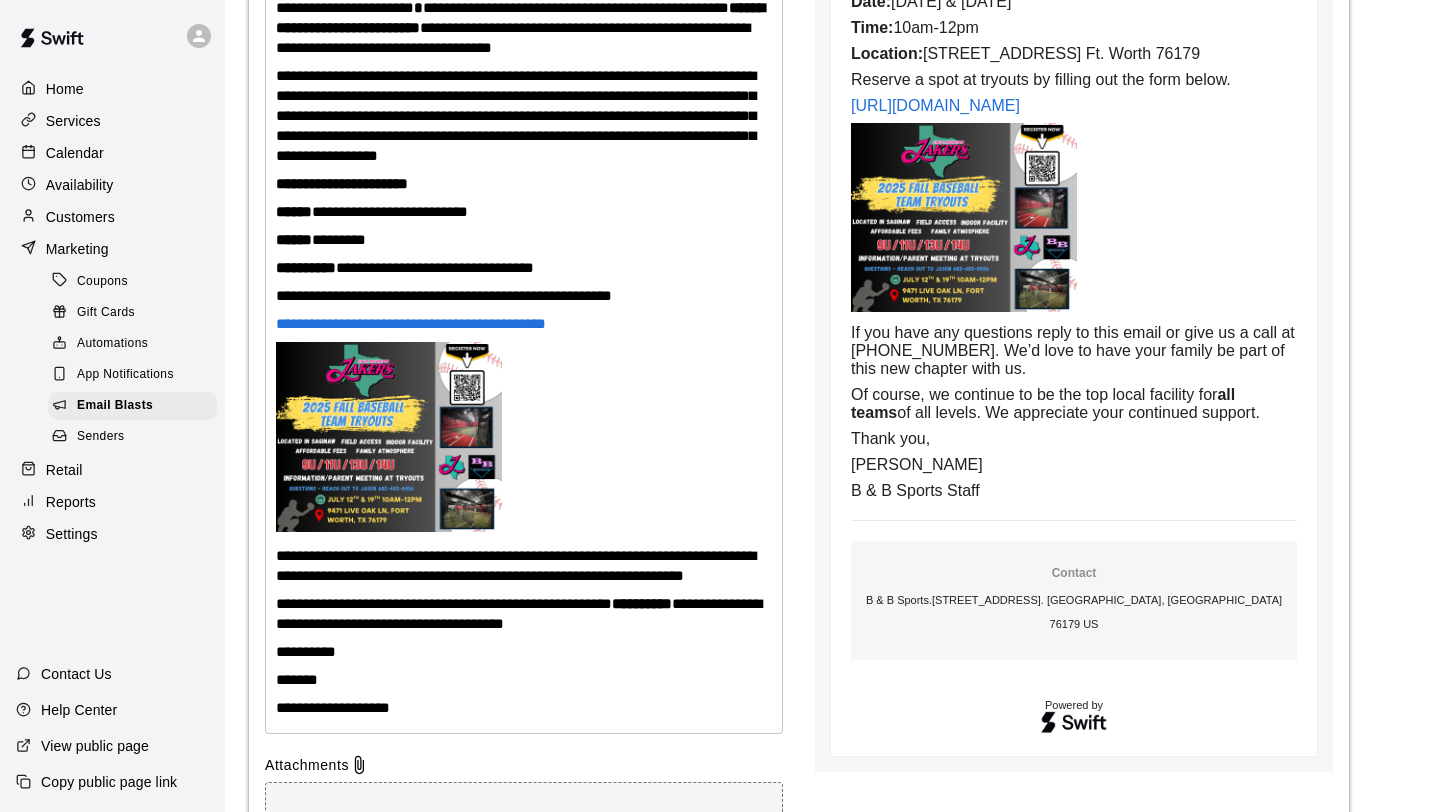 click on "**********" at bounding box center [524, 116] 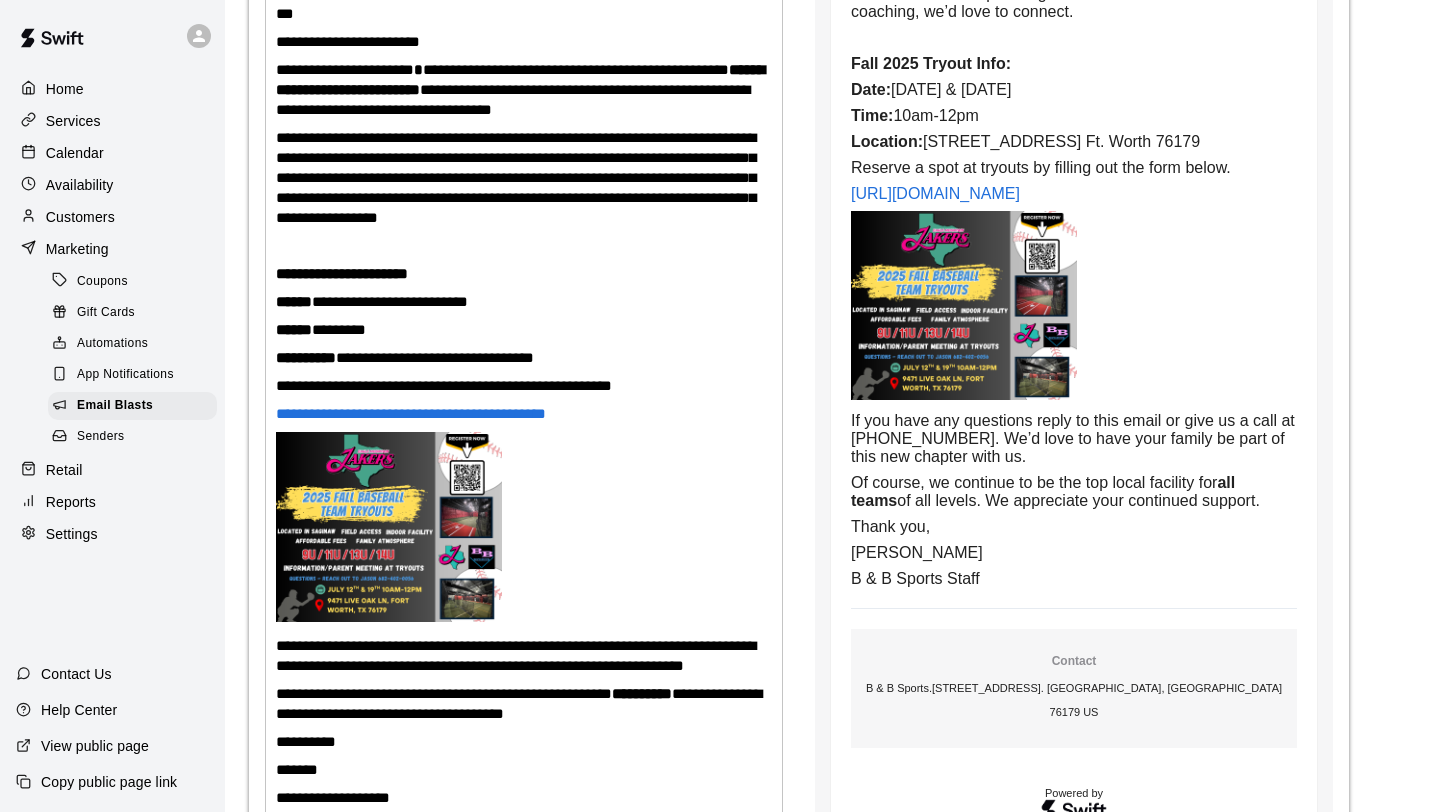scroll, scrollTop: 540, scrollLeft: 0, axis: vertical 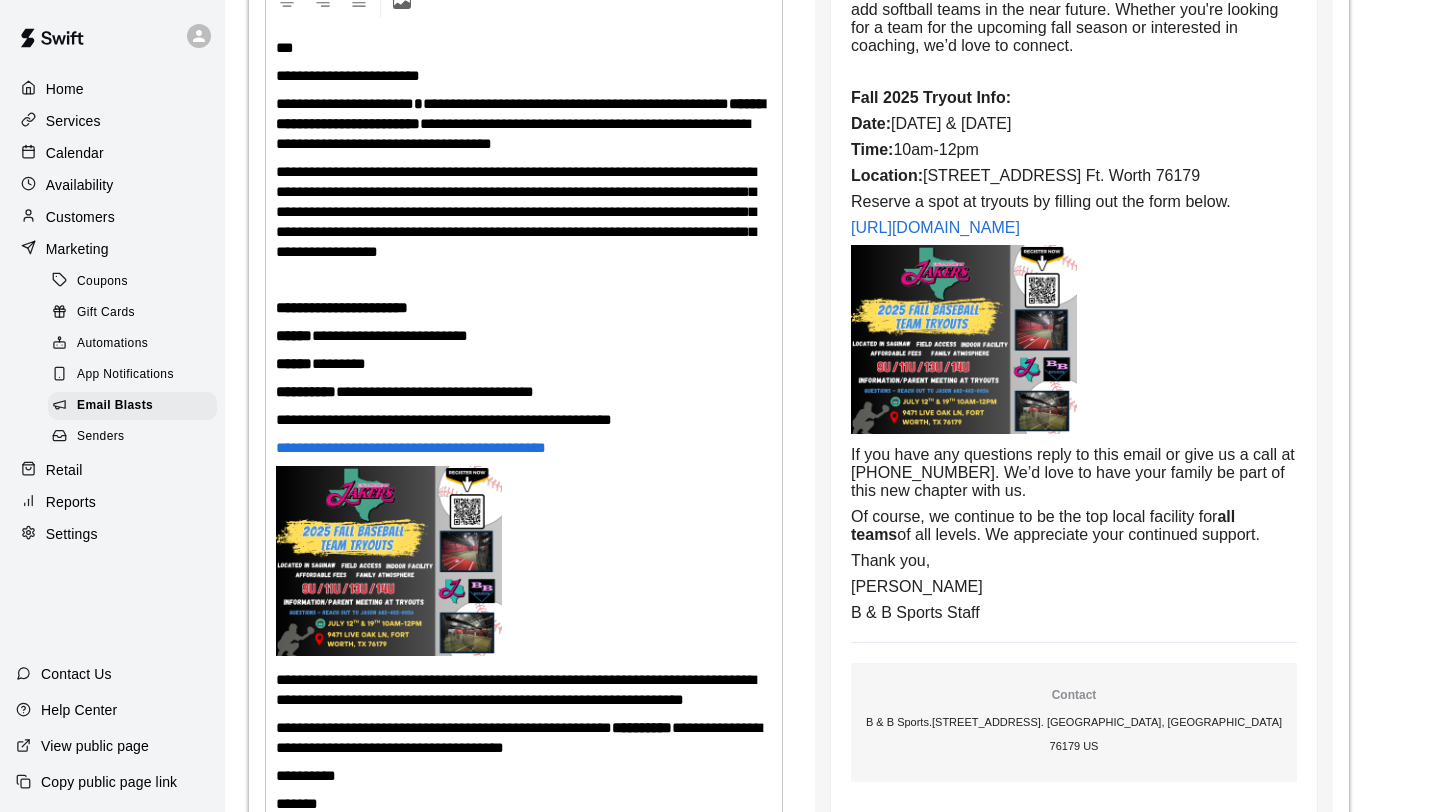 click on "**********" at bounding box center [516, 211] 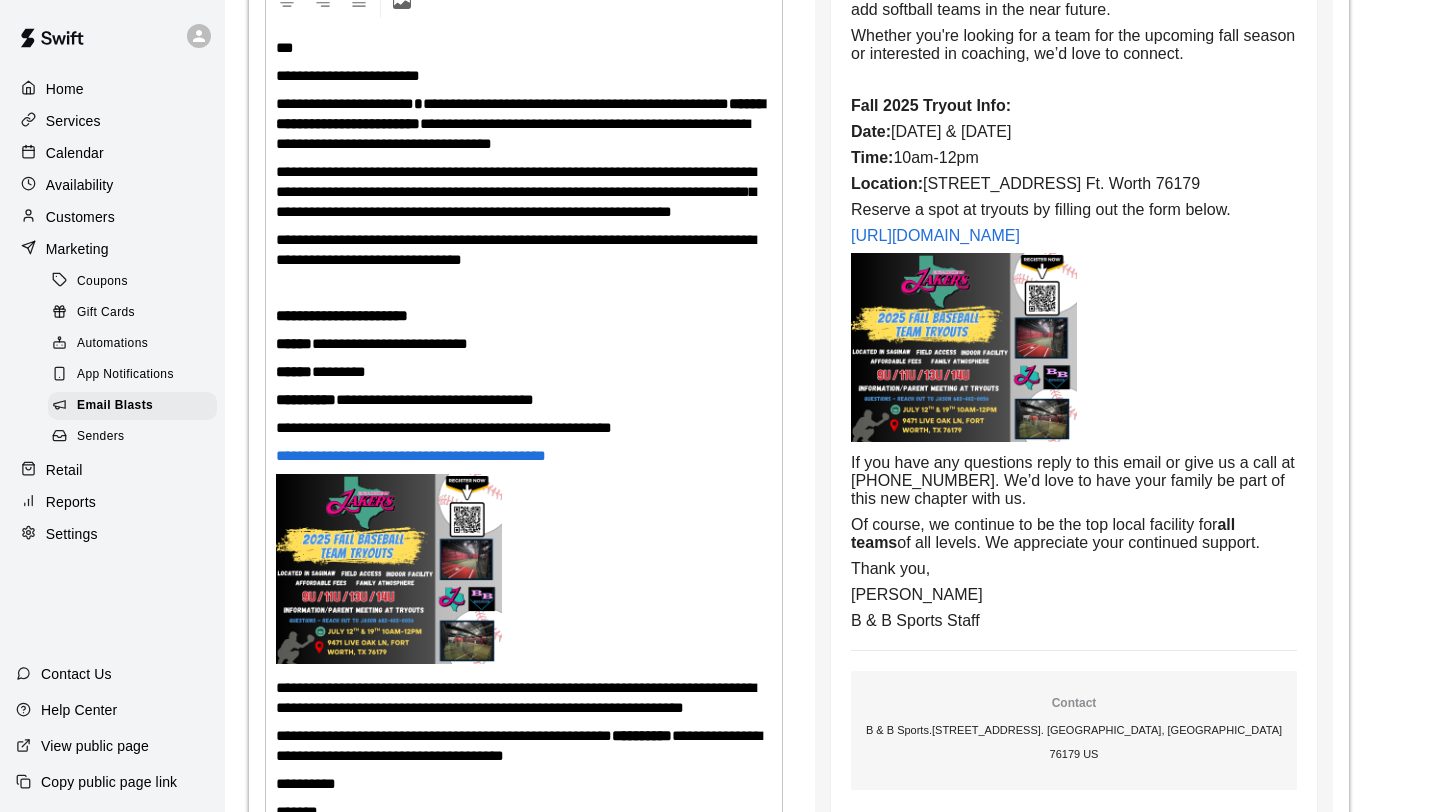 click at bounding box center (524, 288) 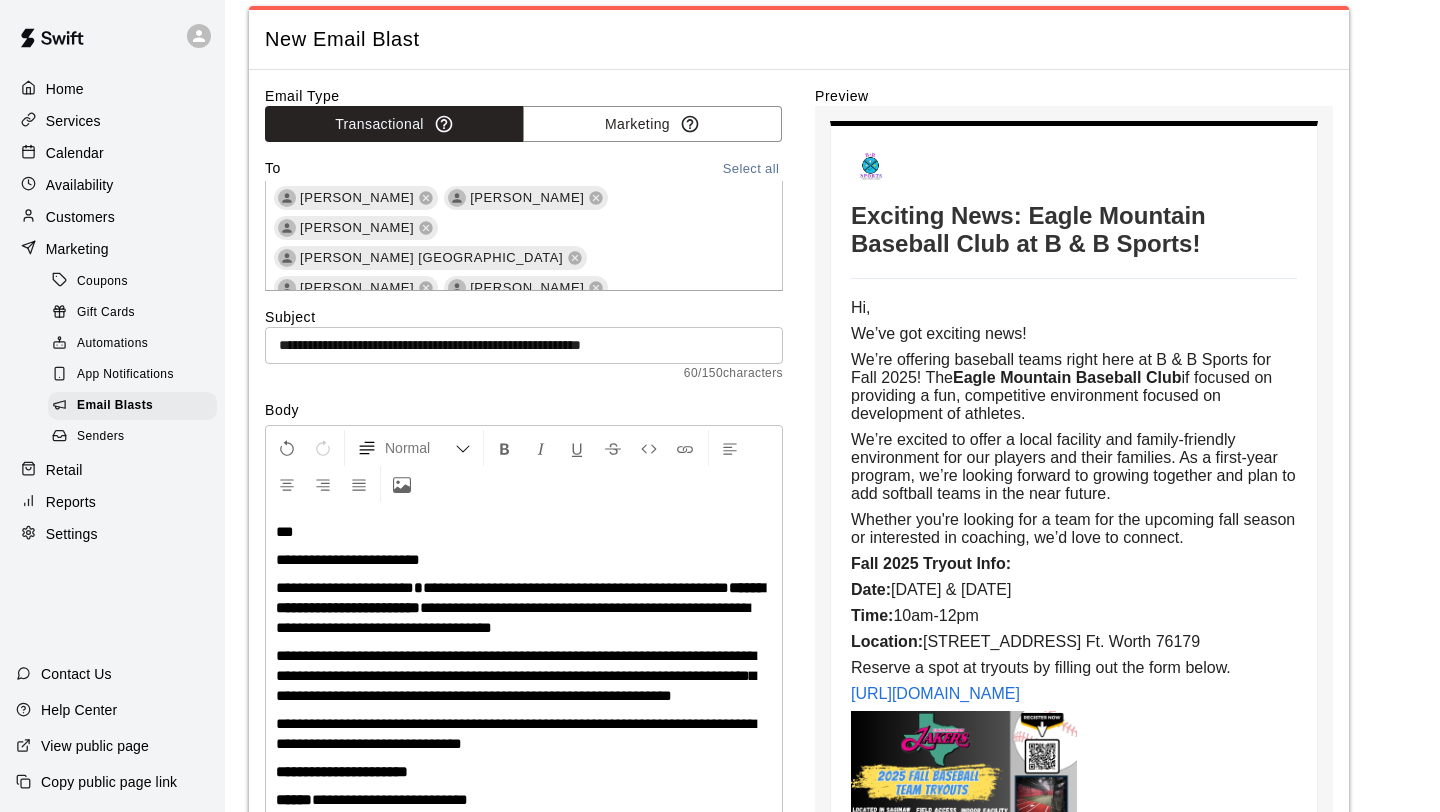 scroll, scrollTop: 0, scrollLeft: 0, axis: both 